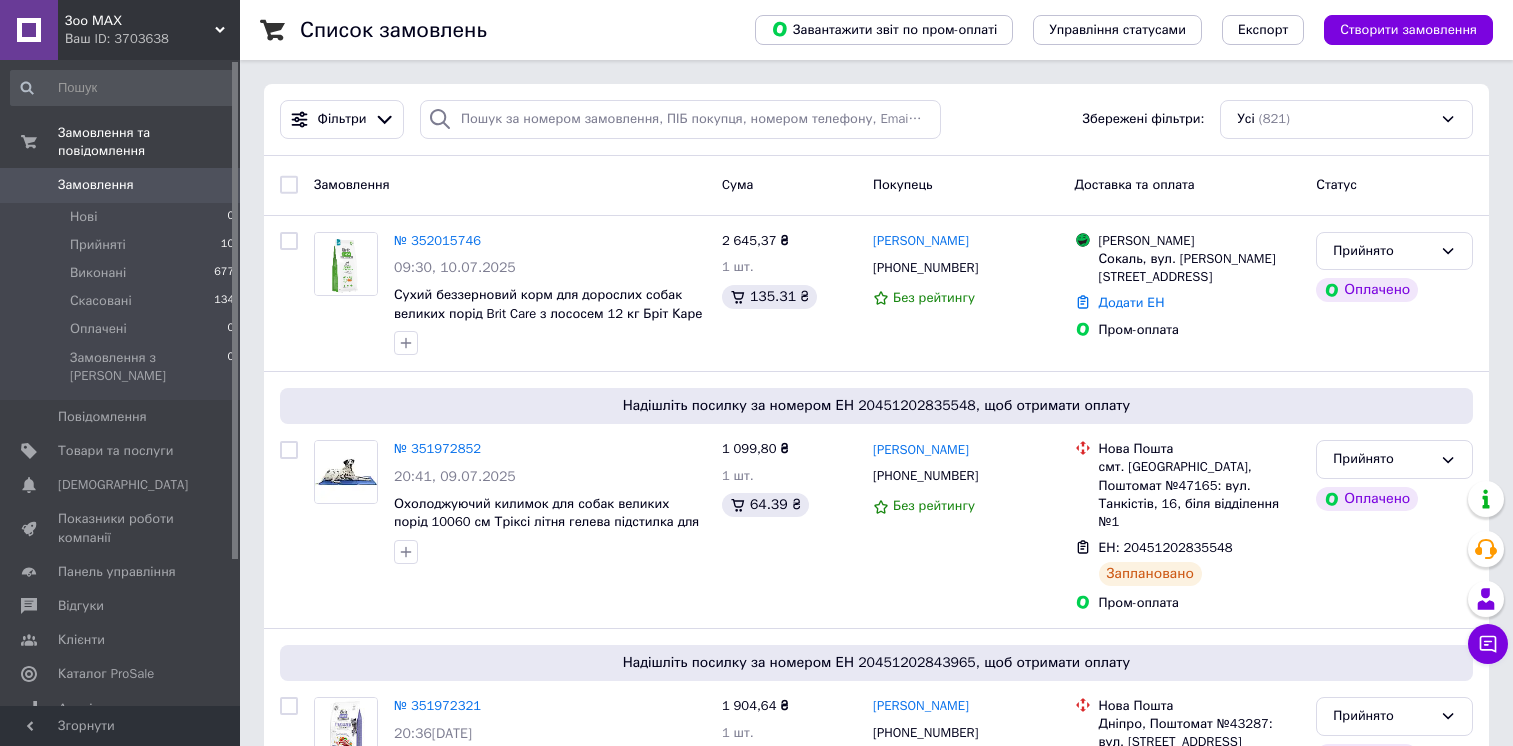 scroll, scrollTop: 0, scrollLeft: 0, axis: both 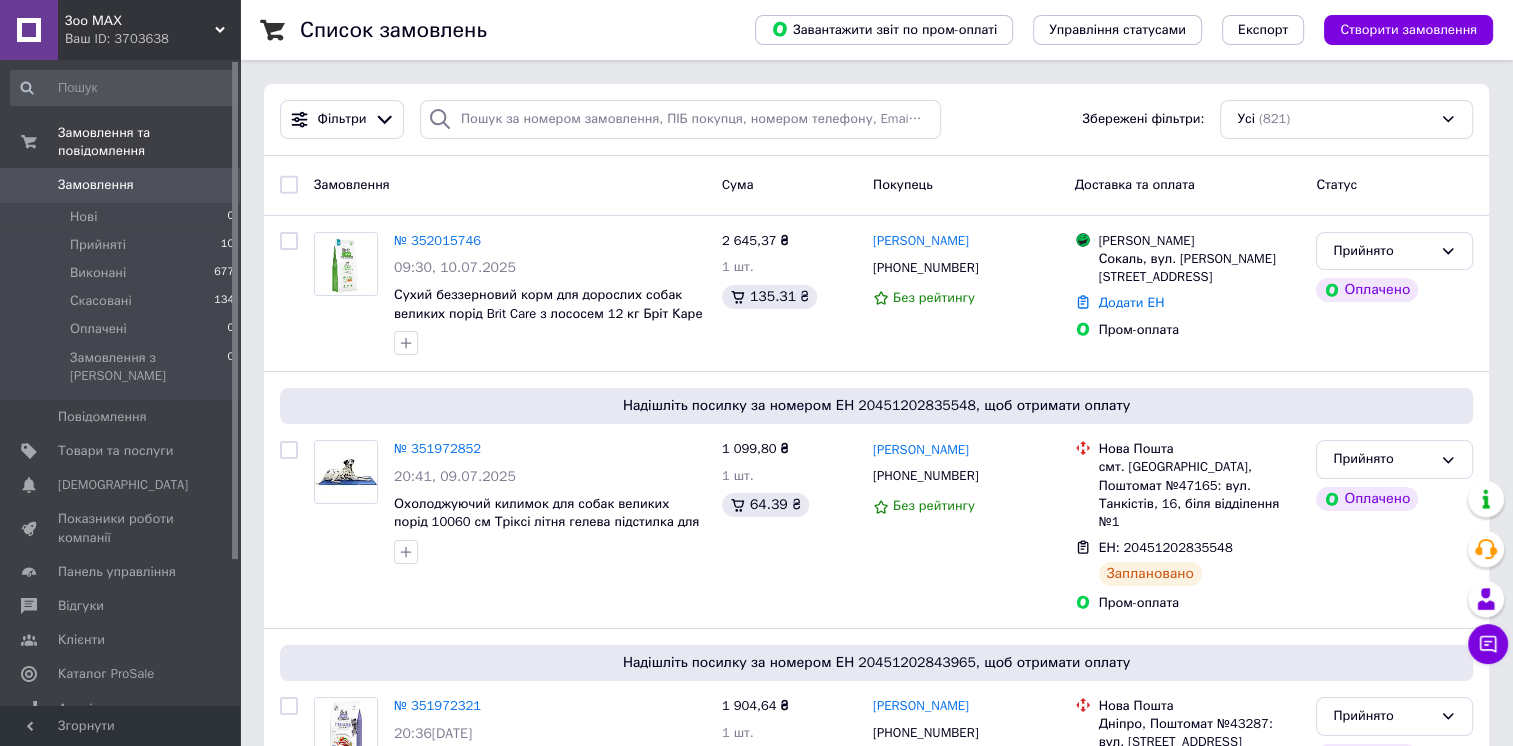 click on "Список замовлень   Завантажити звіт по пром-оплаті Управління статусами Експорт Створити замовлення Фільтри Збережені фільтри: Усі (821) Замовлення Cума Покупець Доставка та оплата Статус № 352015746 09:30, 10.07.2025 Сухий беззерновий корм для дорослих собак великих порід Brit Care з лососем 12 кг Бріт Каре супер преміум 2 645,37 ₴ 1 шт. 135.31 ₴ Наталя Вапінська +380936549210 Без рейтингу Магазини Rozetka Сокаль, вул. Шашкевича, 7 Додати ЕН Пром-оплата Прийнято Оплачено Надішліть посилку за номером ЕН 20451202835548, щоб отримати оплату № 351972852 20:41, 09.07.2025 1 099,80 ₴ 1 шт. 64.39 ₴ Анастасія Сердюк 1 шт." at bounding box center [876, 2112] 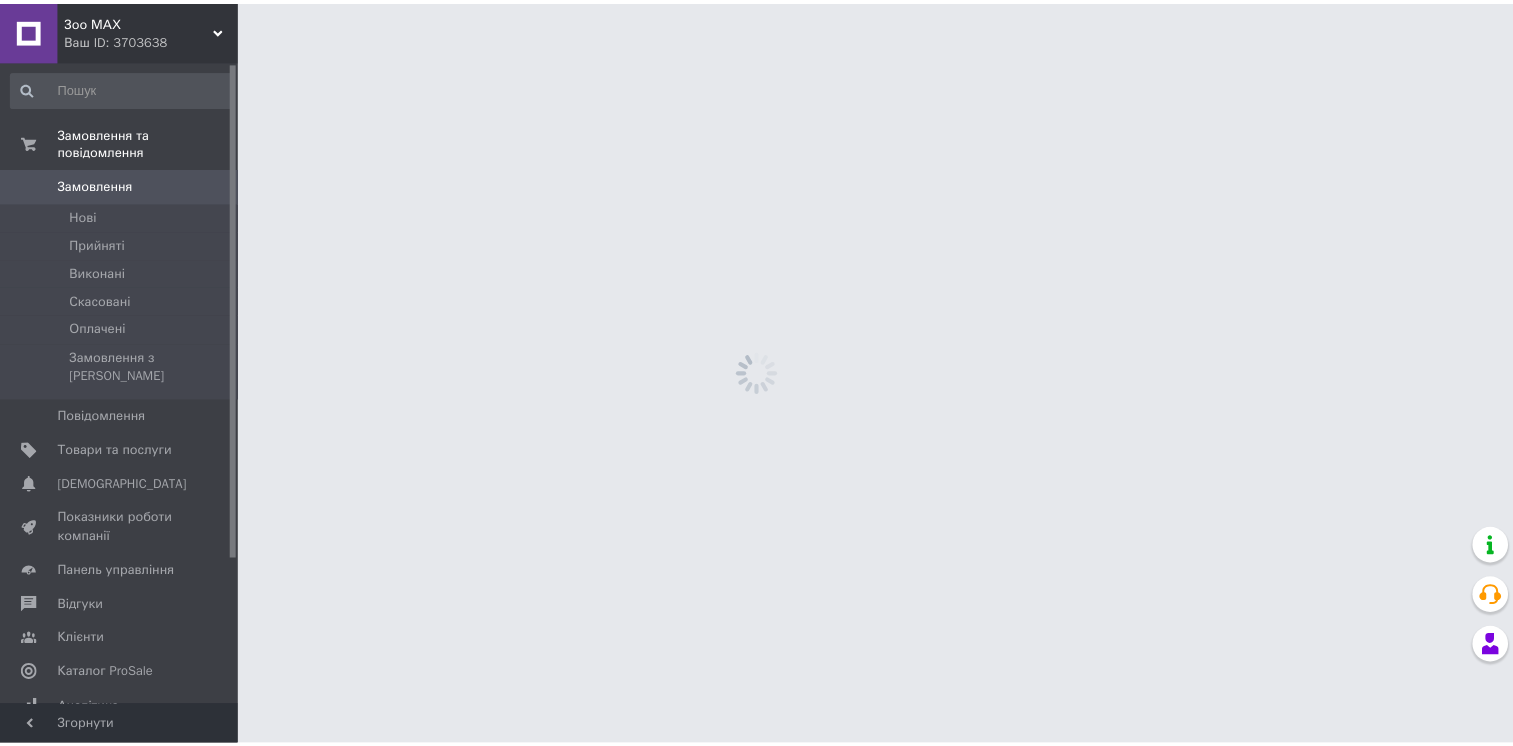 scroll, scrollTop: 0, scrollLeft: 0, axis: both 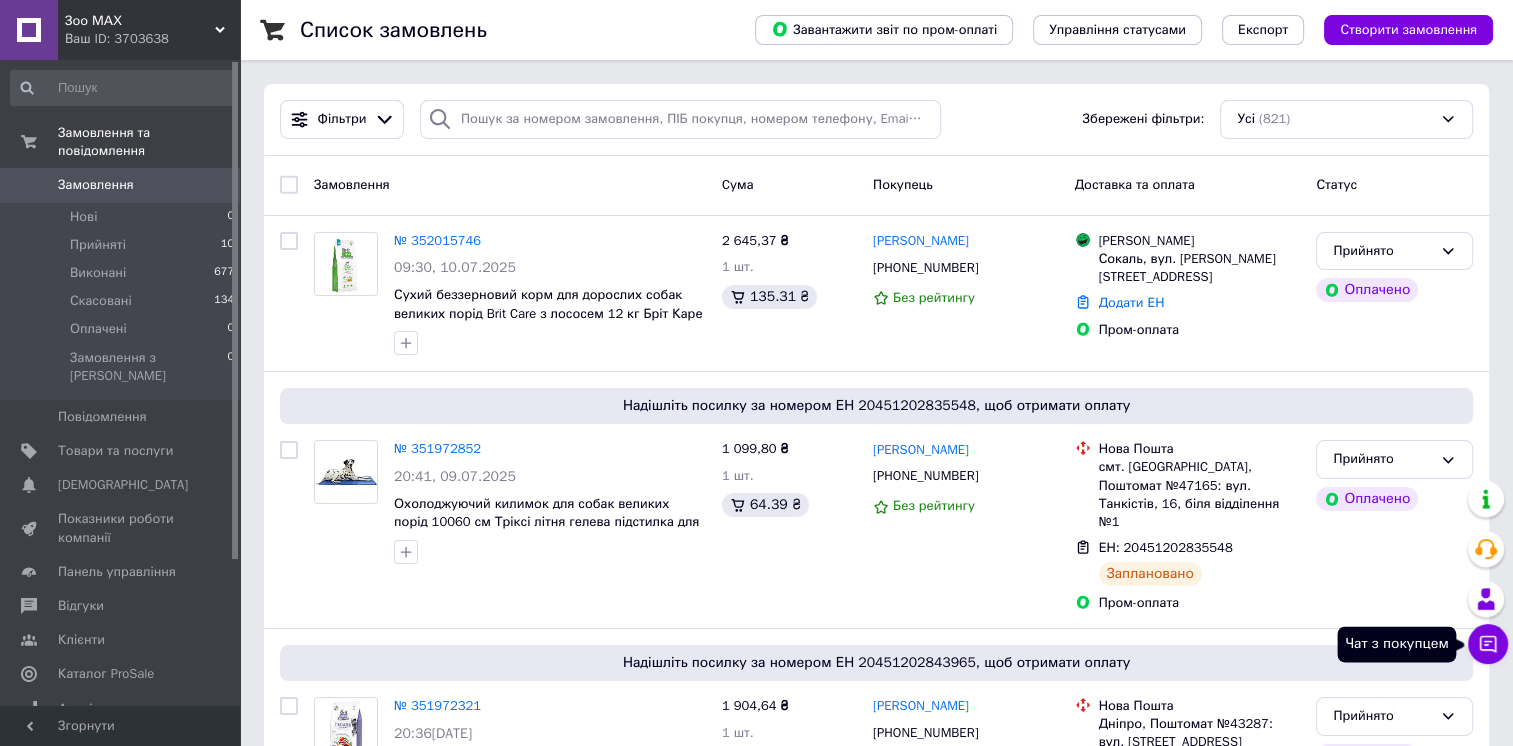 click on "Чат з покупцем" at bounding box center [1488, 644] 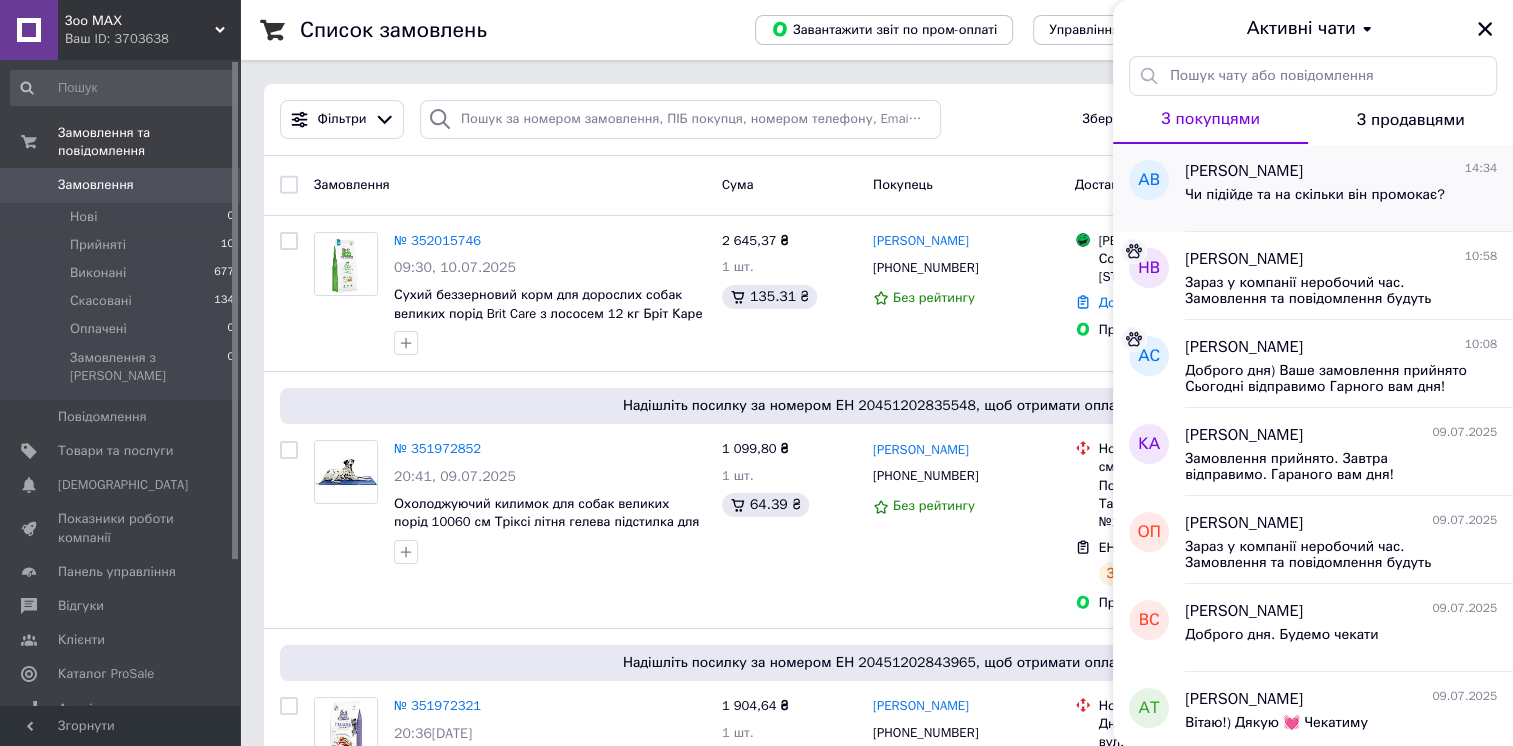 click on "Чи підійде та на скільки він промокає?" at bounding box center [1315, 195] 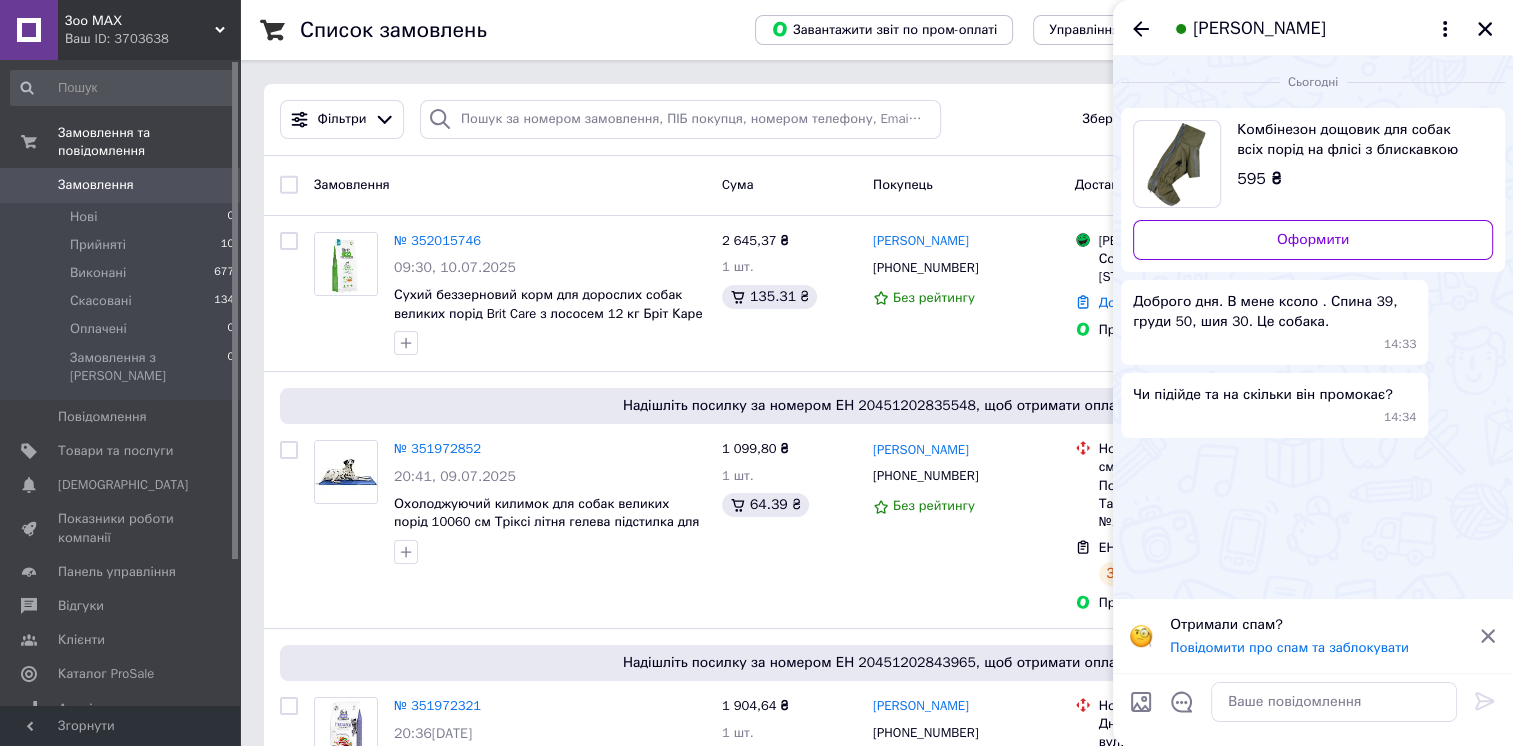 click at bounding box center [1176, 164] 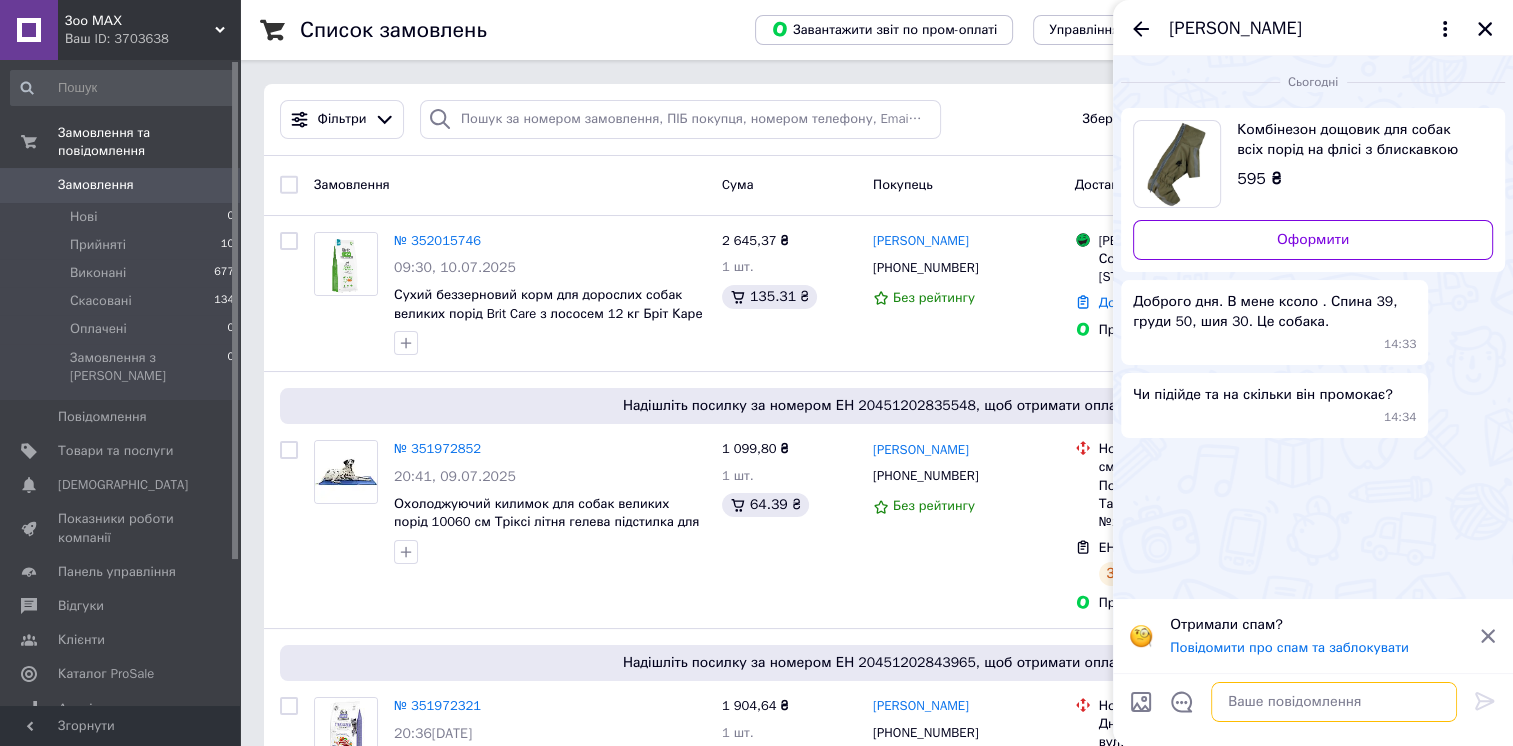click at bounding box center (1334, 702) 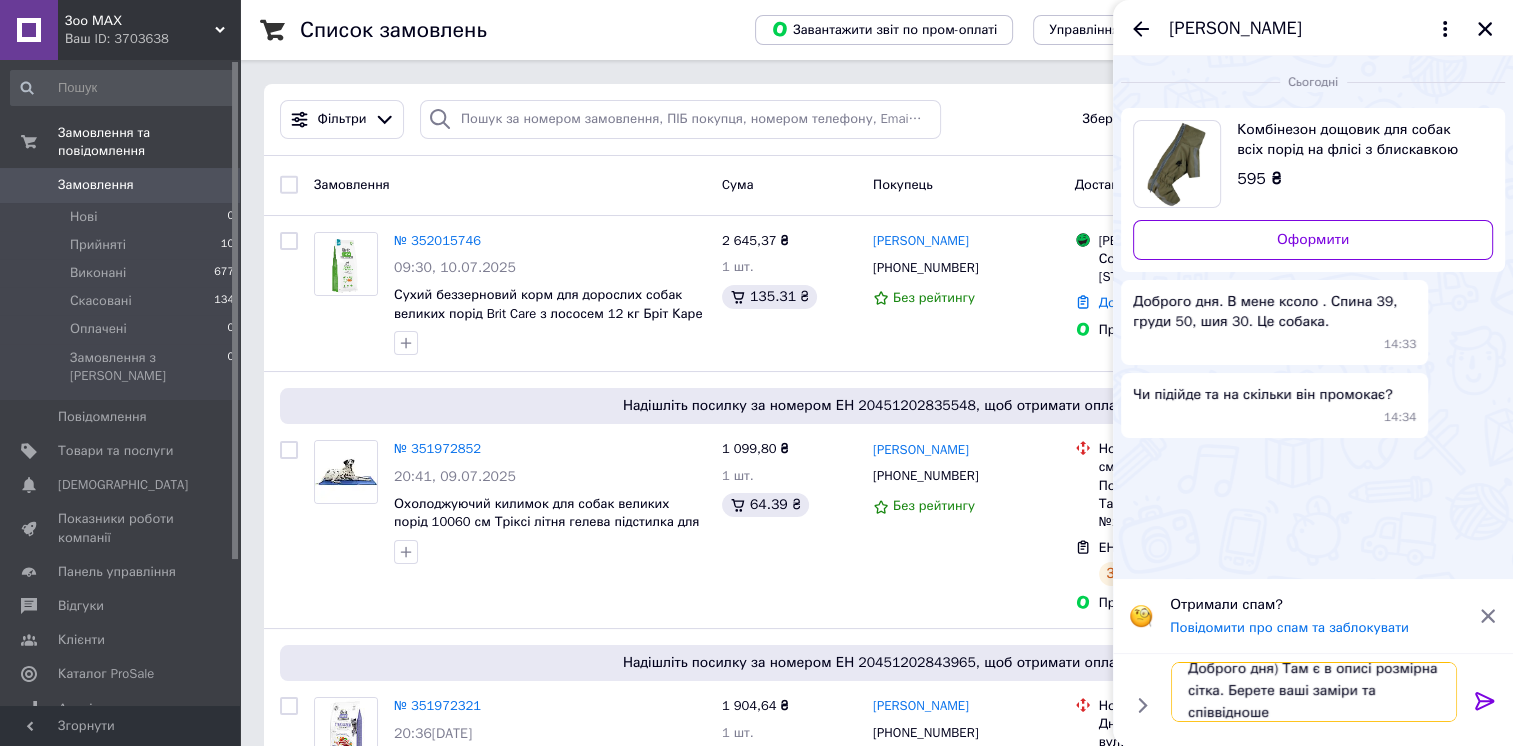 scroll, scrollTop: 1, scrollLeft: 0, axis: vertical 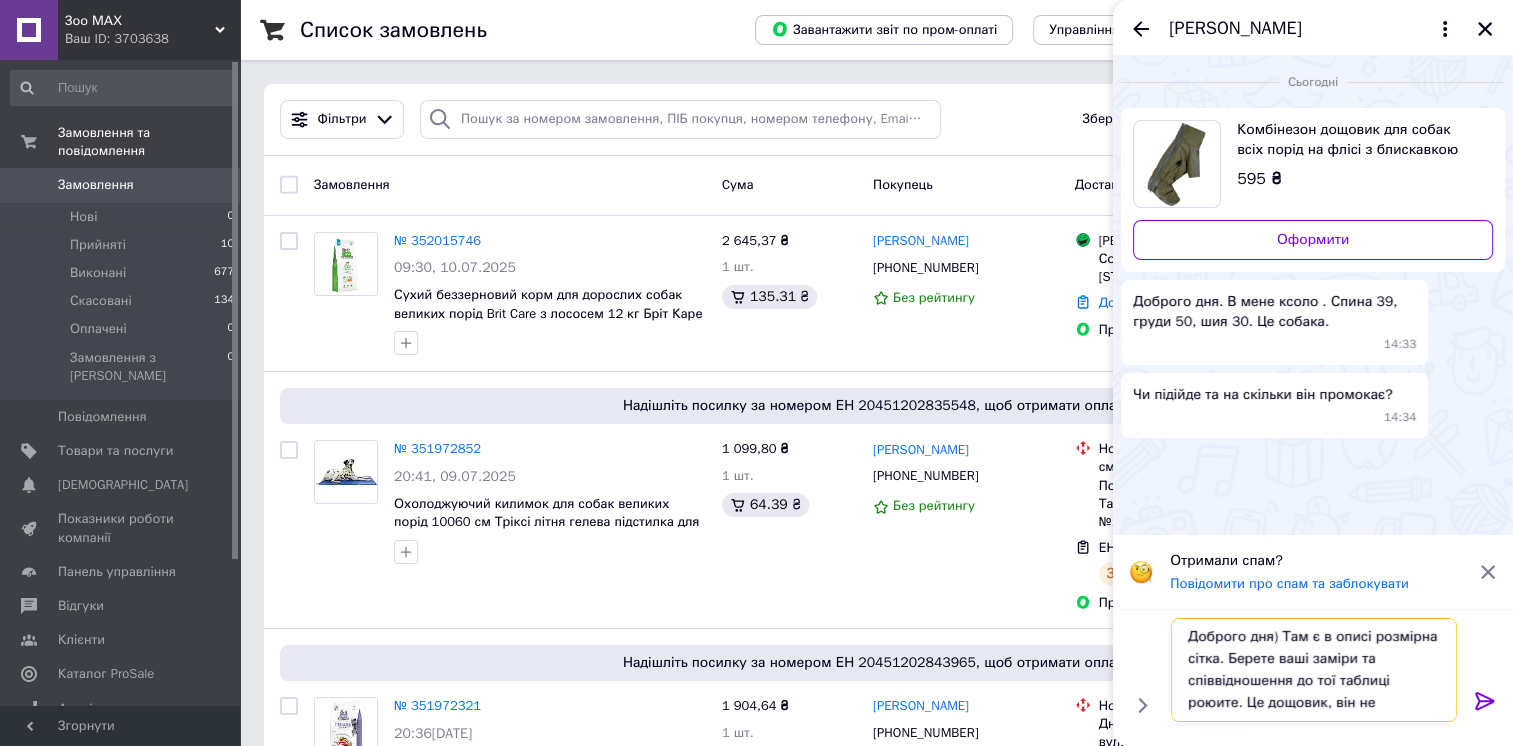 type on "Доброго дня) Там є в описі розмірна сітка. Берете ваші заміри та співвідношення до тої таблиці роюите. Це дощовик, він не промокає" 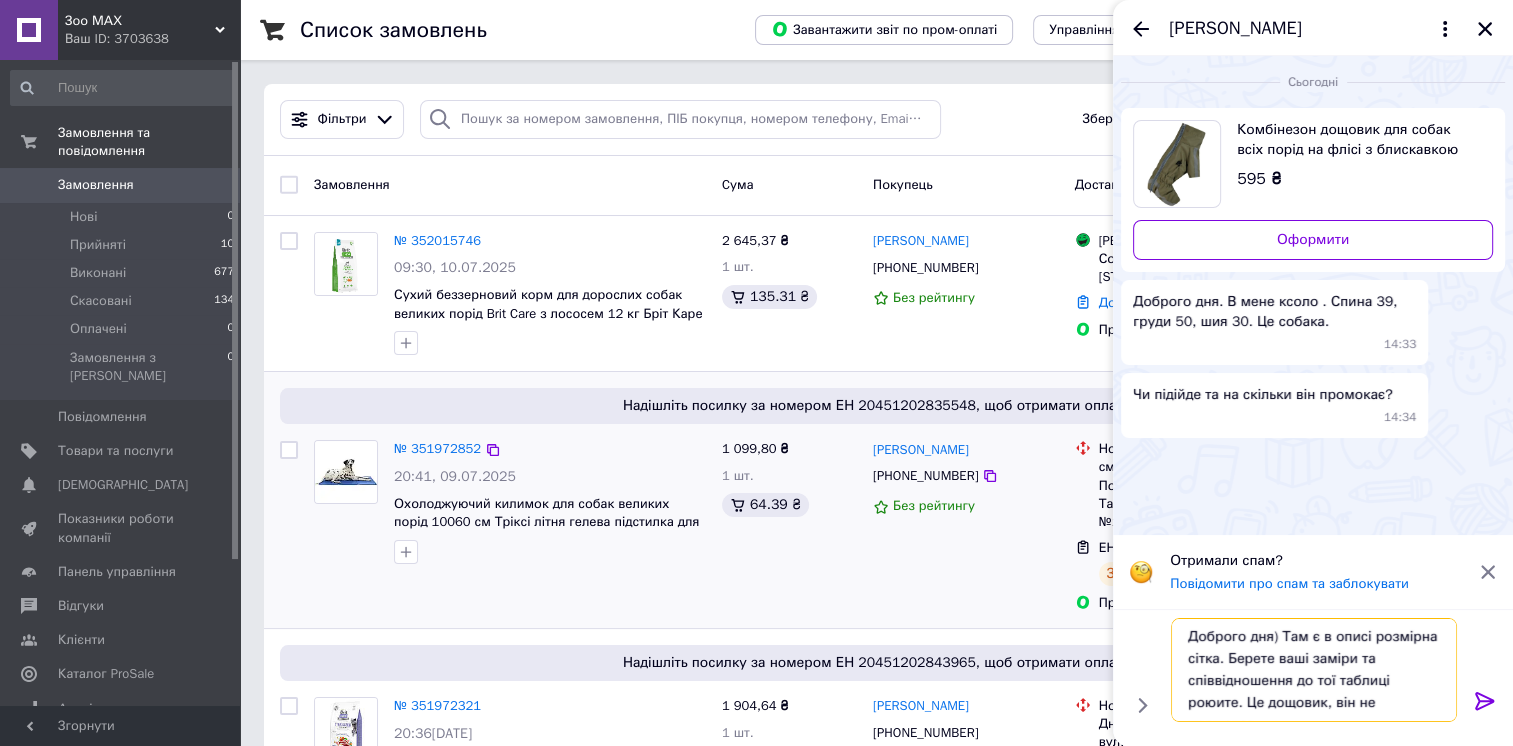 type 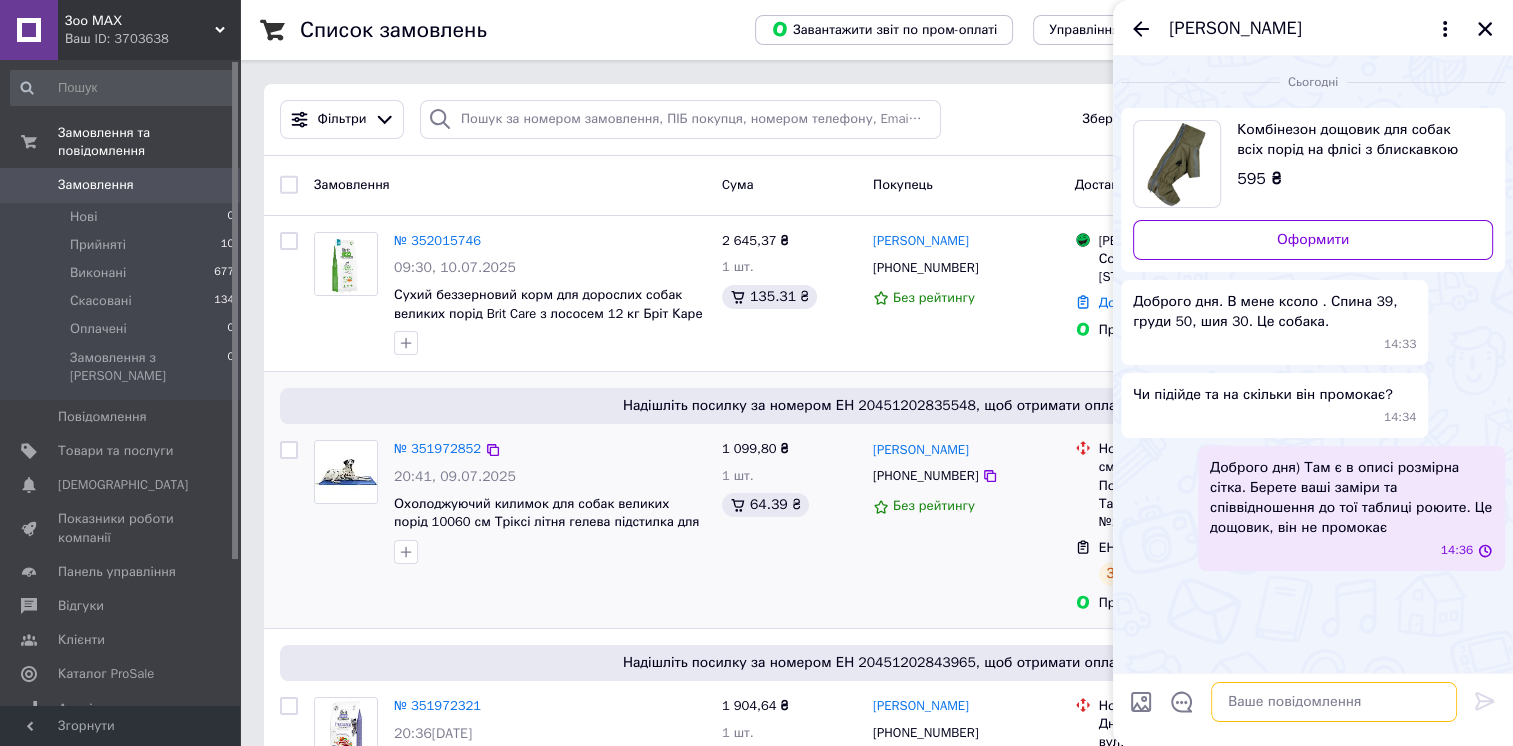 scroll, scrollTop: 0, scrollLeft: 0, axis: both 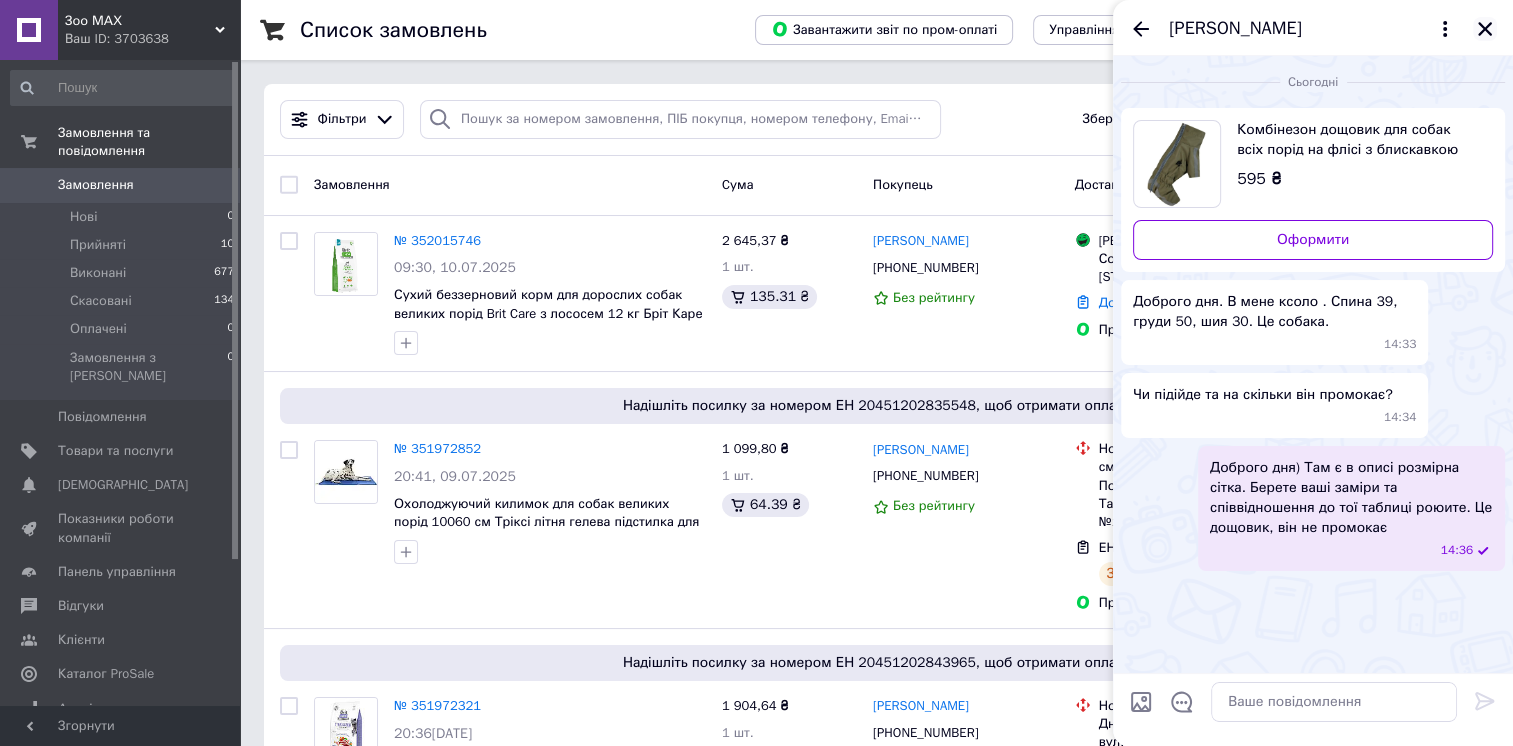 click 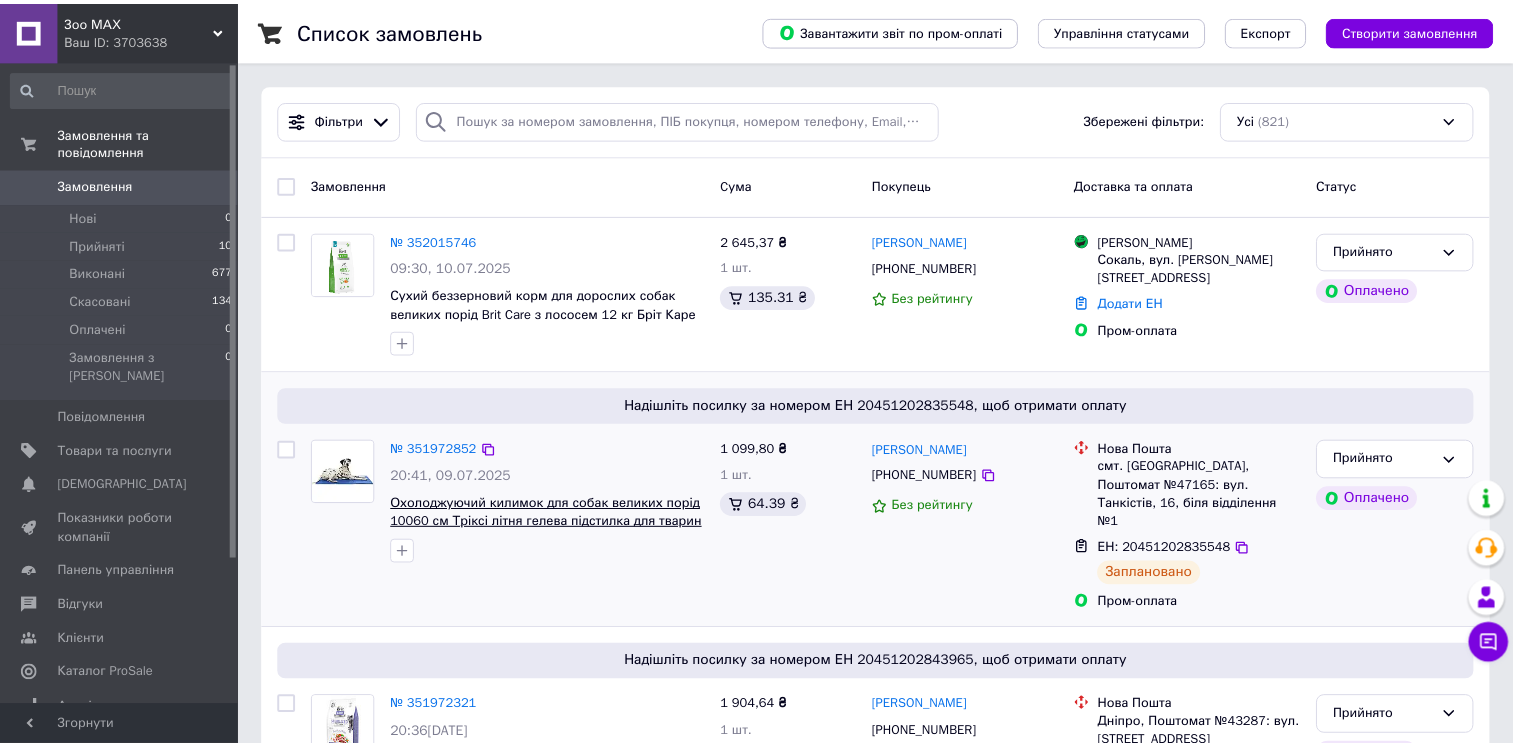 scroll, scrollTop: 0, scrollLeft: 0, axis: both 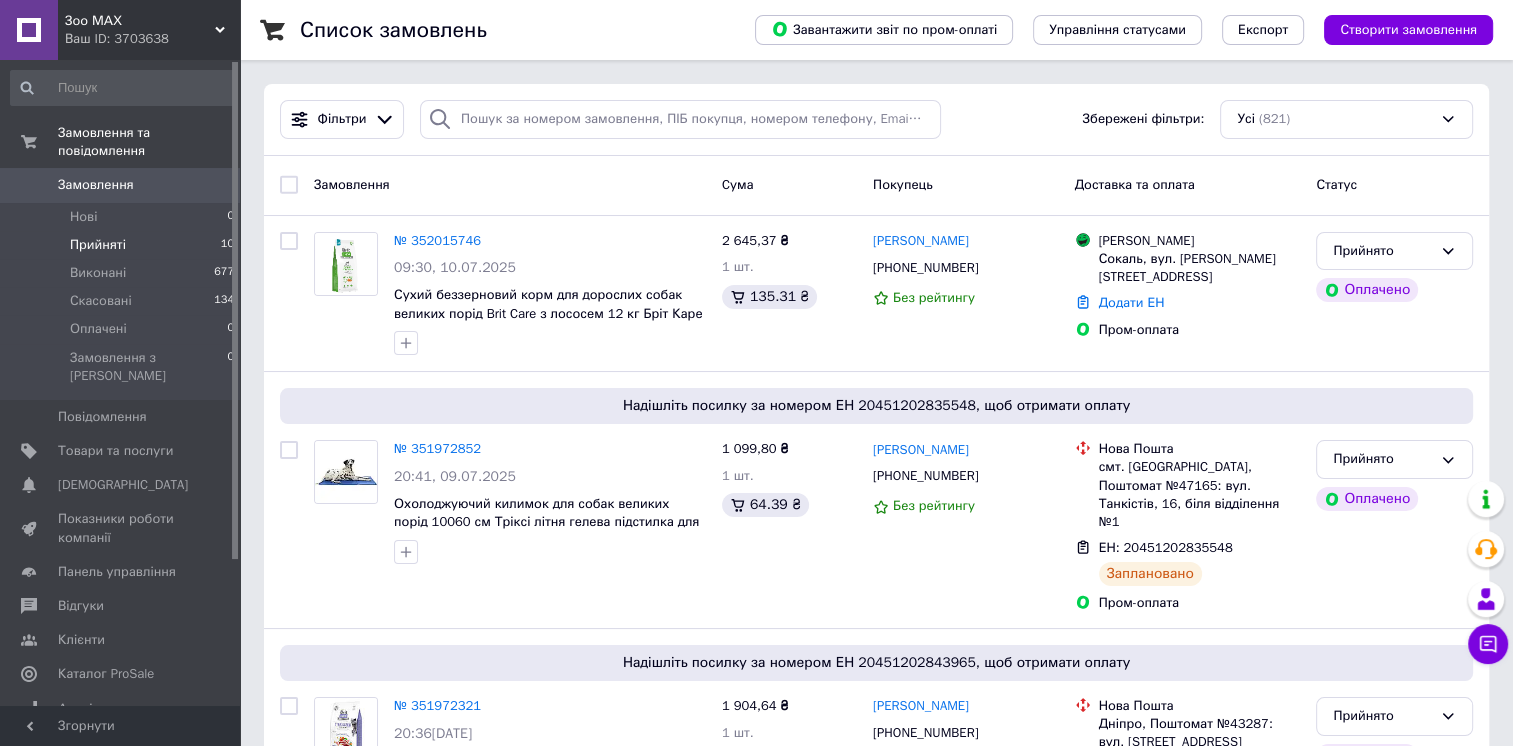 click on "Прийняті" at bounding box center (98, 245) 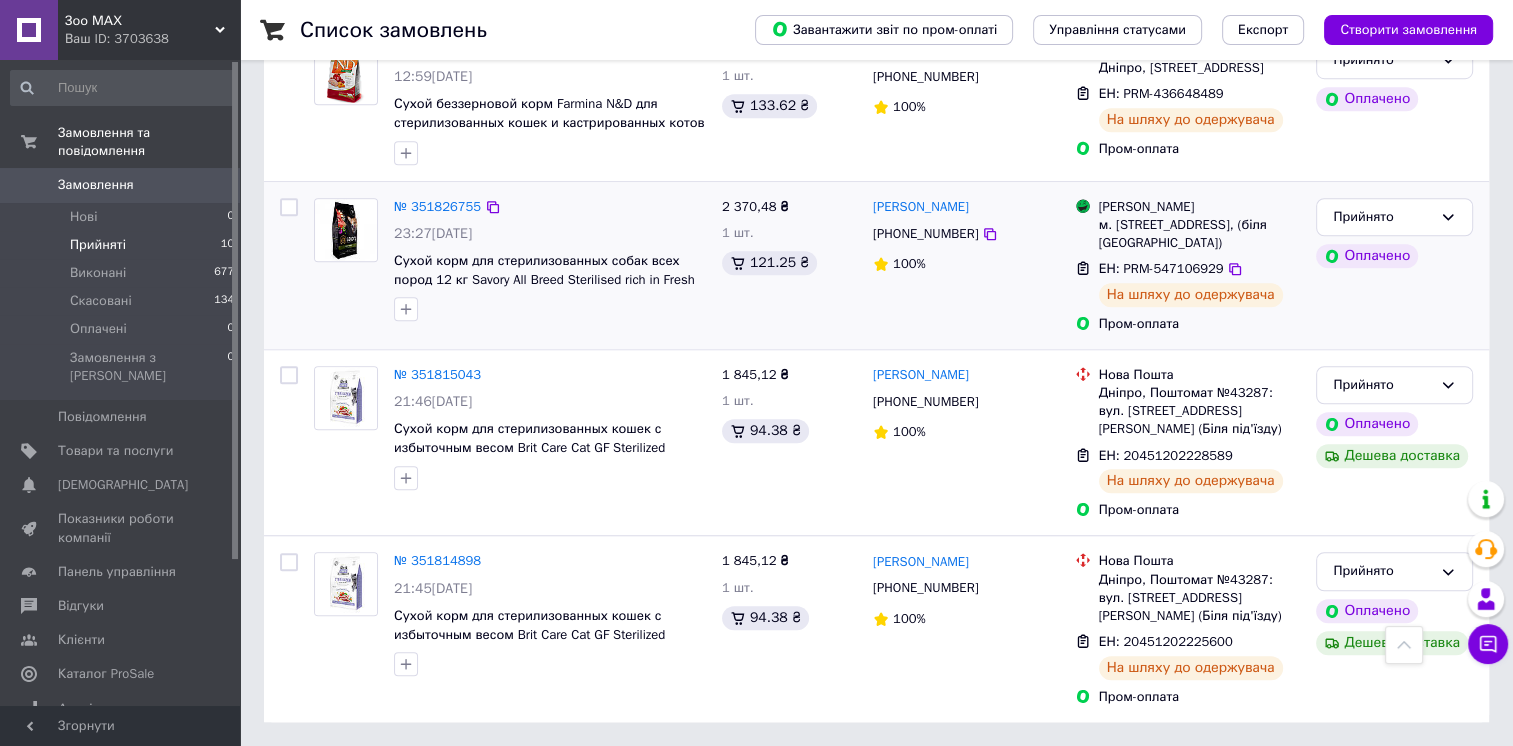 scroll, scrollTop: 1516, scrollLeft: 0, axis: vertical 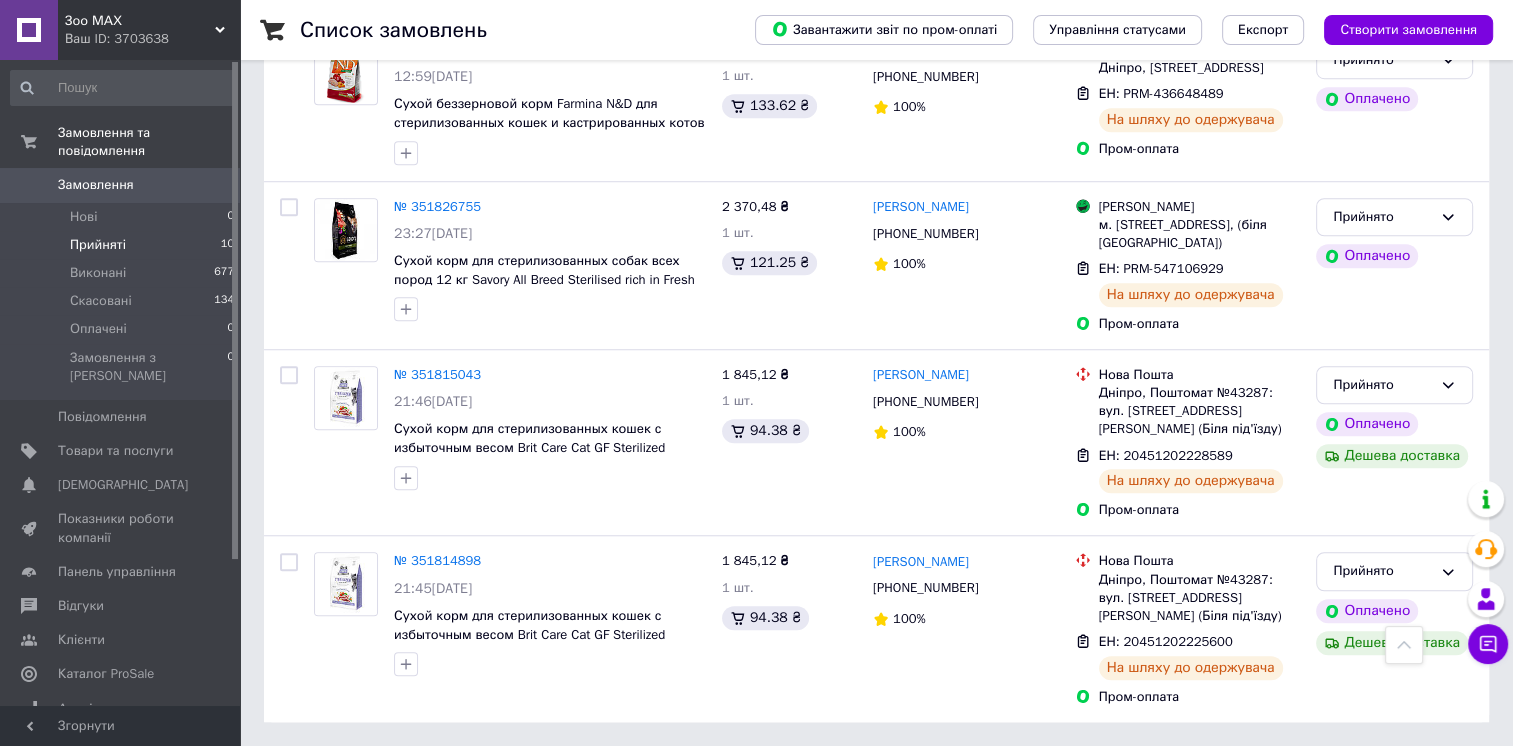 click on "Замовлення" at bounding box center (121, 185) 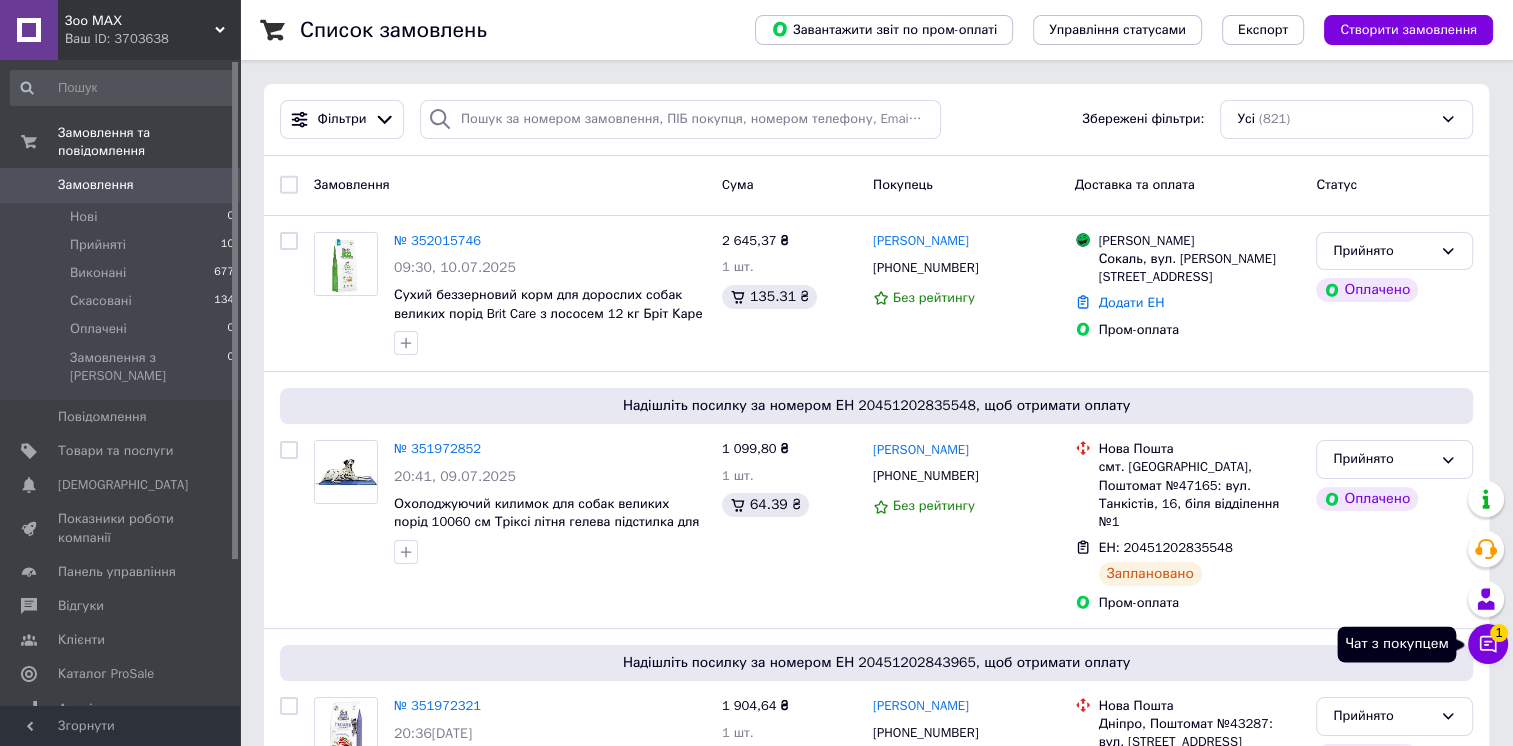 click 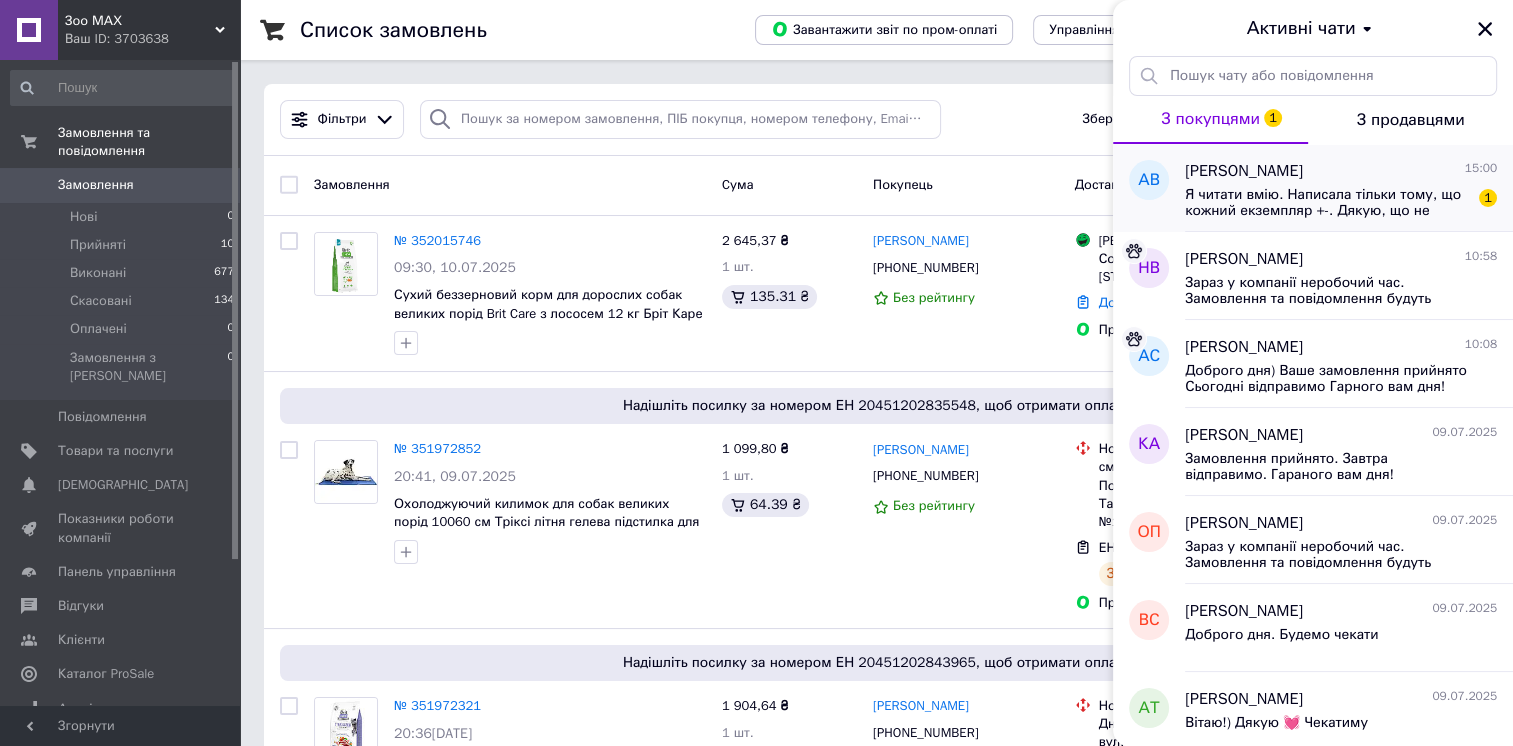 click on "Я читати вмію. Написала тільки тому, що кожний екземпляр +-. Дякую, що не помогли!" at bounding box center (1327, 203) 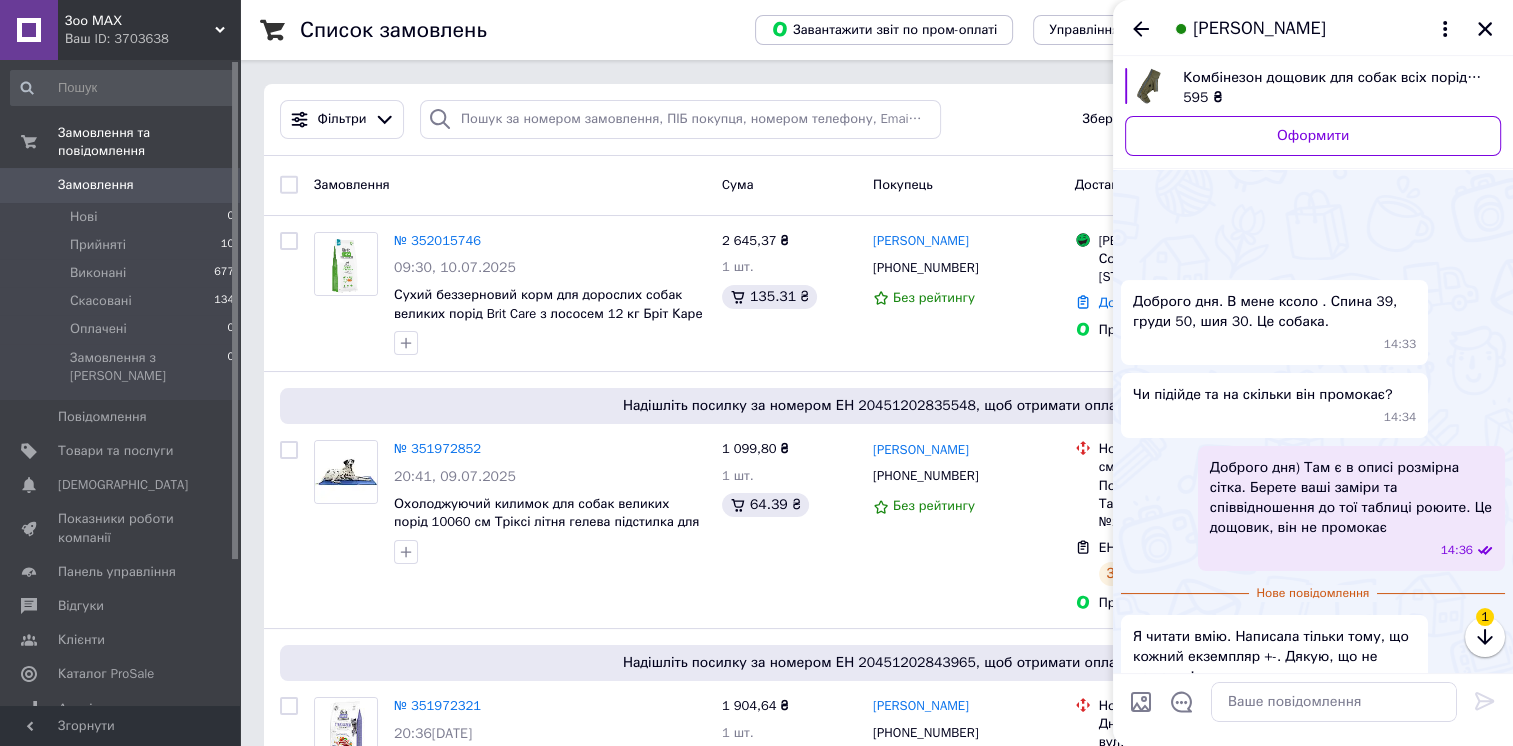 scroll, scrollTop: 55, scrollLeft: 0, axis: vertical 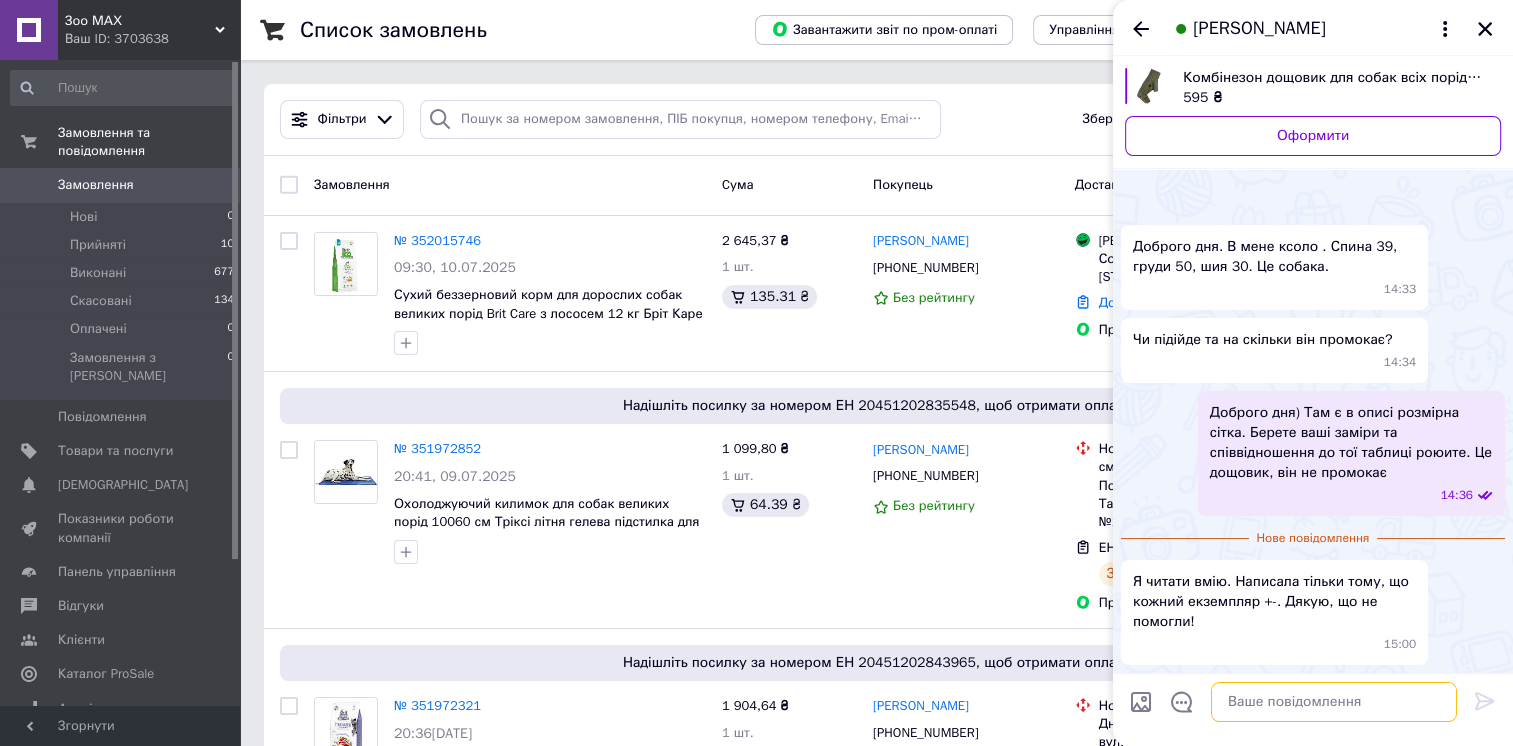 click at bounding box center [1334, 702] 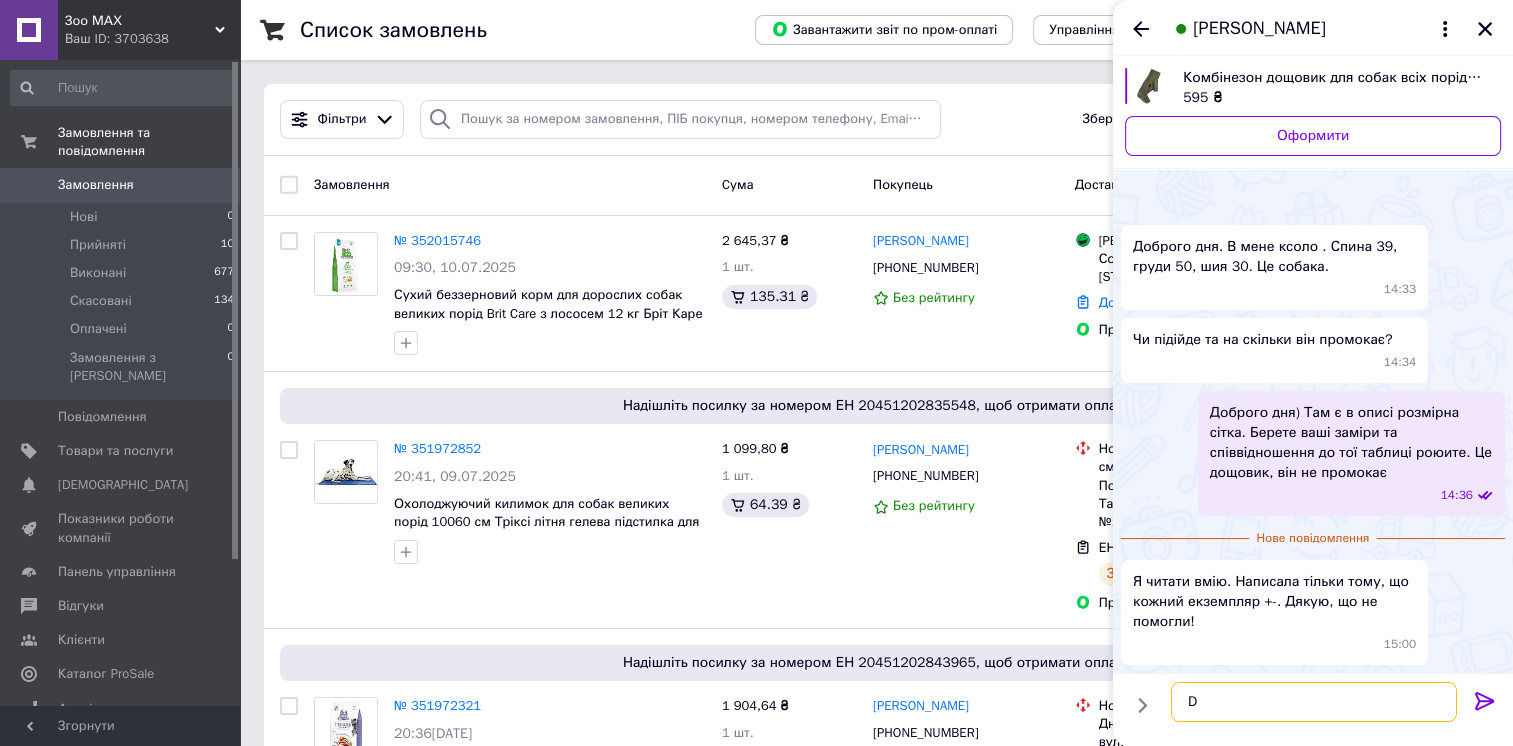 type on "D" 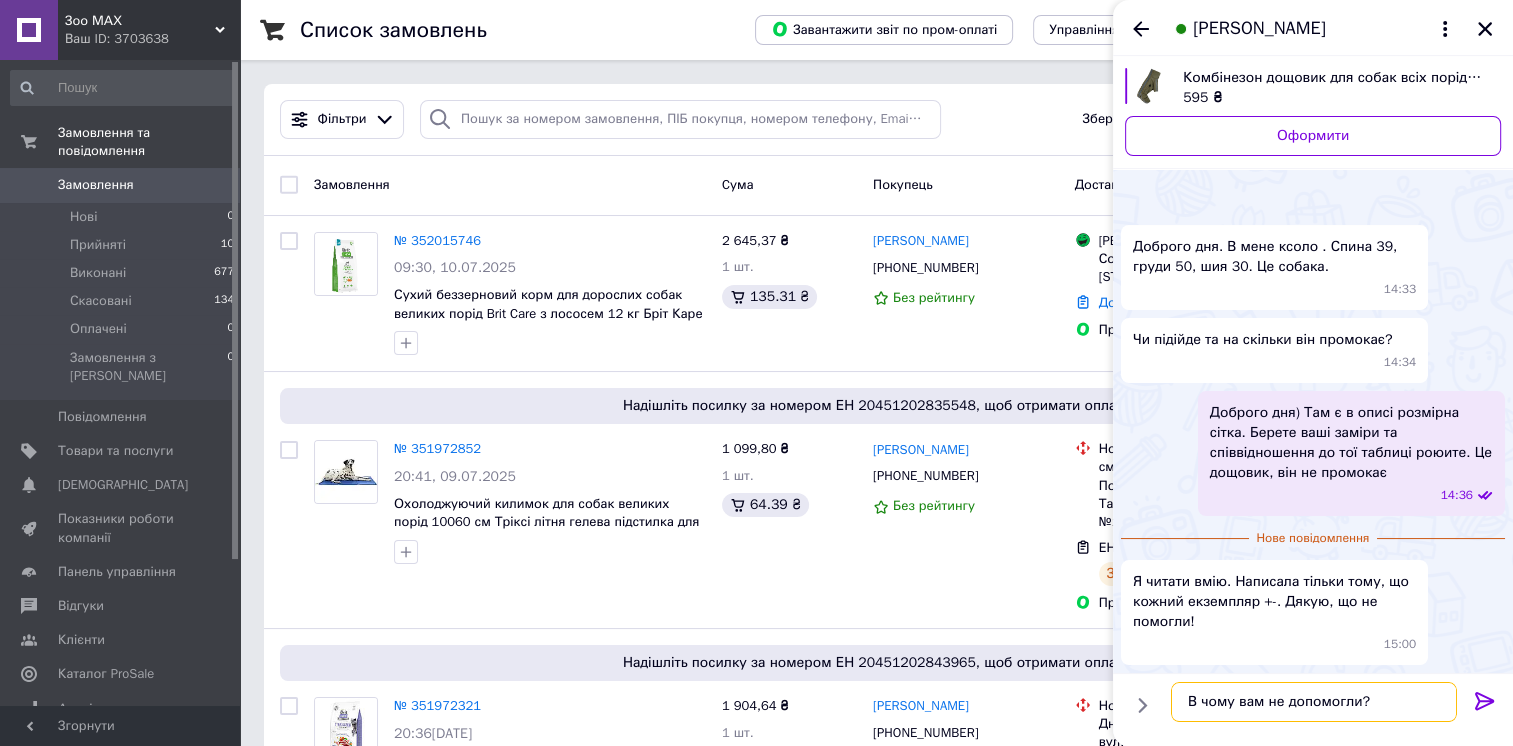 type on "В чому вам не допомогли?)" 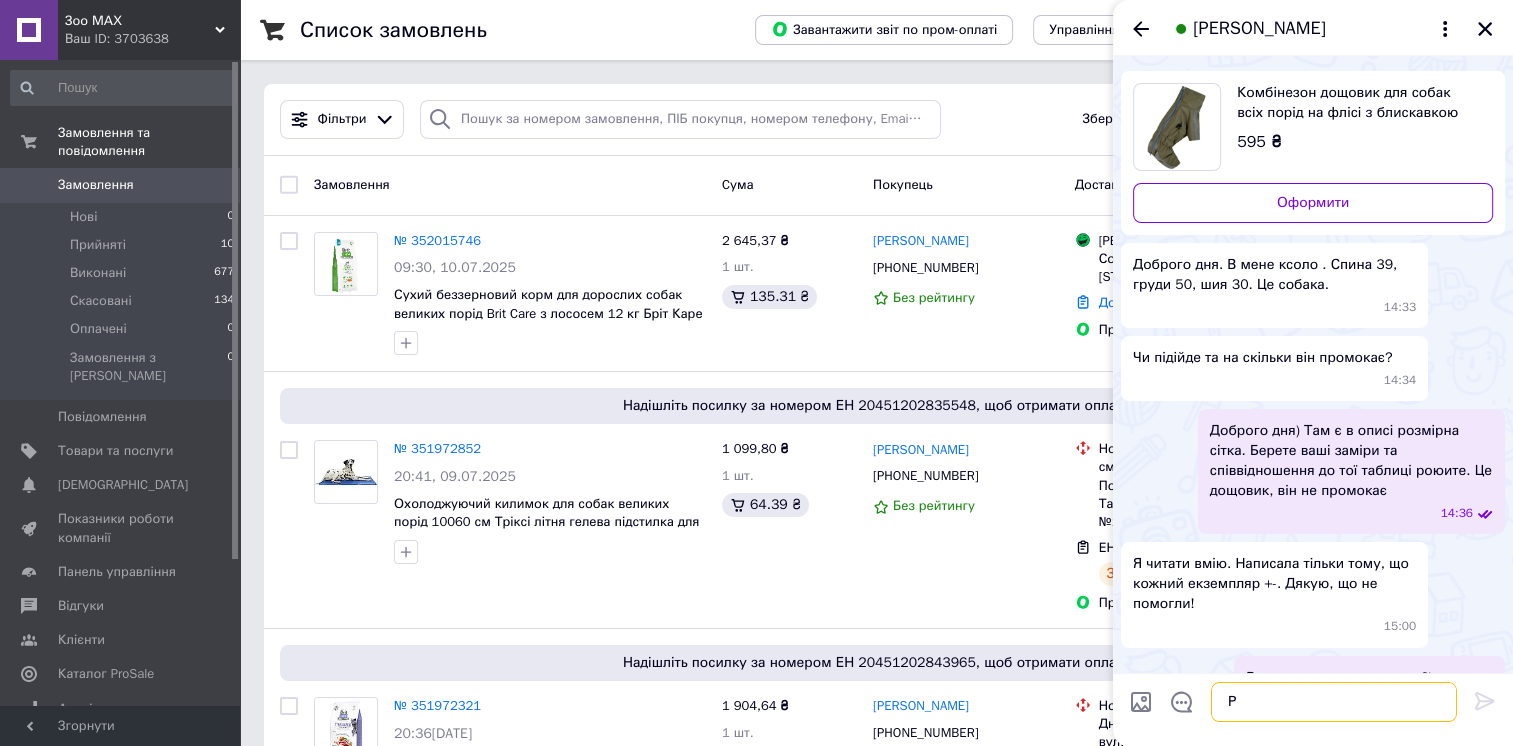 scroll, scrollTop: 72, scrollLeft: 0, axis: vertical 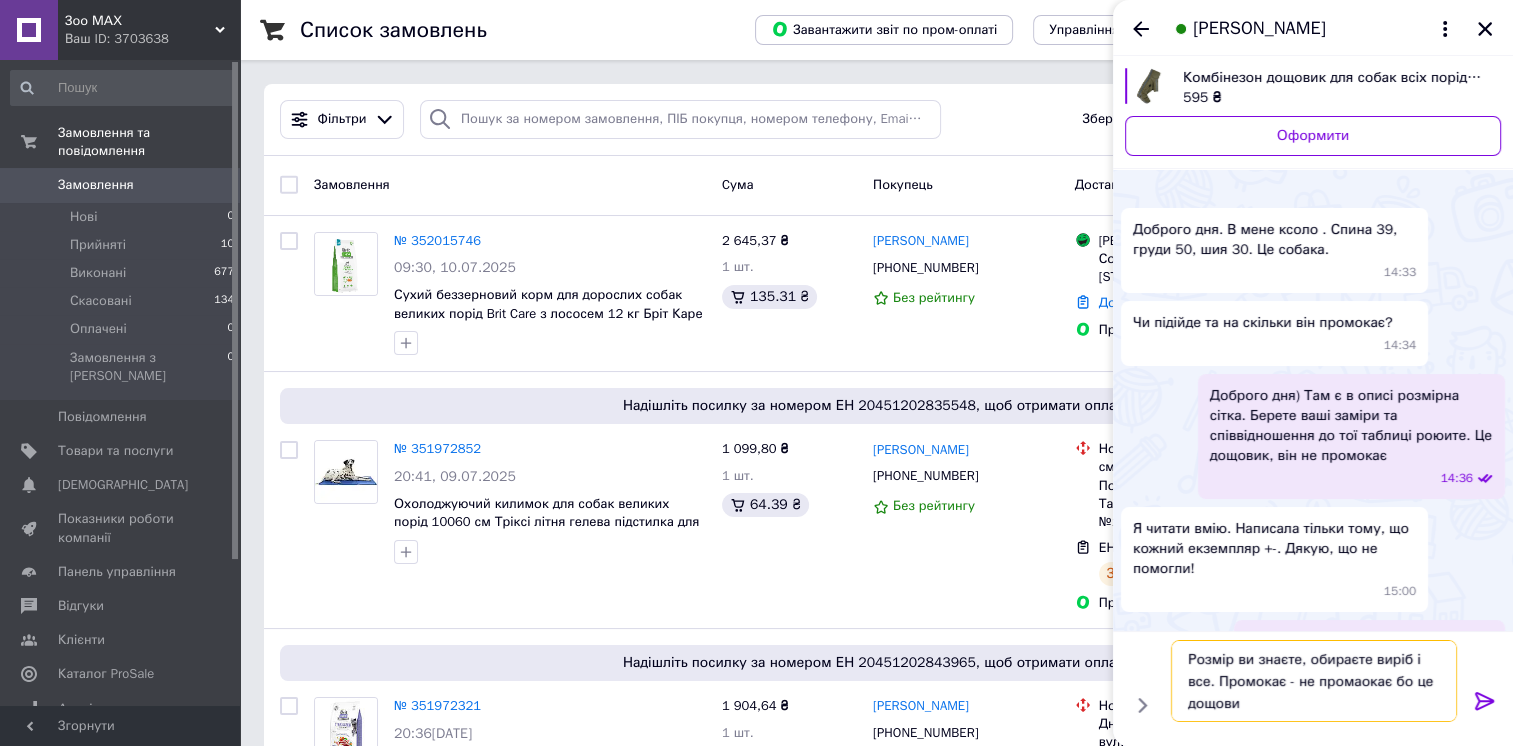type on "Розмір ви знаєте, обираєте виріб і все. Промокає - не промаокає бо це дощовик" 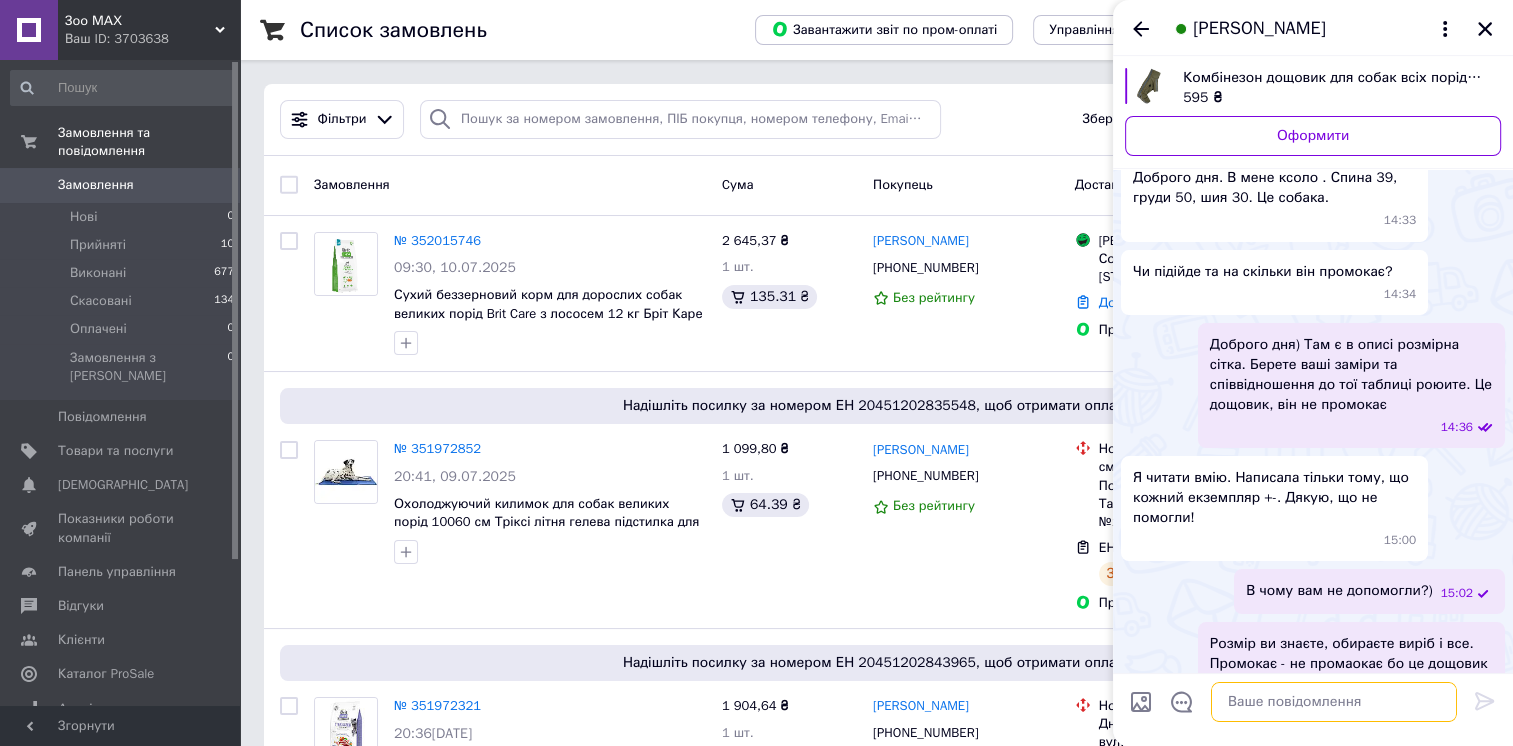 scroll, scrollTop: 114, scrollLeft: 0, axis: vertical 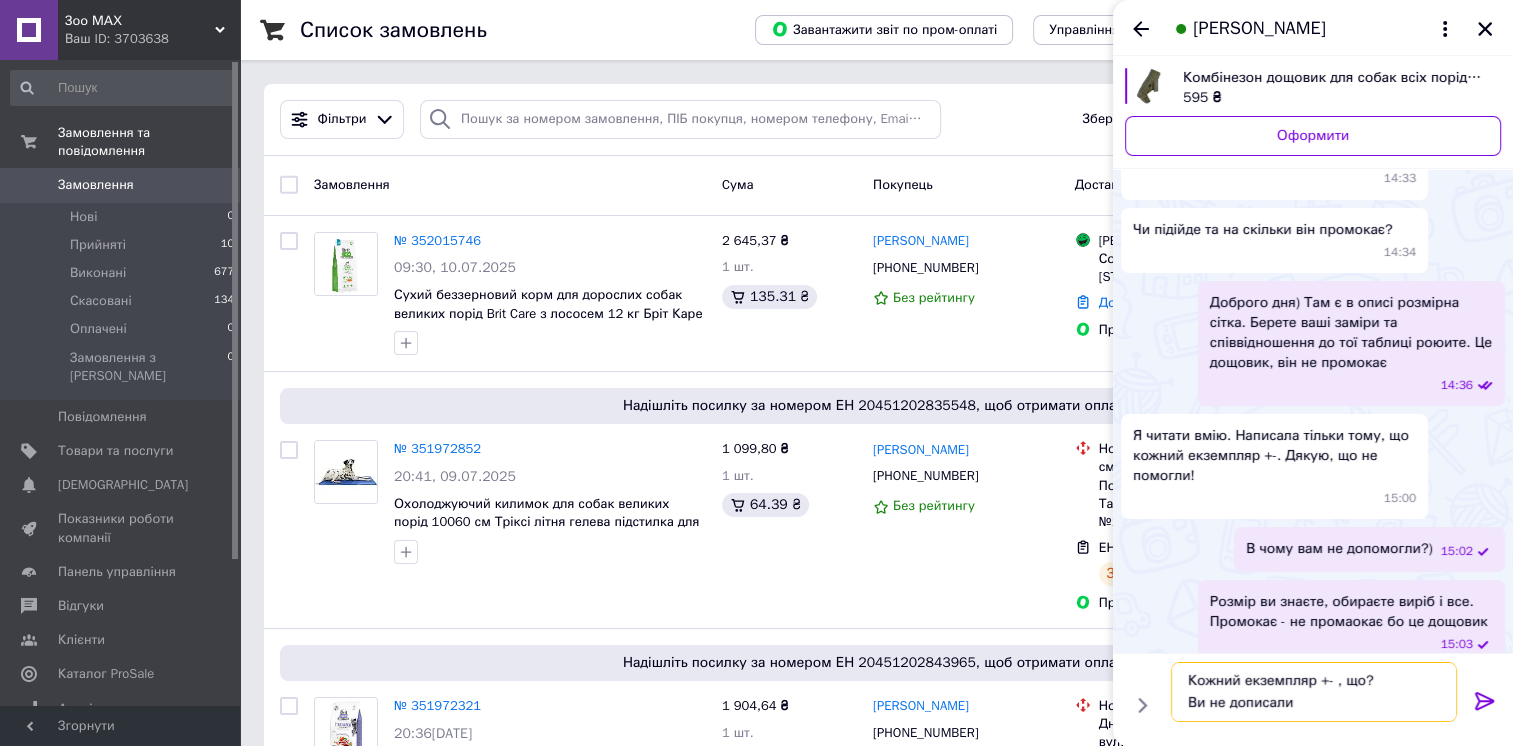 type on "Кожний екземпляр +- , що?
Ви не дописали)" 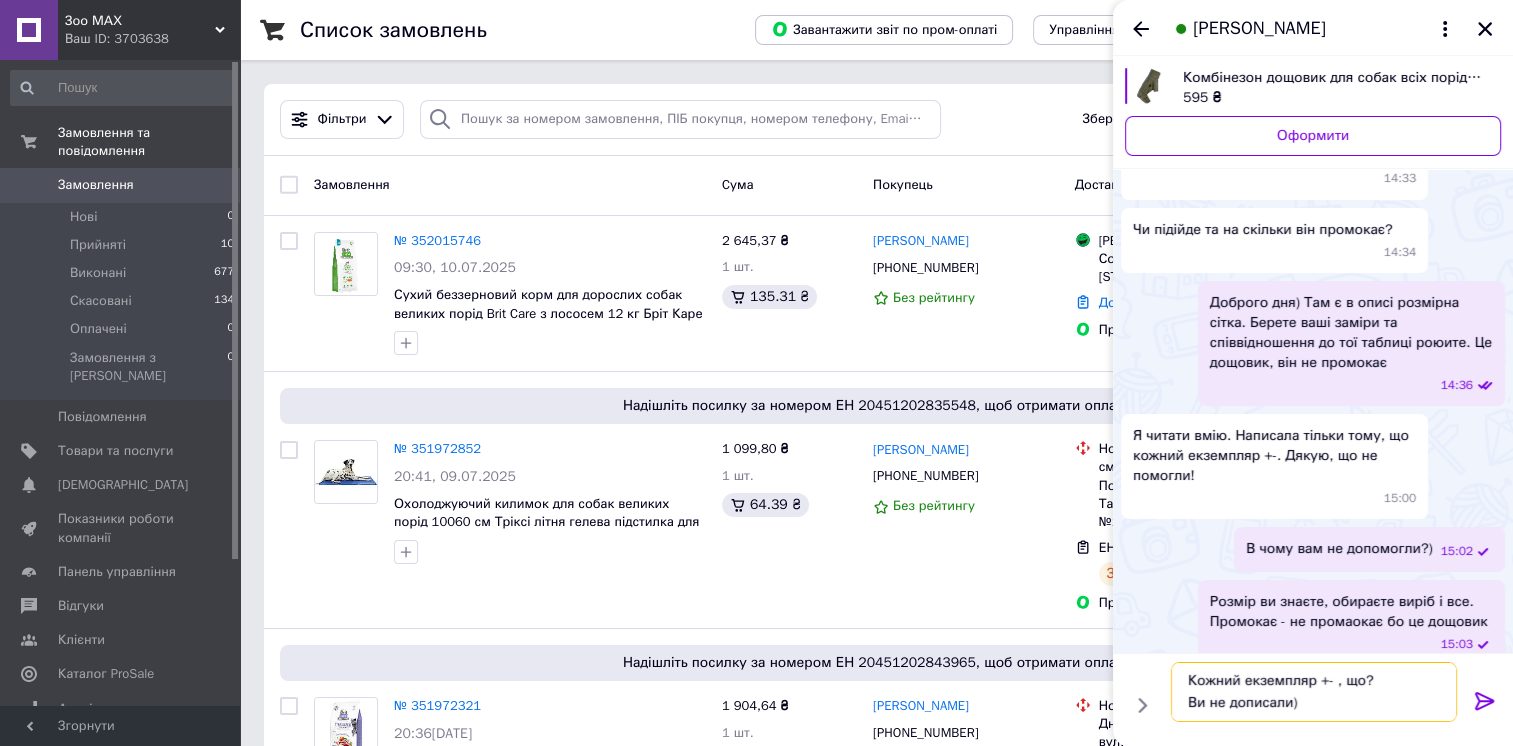 type 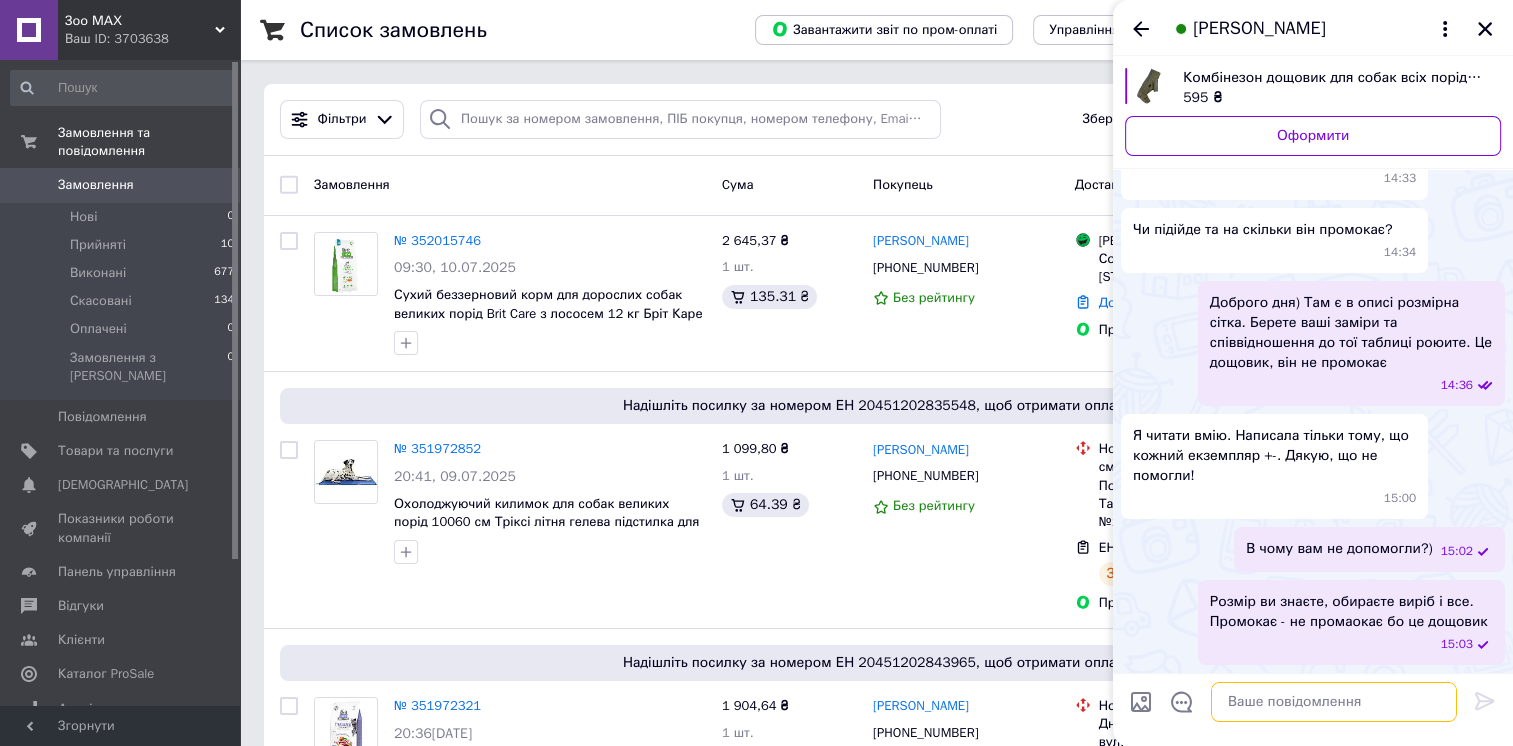 scroll, scrollTop: 0, scrollLeft: 0, axis: both 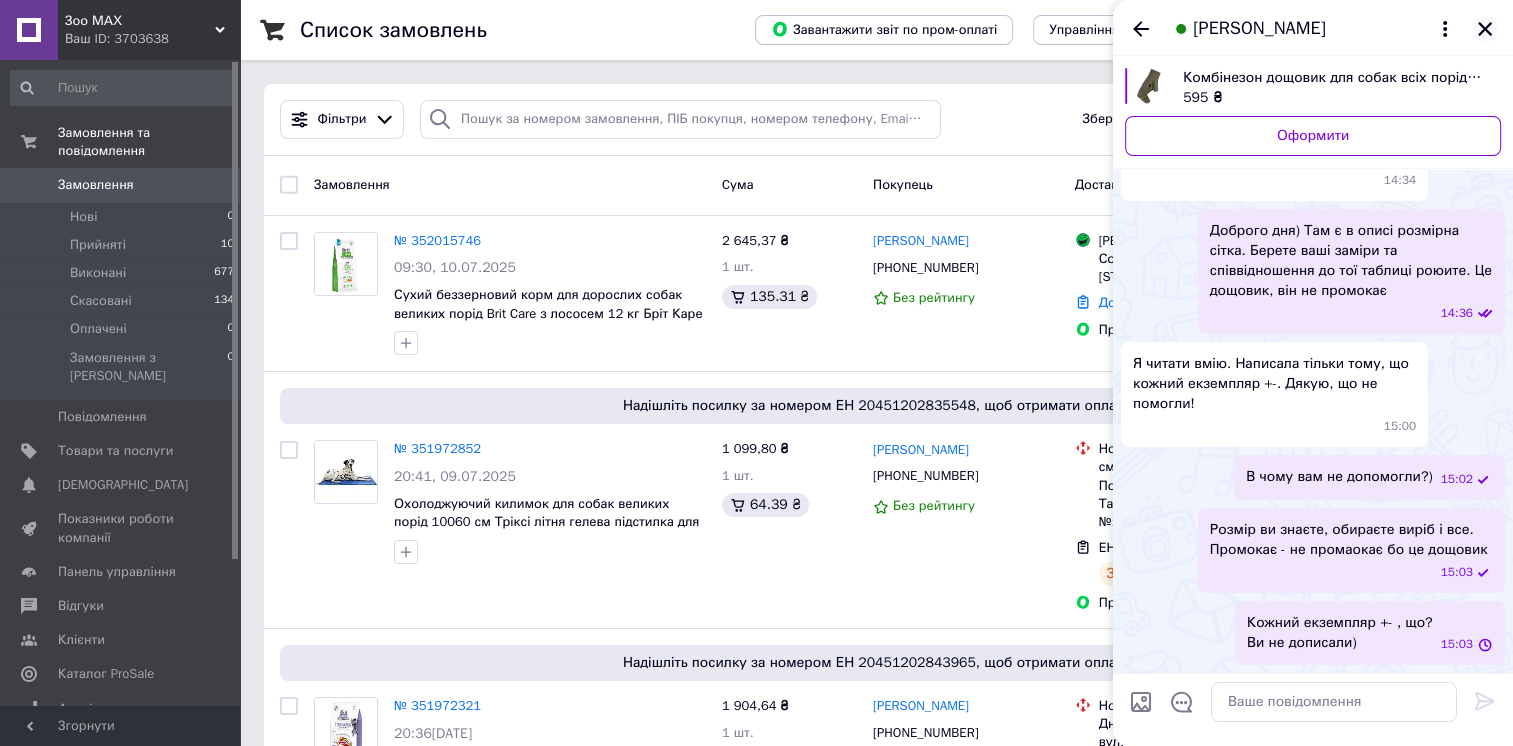 click 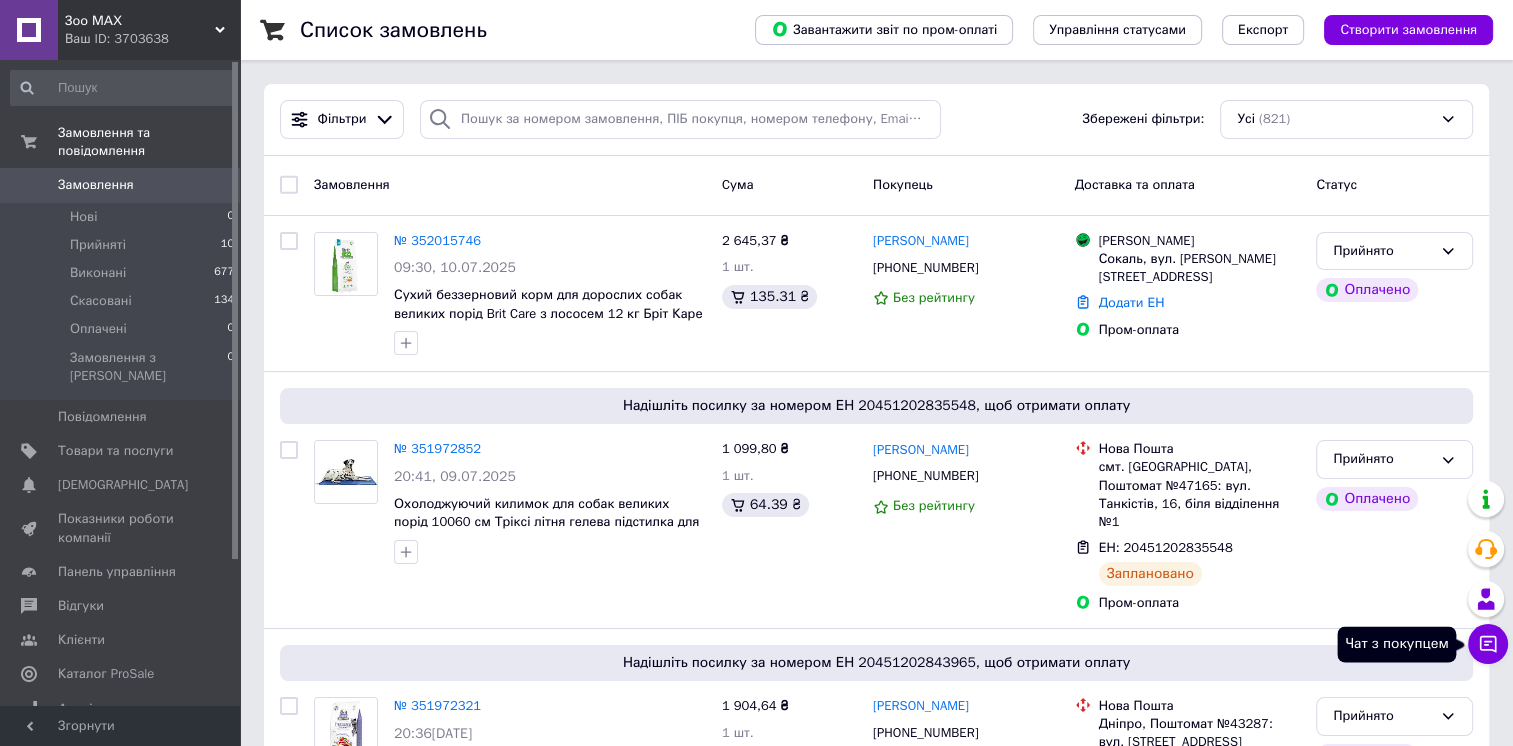 click 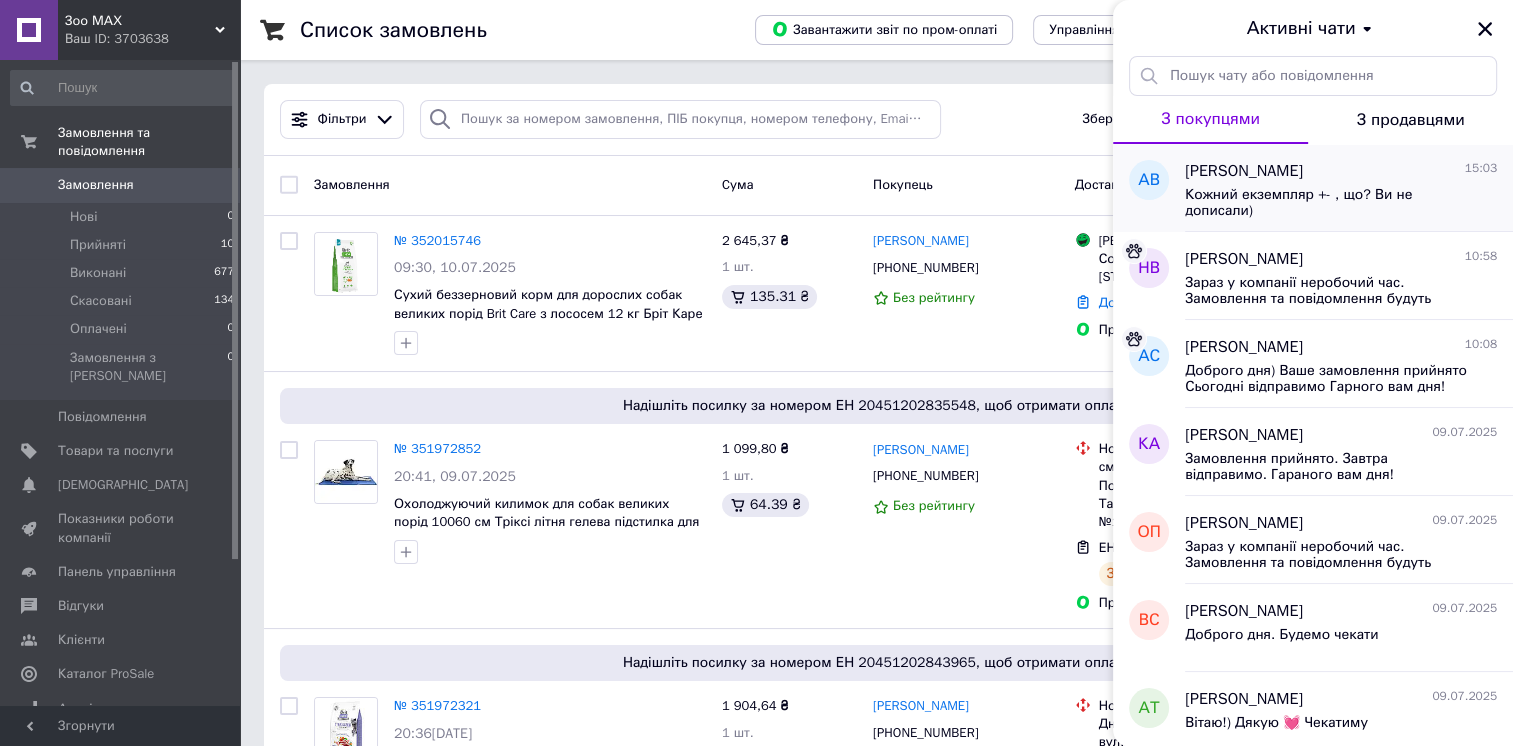 click on "Кожний екземпляр +- , що?
Ви не дописали)" at bounding box center [1327, 203] 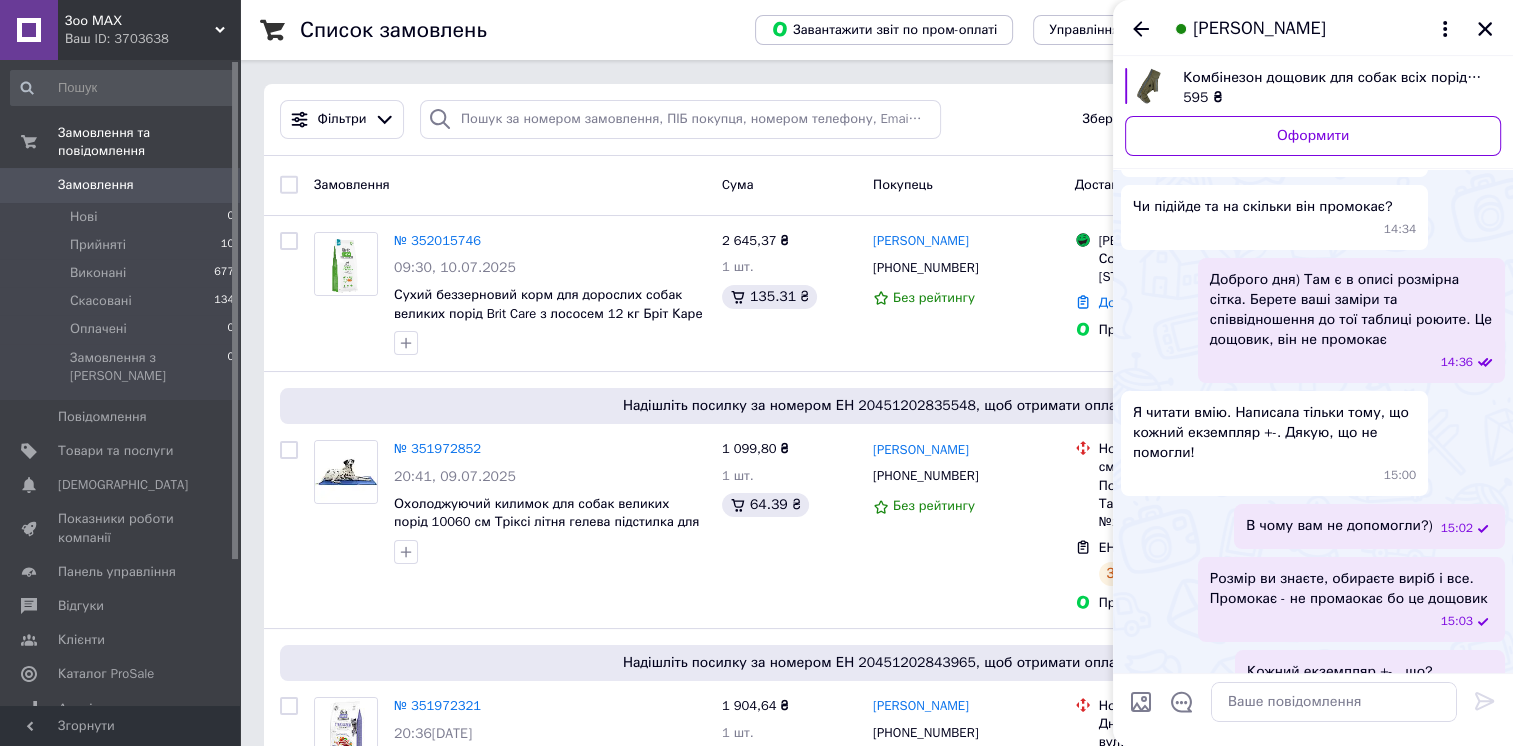 scroll, scrollTop: 186, scrollLeft: 0, axis: vertical 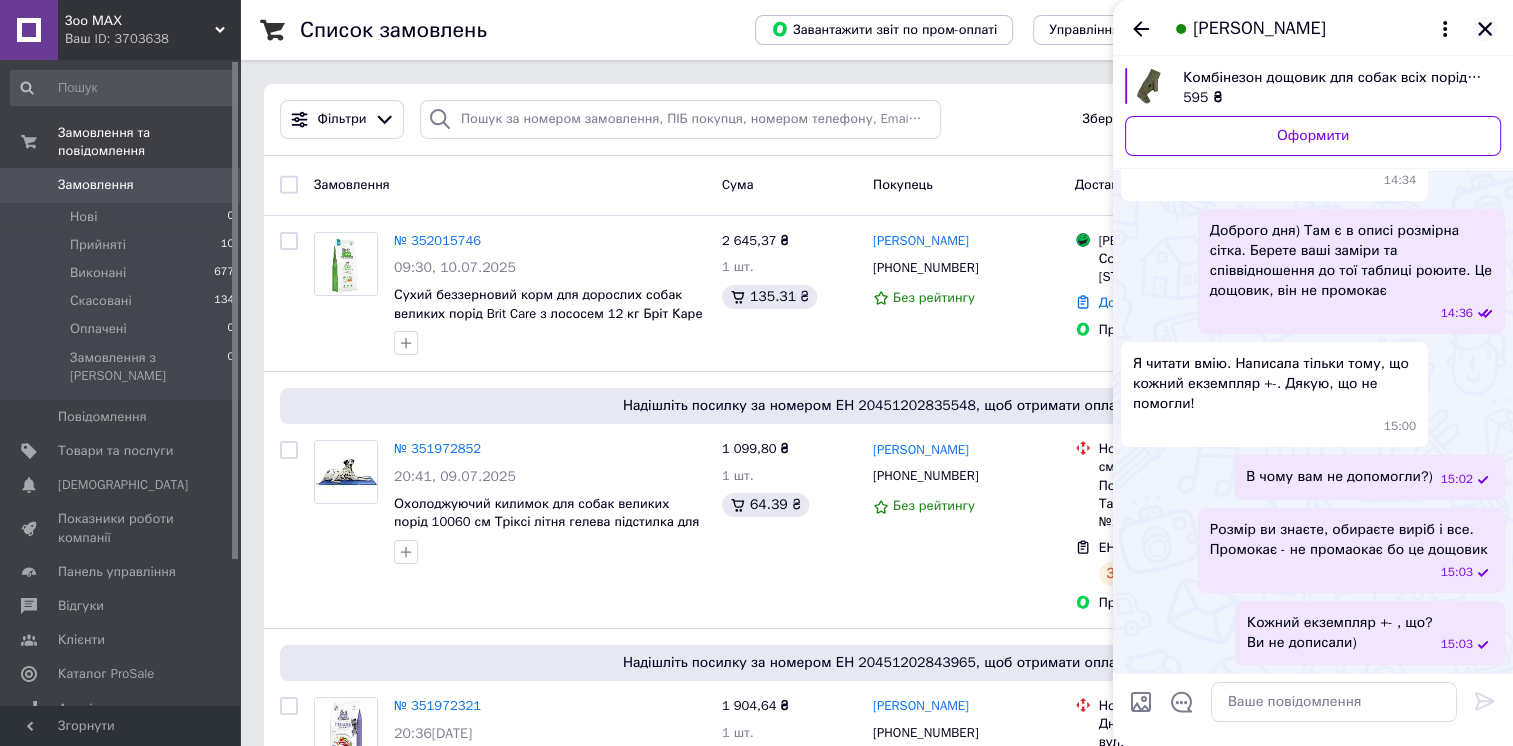 click 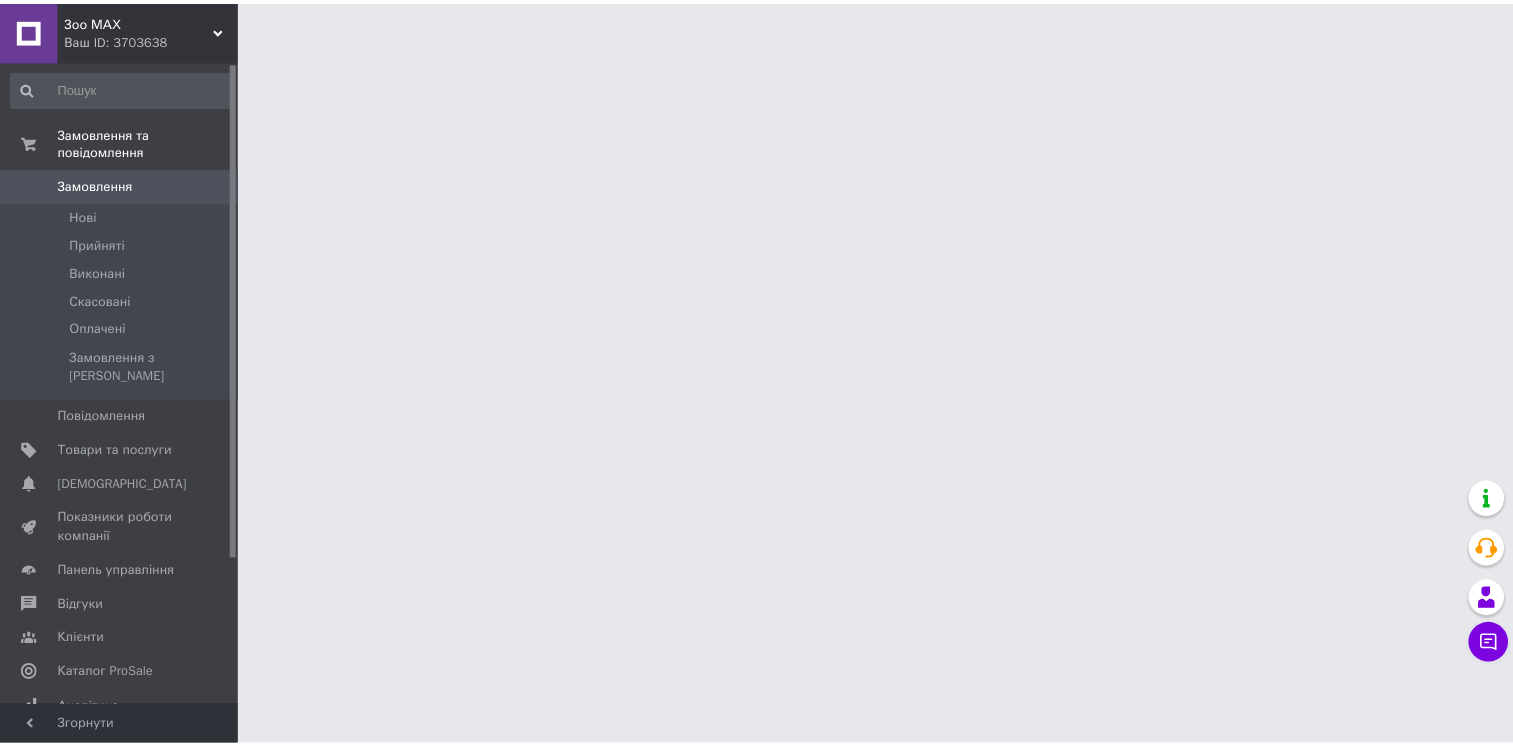 scroll, scrollTop: 0, scrollLeft: 0, axis: both 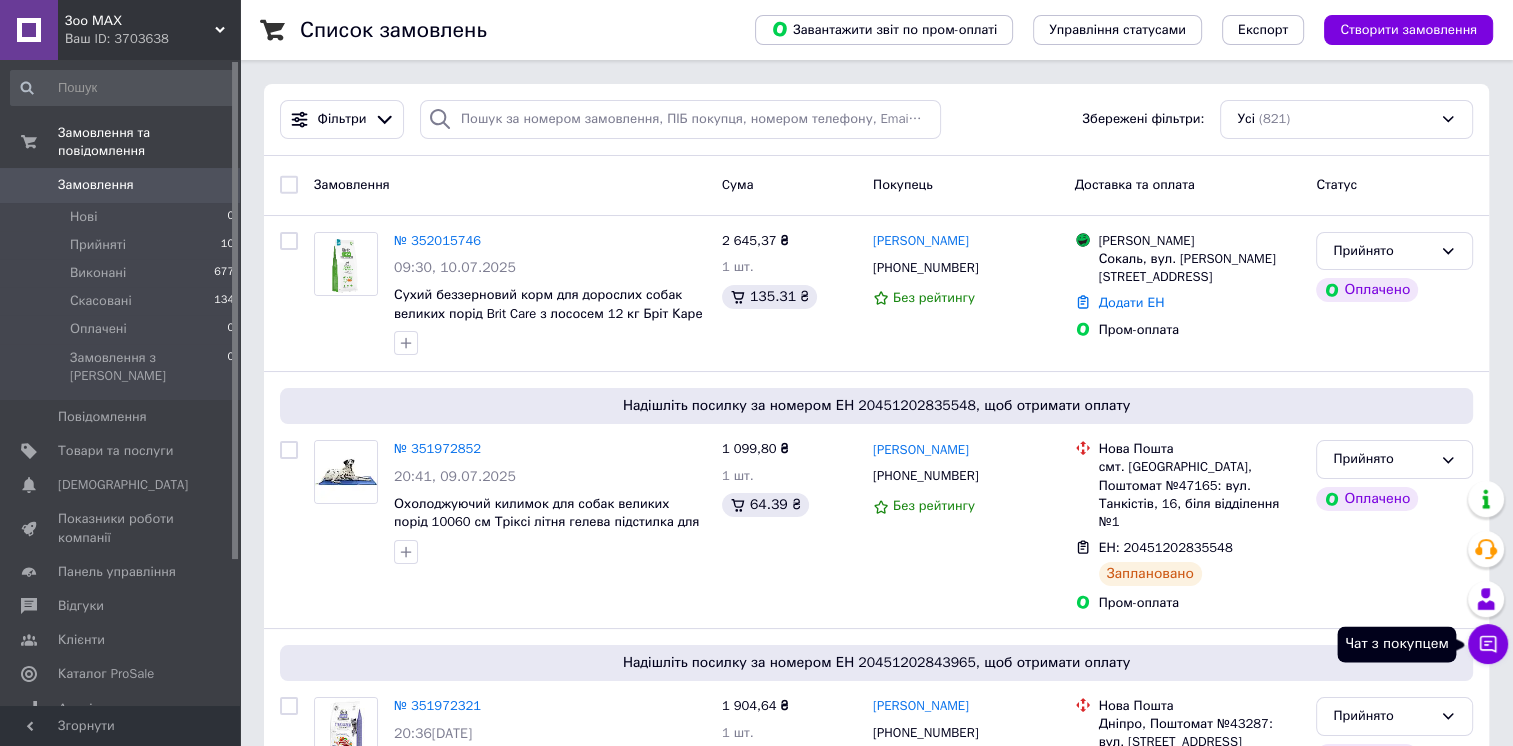 click on "Чат з покупцем" at bounding box center [1488, 644] 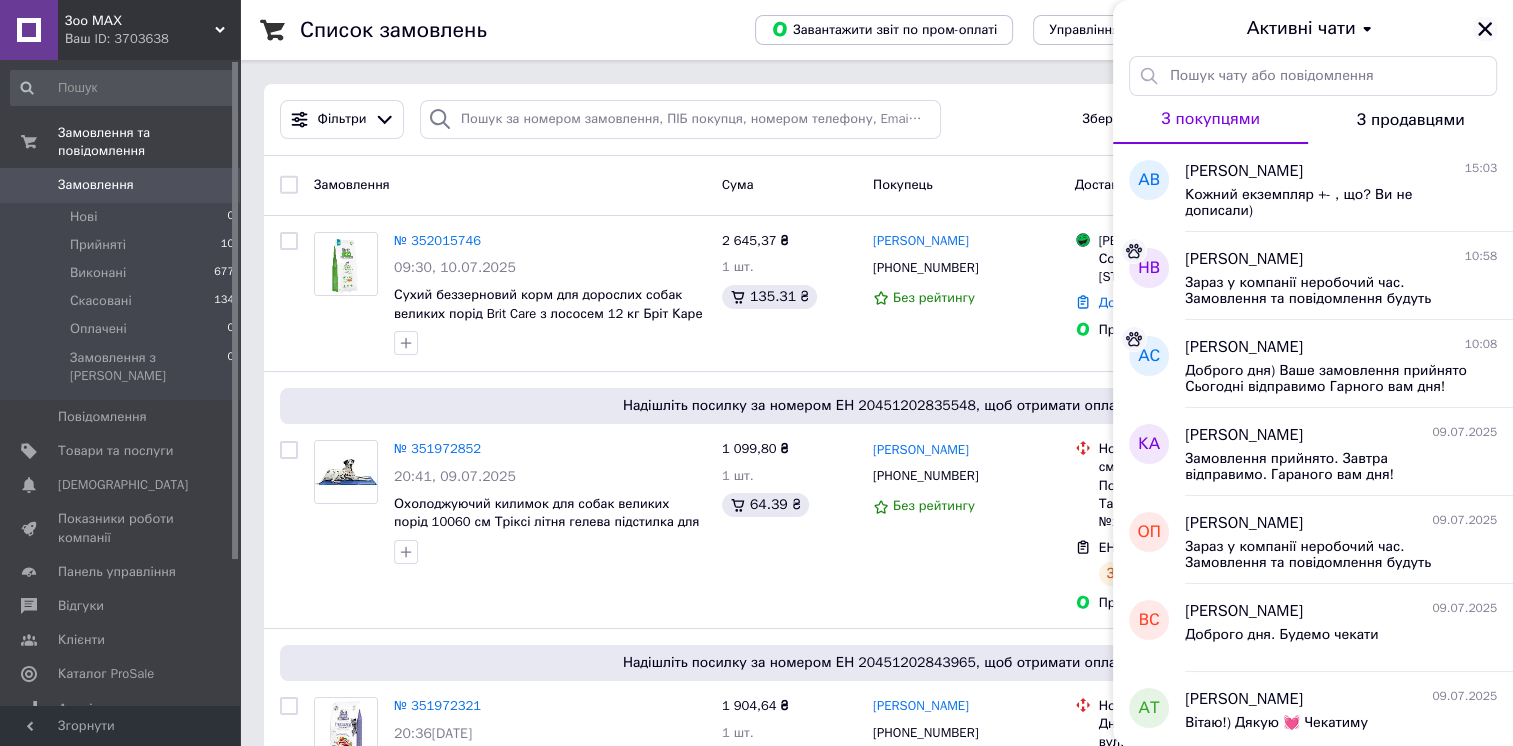 click 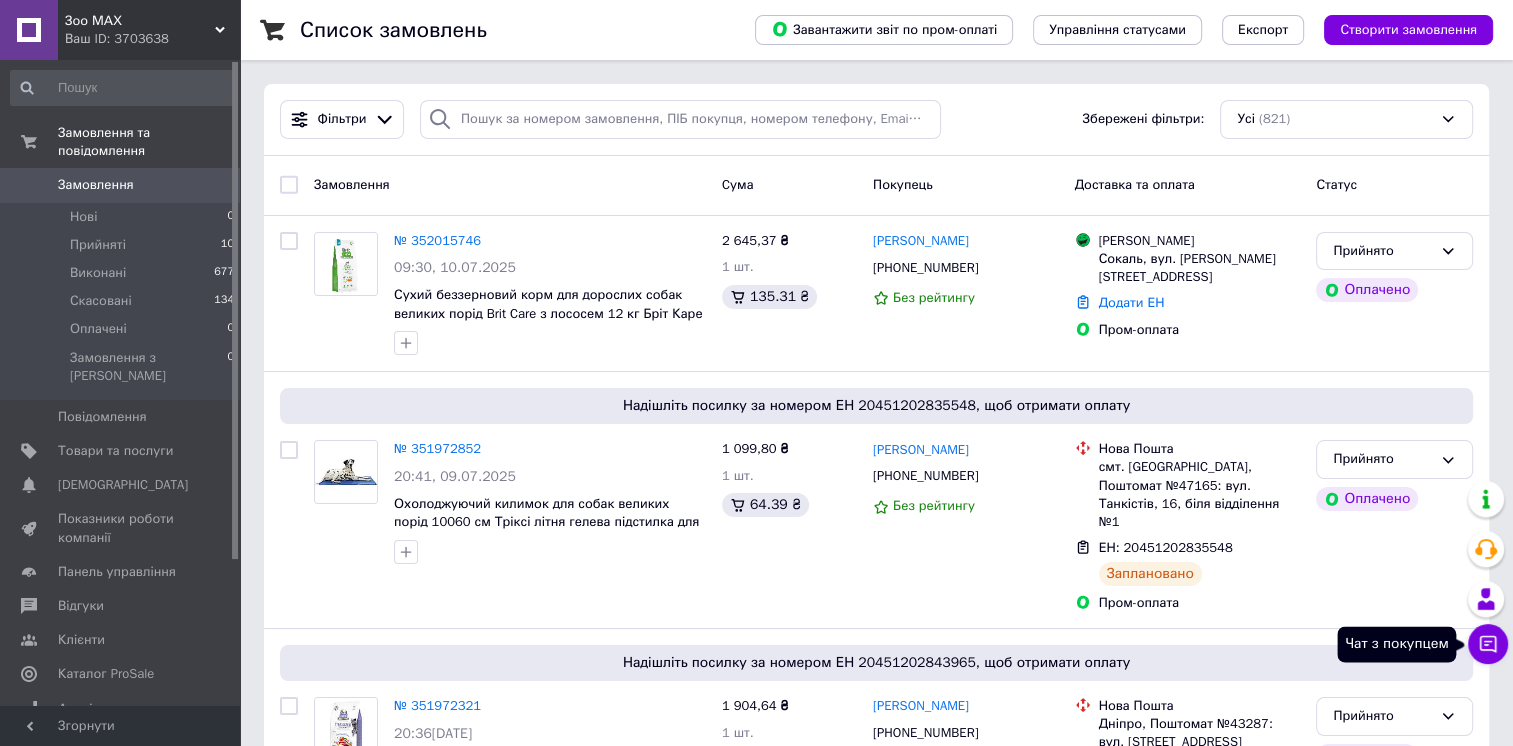 click on "Чат з покупцем" at bounding box center (1488, 644) 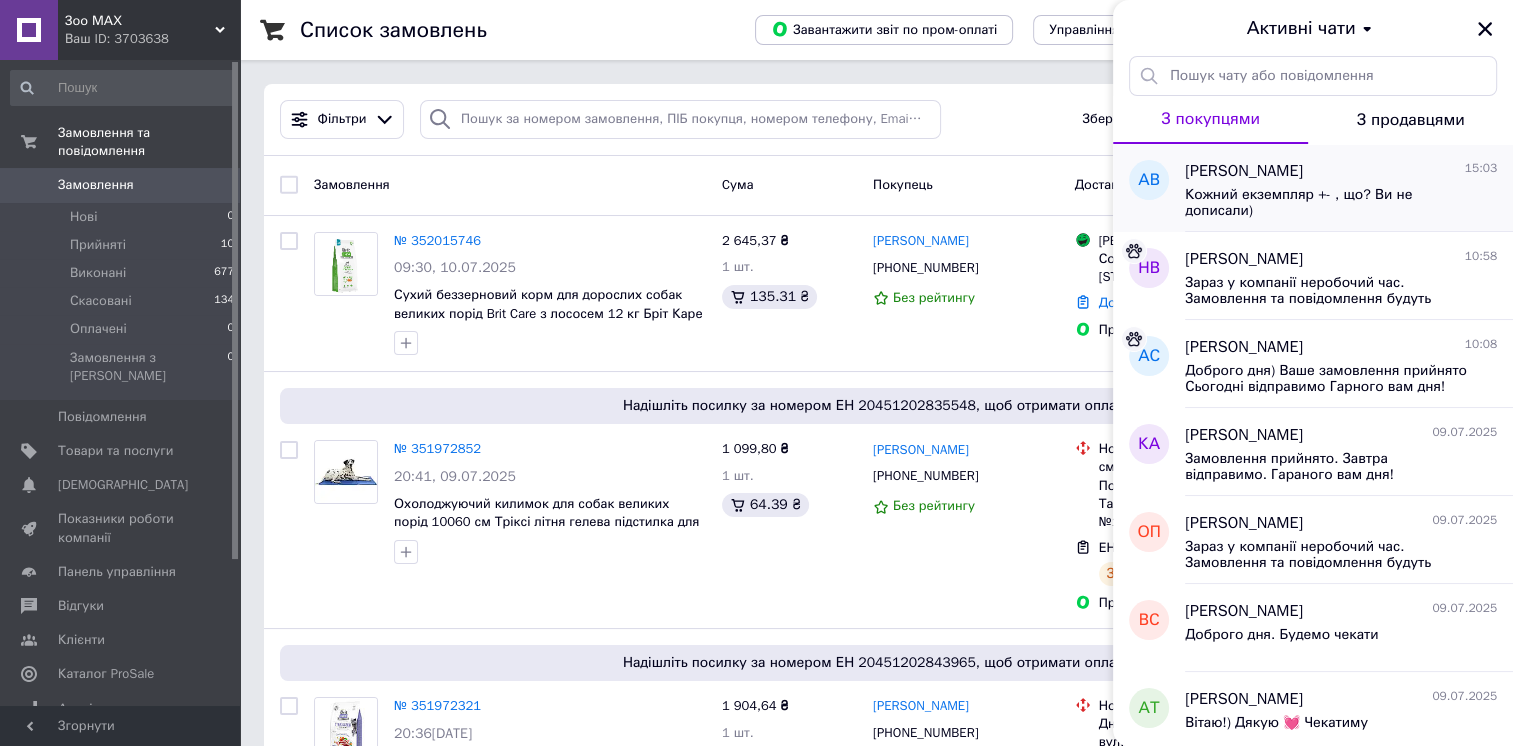 click on "Алла Веремейчук 15:03 Кожний екземпляр +- , що?
Ви не дописали)" at bounding box center [1349, 188] 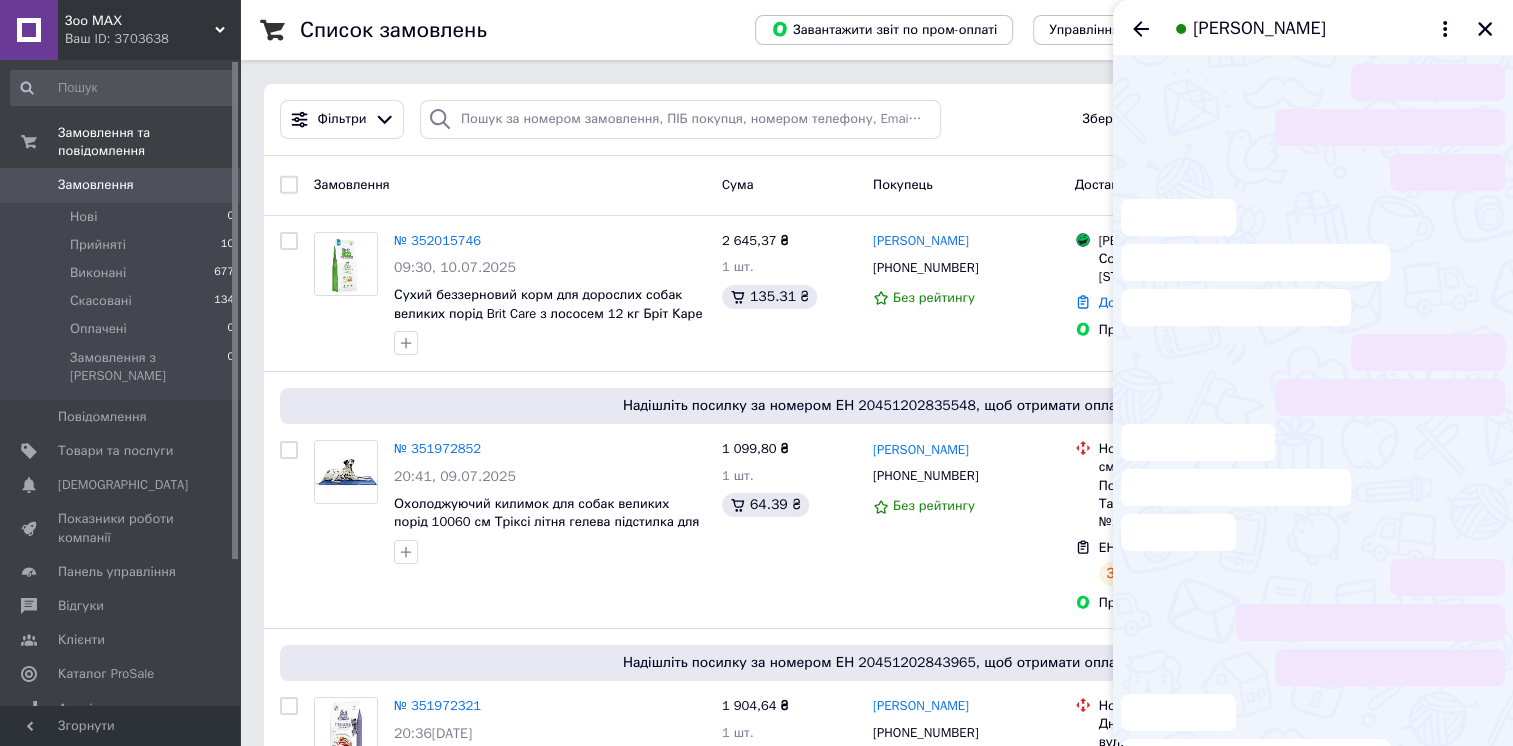 scroll, scrollTop: 237, scrollLeft: 0, axis: vertical 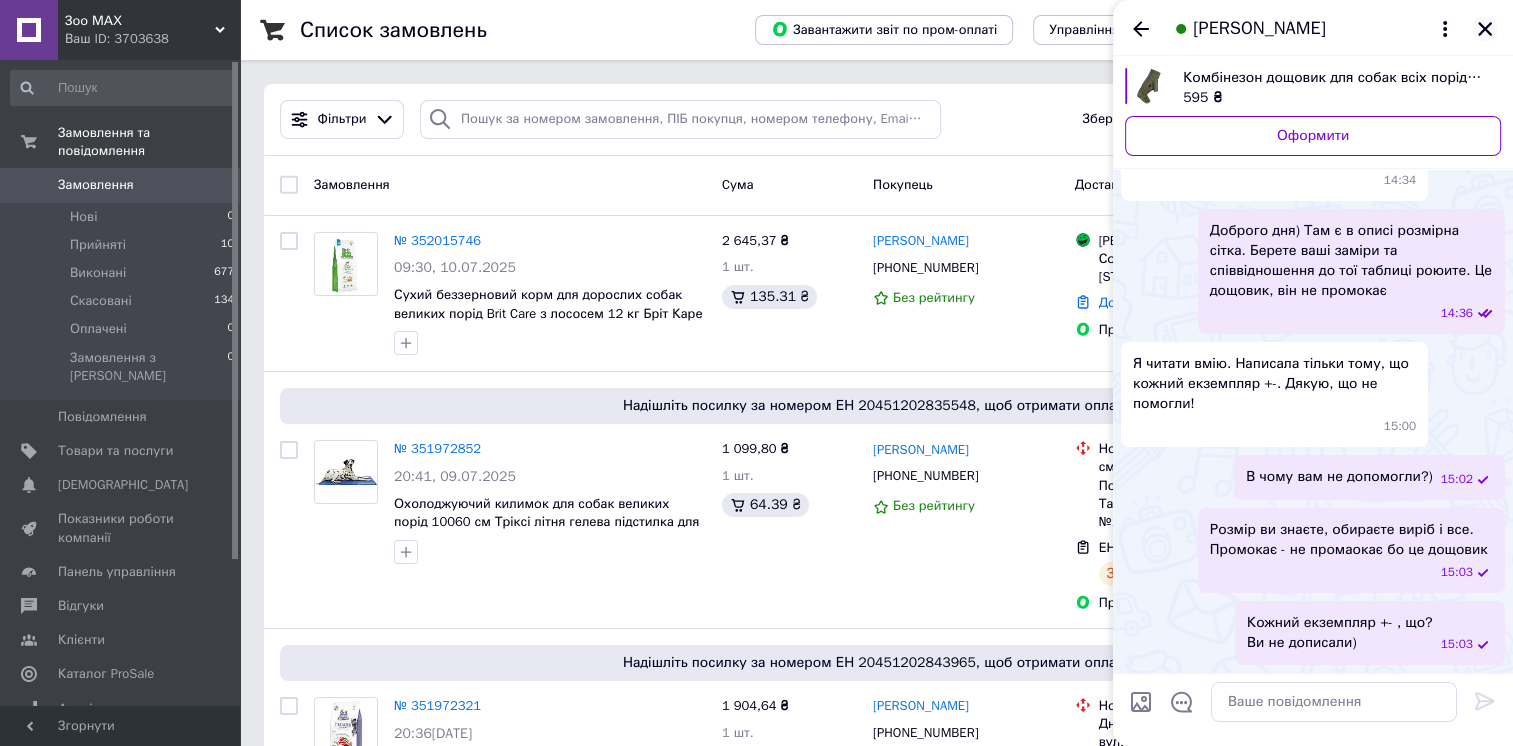 click 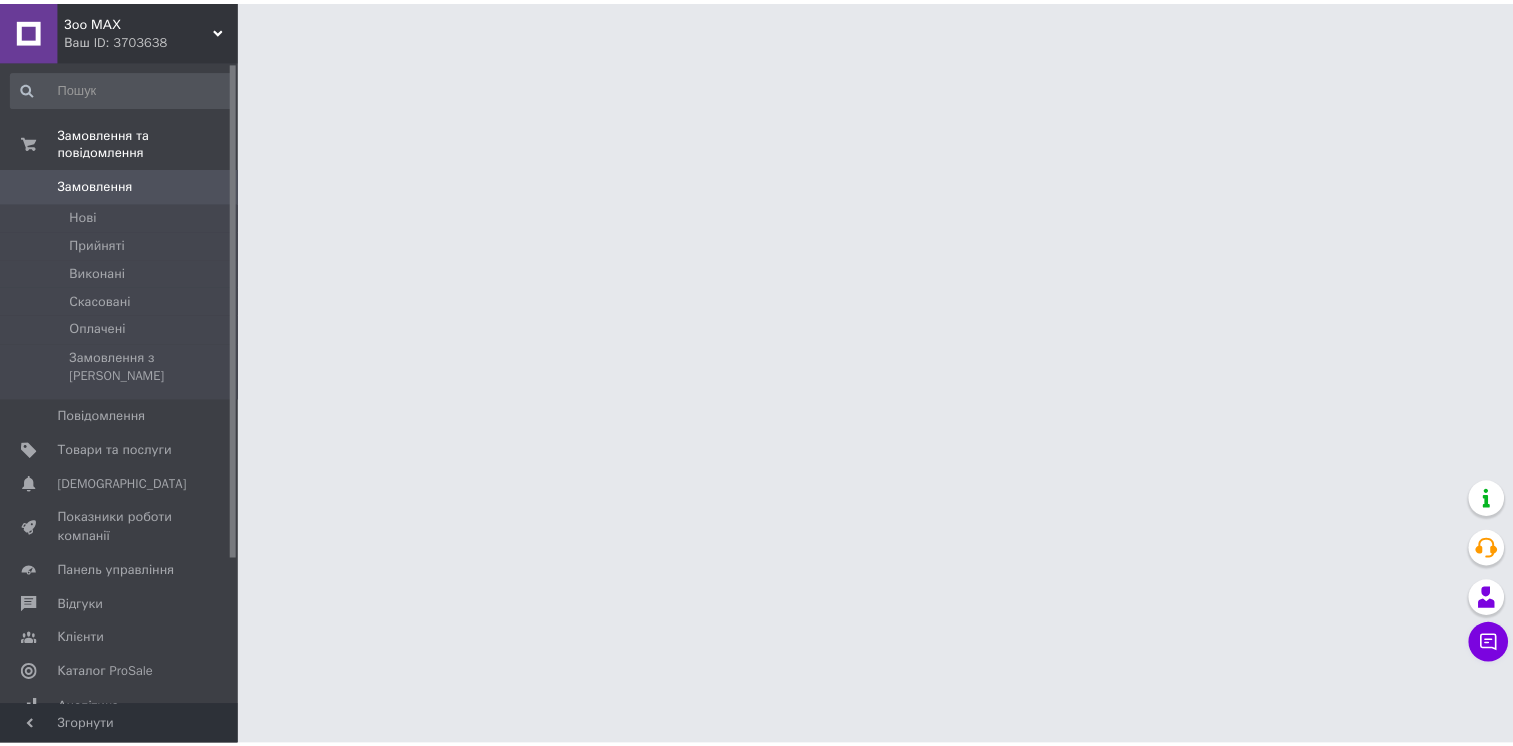 scroll, scrollTop: 0, scrollLeft: 0, axis: both 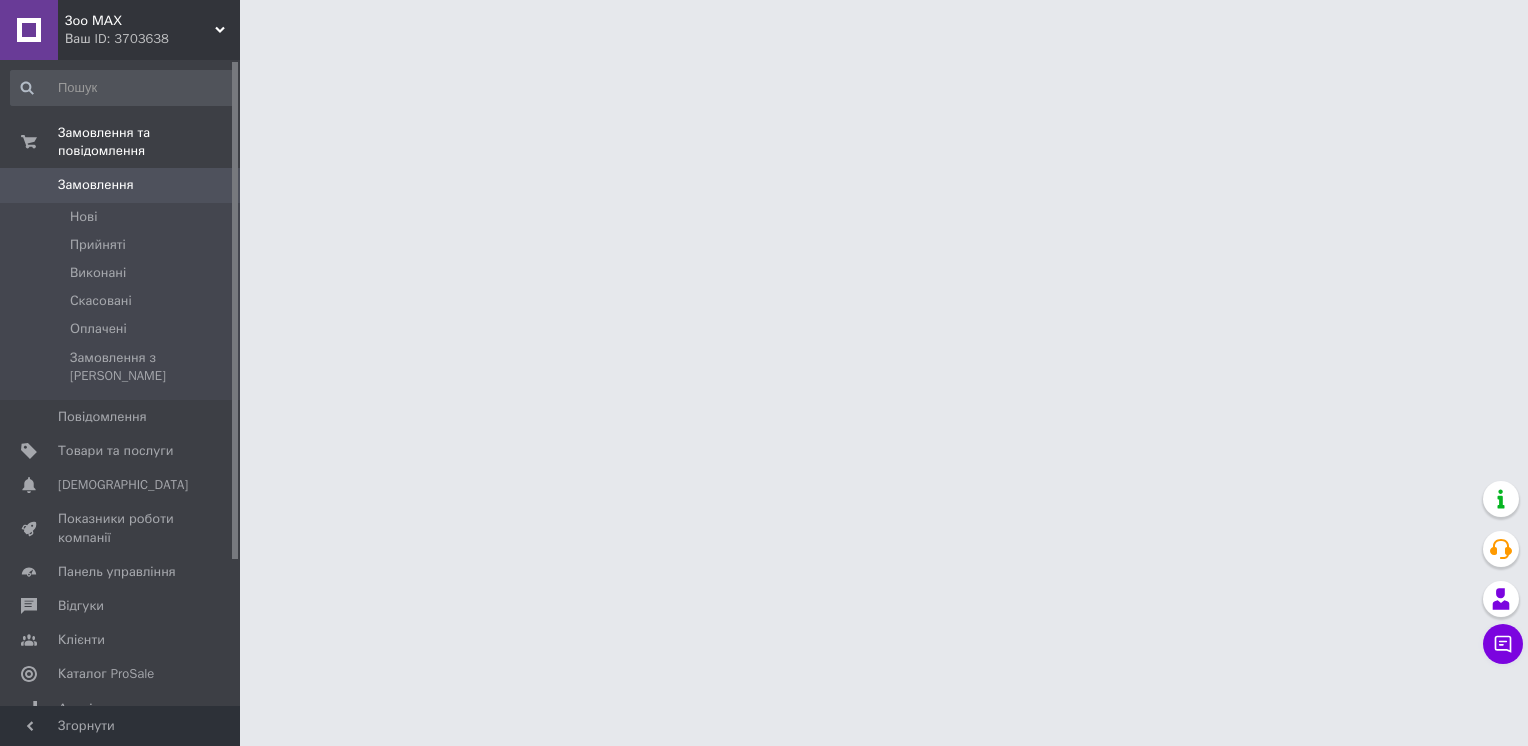 click on "Менеджер Чат з покупцем Тех підтримка
Чат з покупцем" at bounding box center [1503, 572] 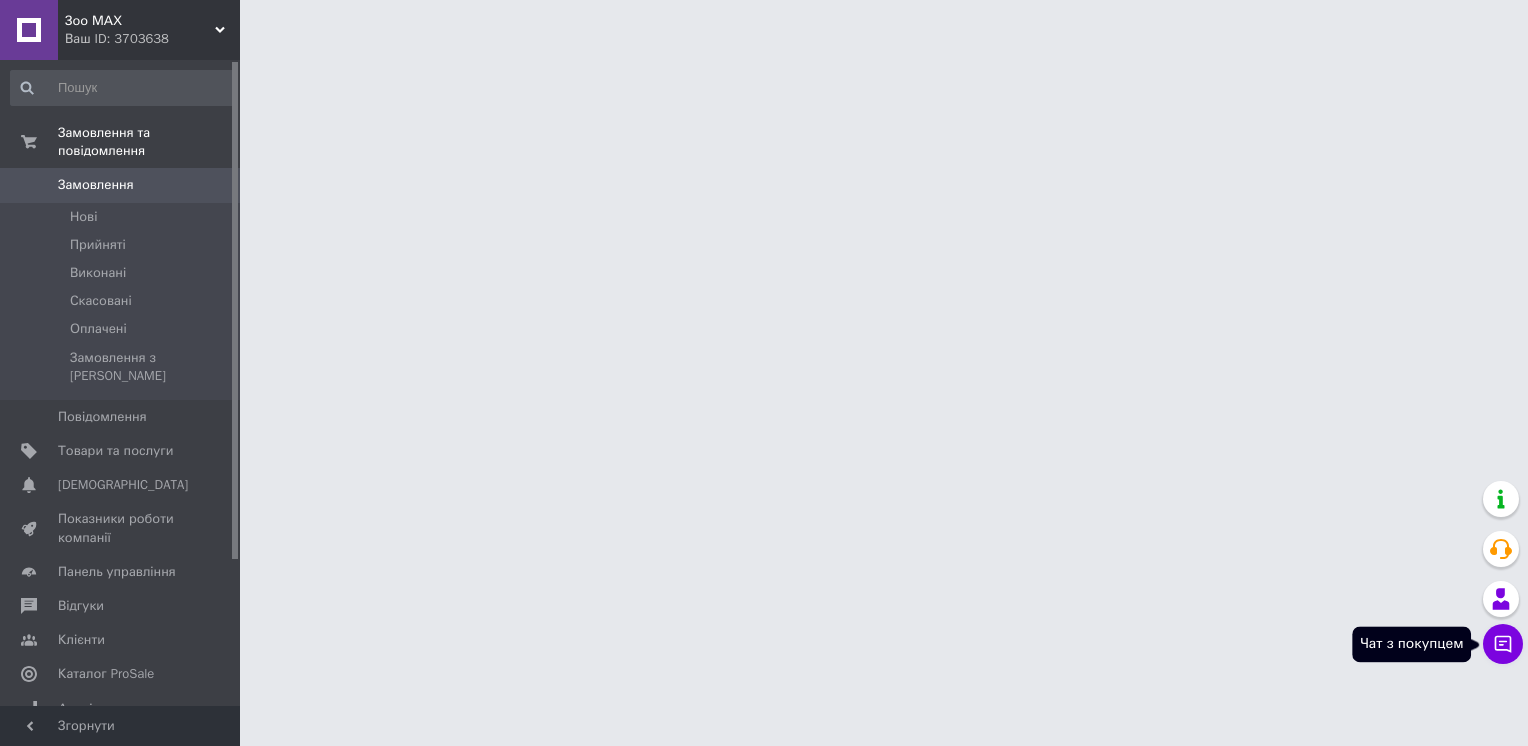 click 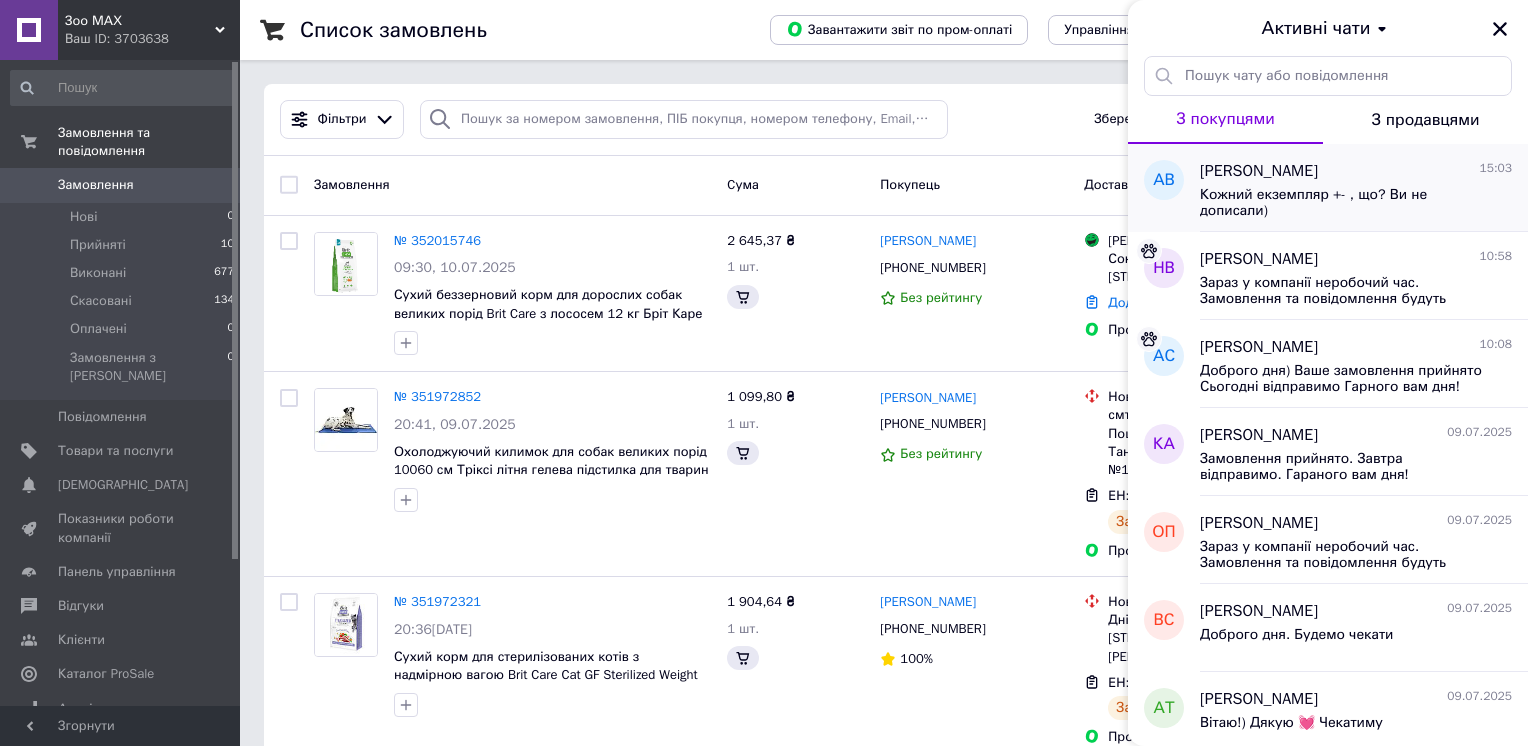 click on "Кожний екземпляр +- , що?
Ви не дописали)" at bounding box center (1342, 203) 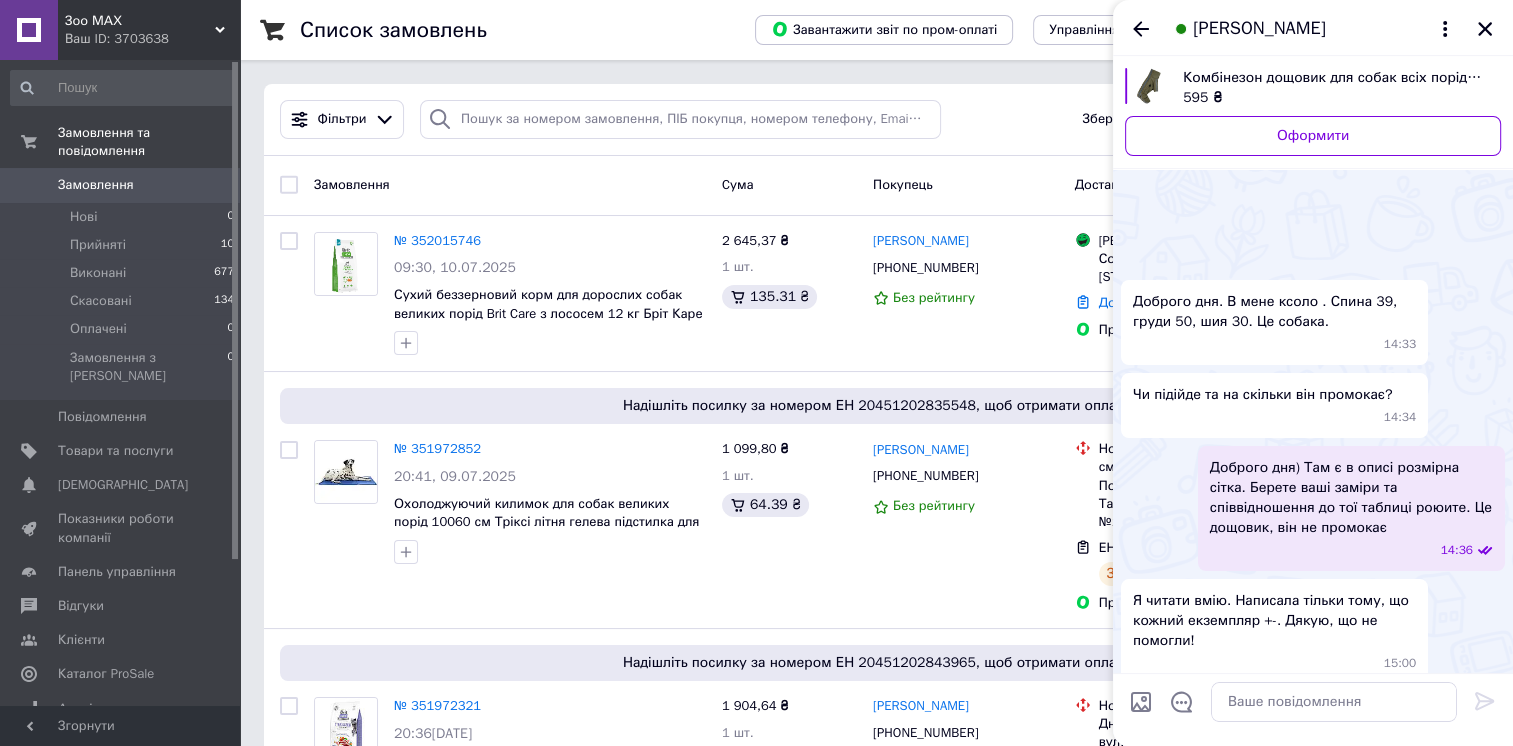 scroll, scrollTop: 237, scrollLeft: 0, axis: vertical 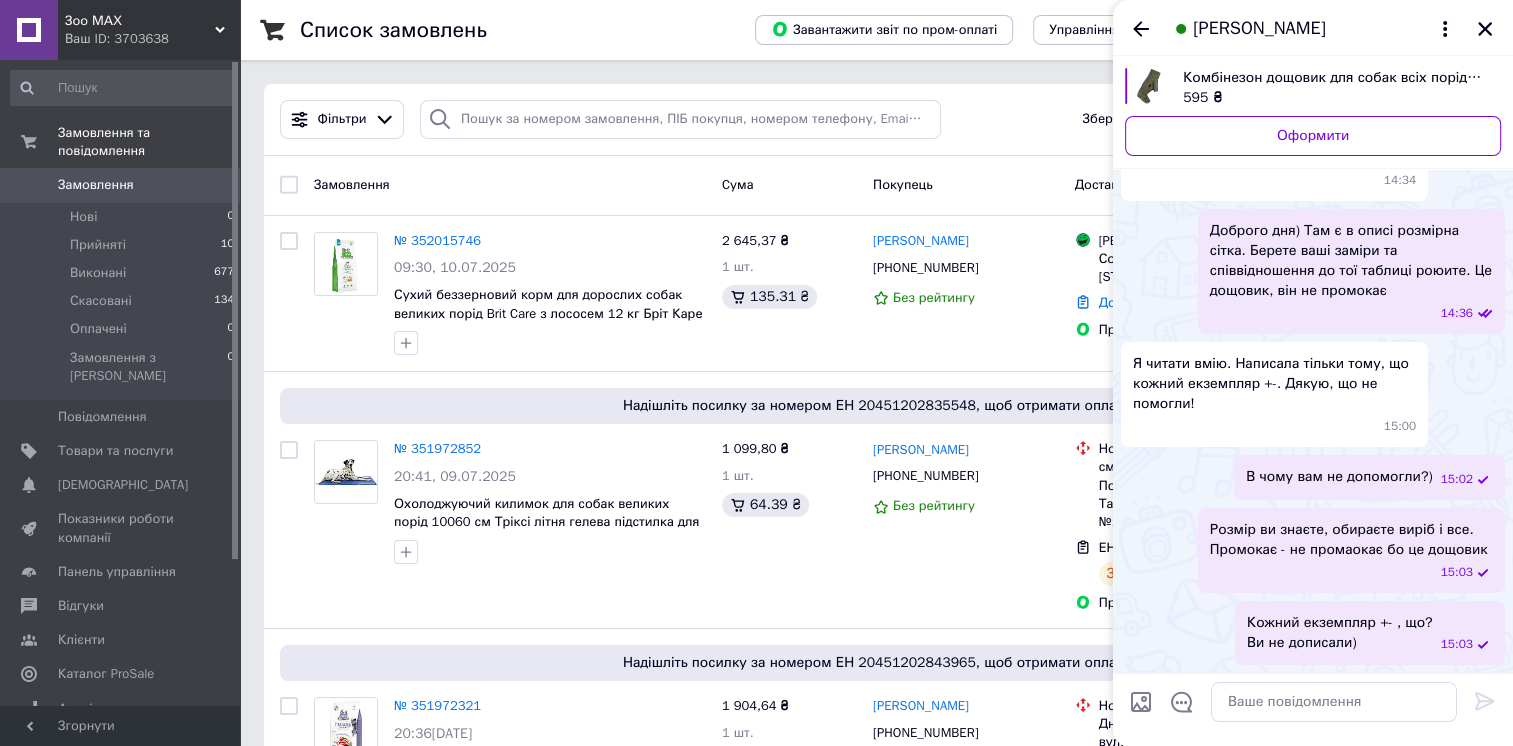 click on "[PERSON_NAME]" at bounding box center (1259, 29) 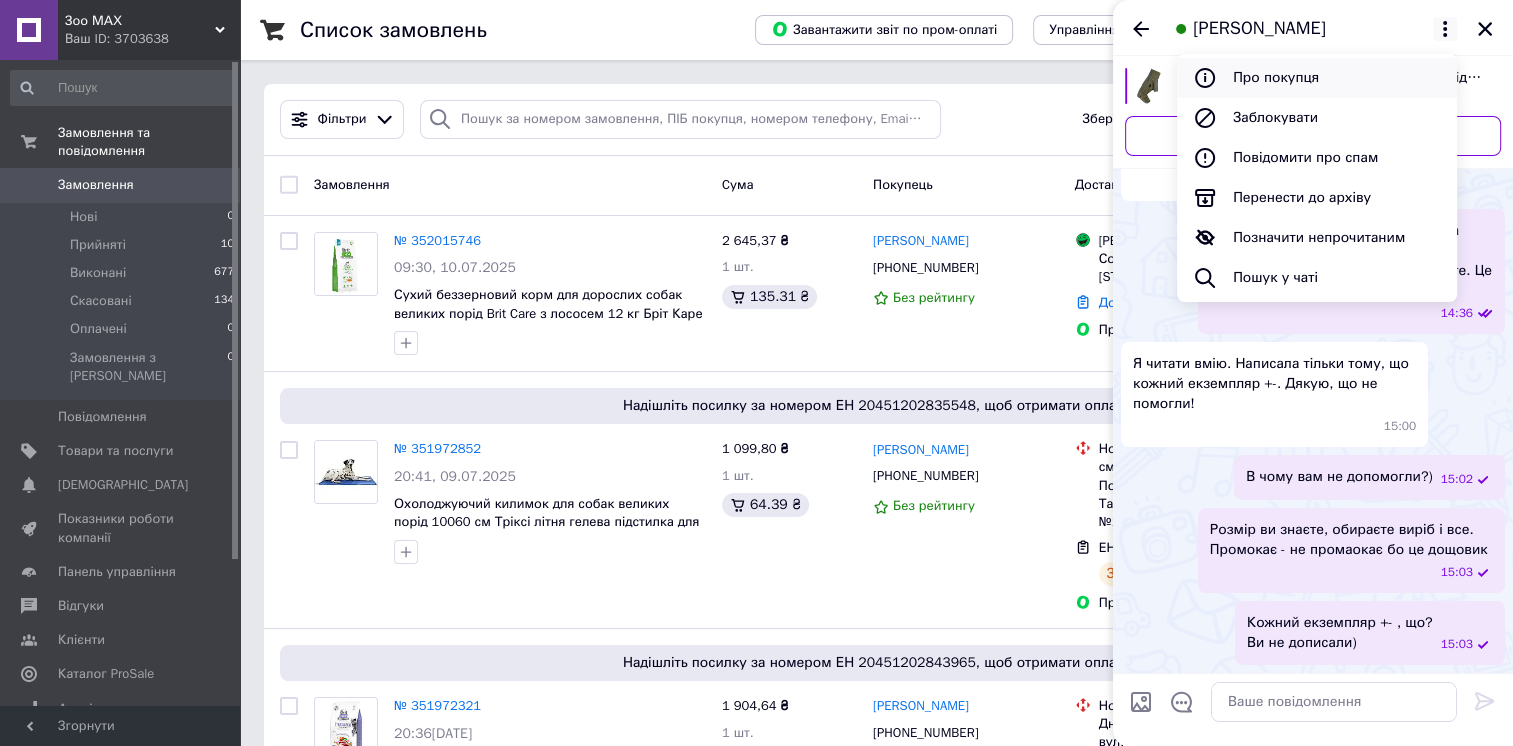 click on "Про покупця" at bounding box center [1317, 78] 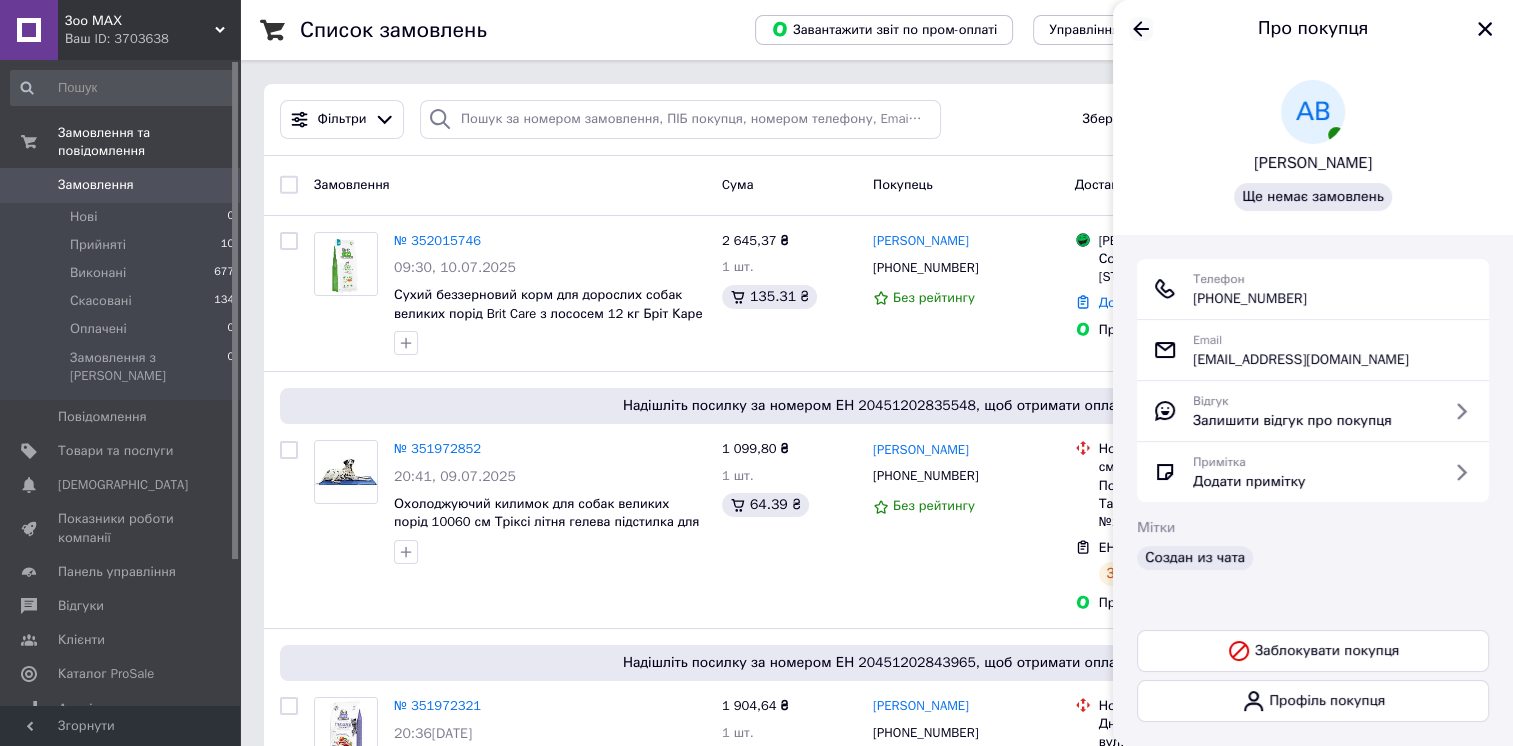 click 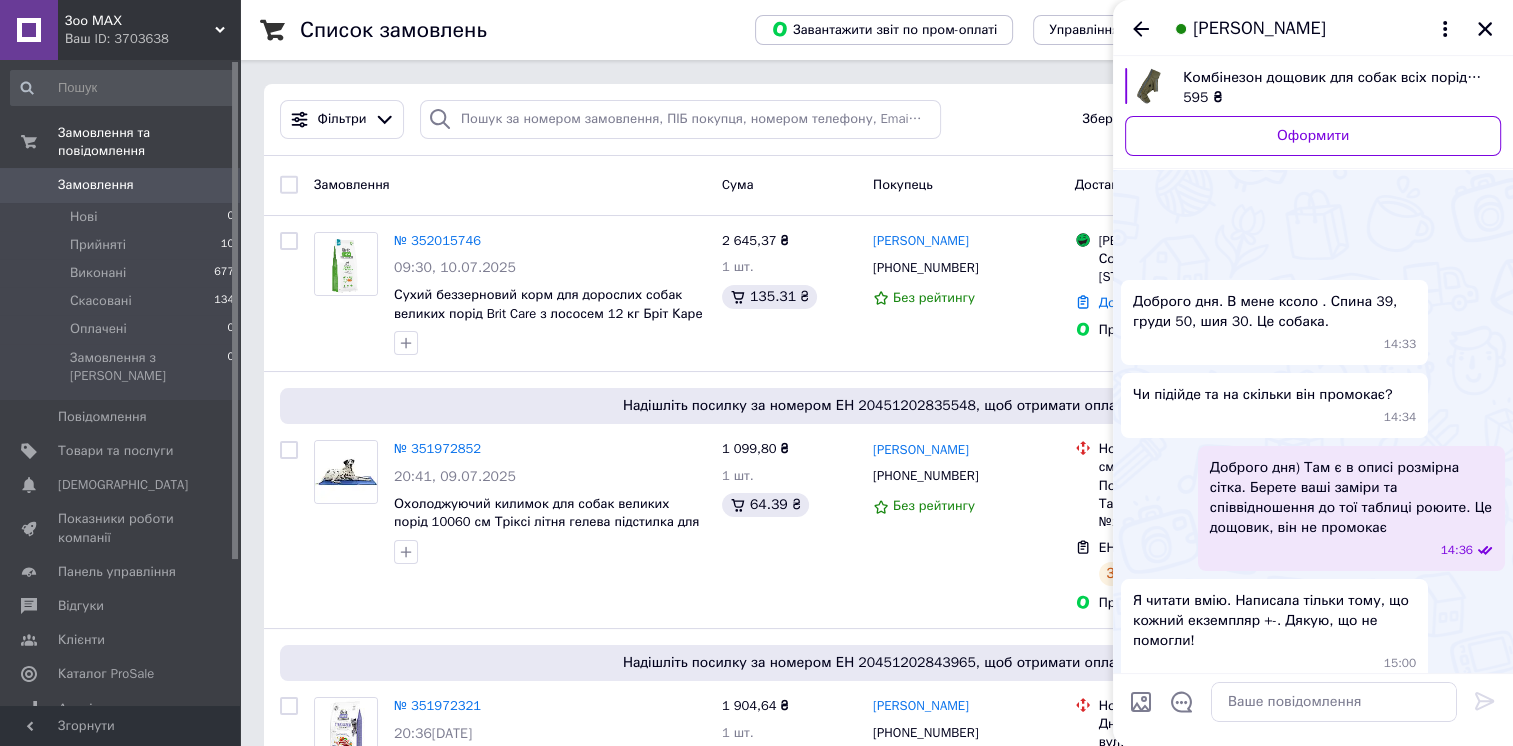 scroll, scrollTop: 237, scrollLeft: 0, axis: vertical 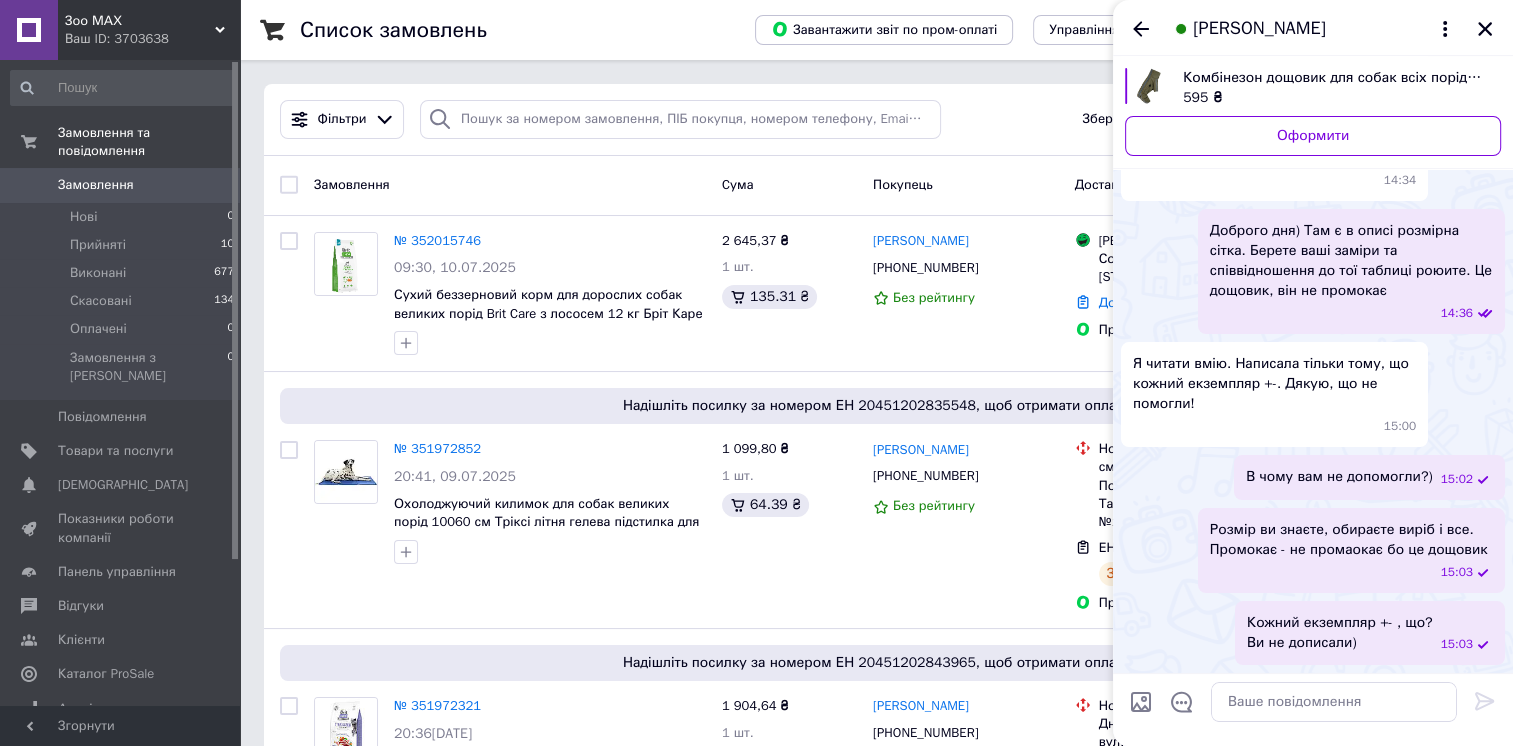 click on "[PERSON_NAME]" at bounding box center (1259, 29) 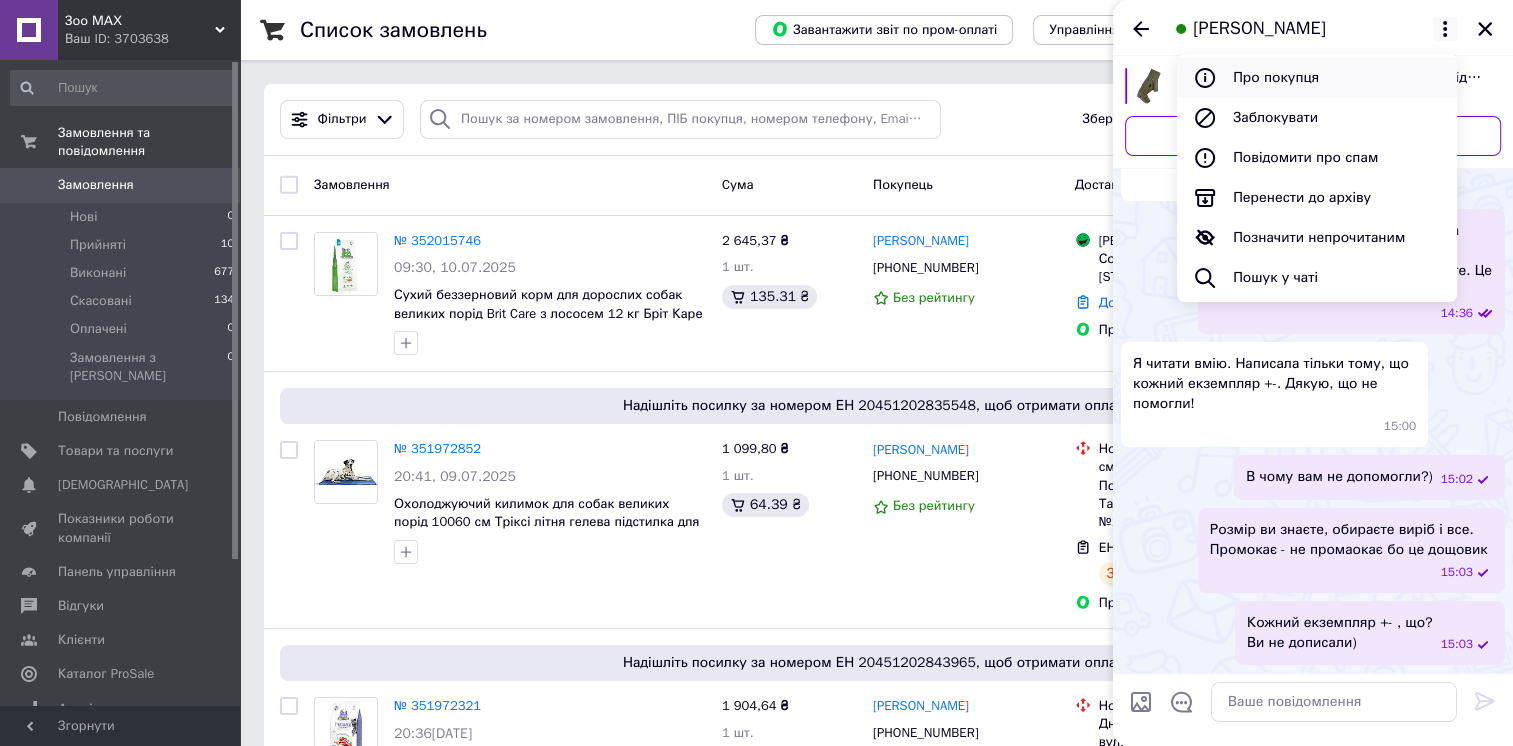 click on "Про покупця" at bounding box center (1317, 78) 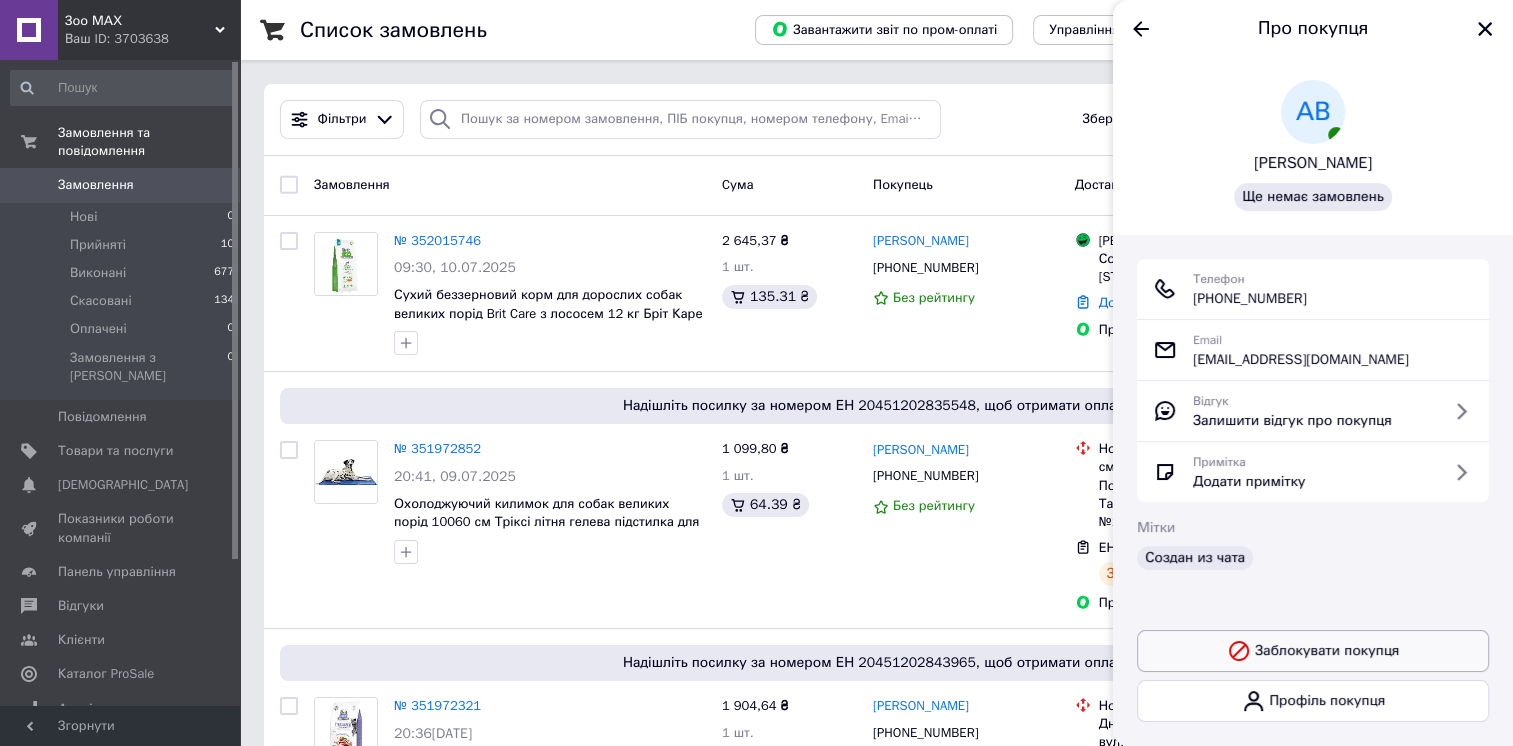 click on "Заблокувати покупця" at bounding box center [1313, 651] 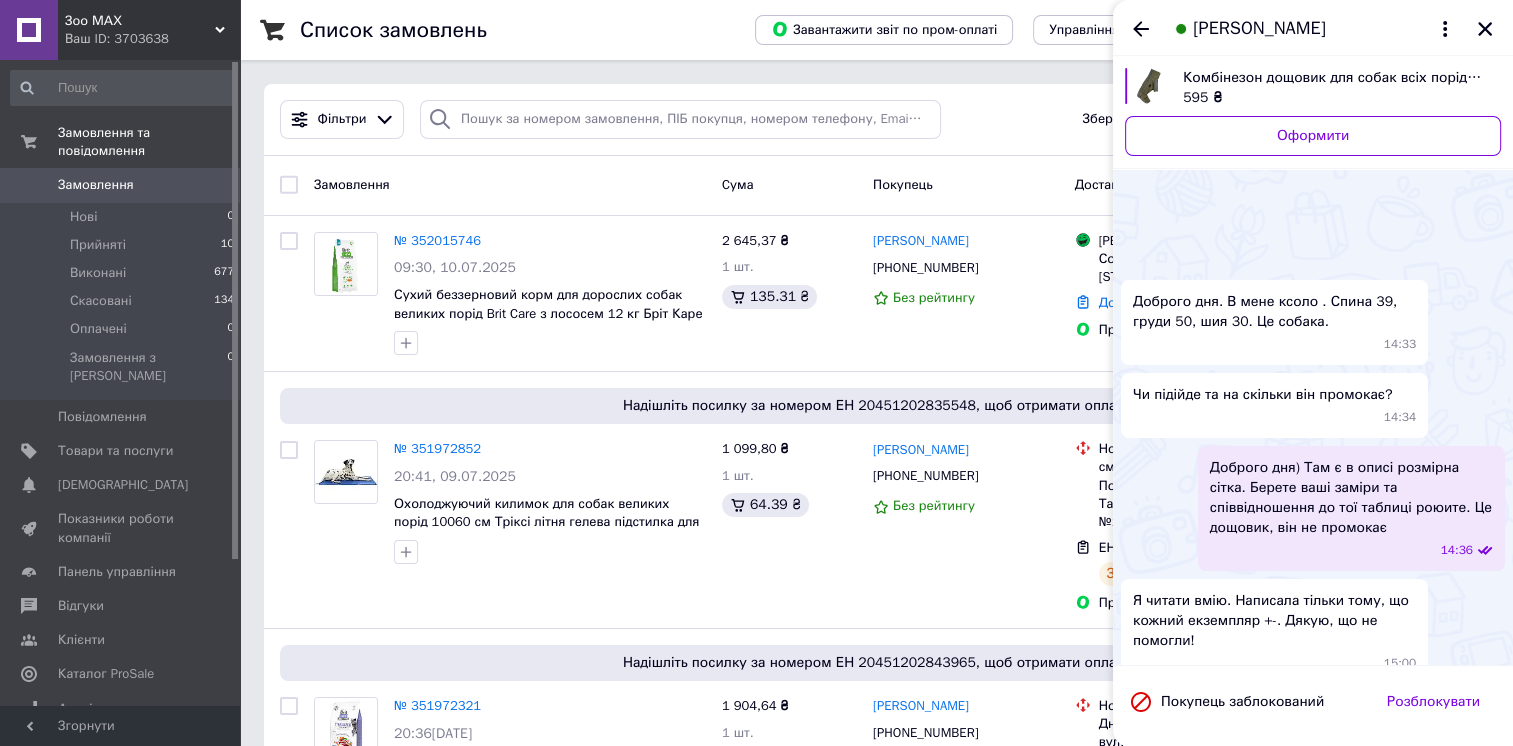 scroll, scrollTop: 237, scrollLeft: 0, axis: vertical 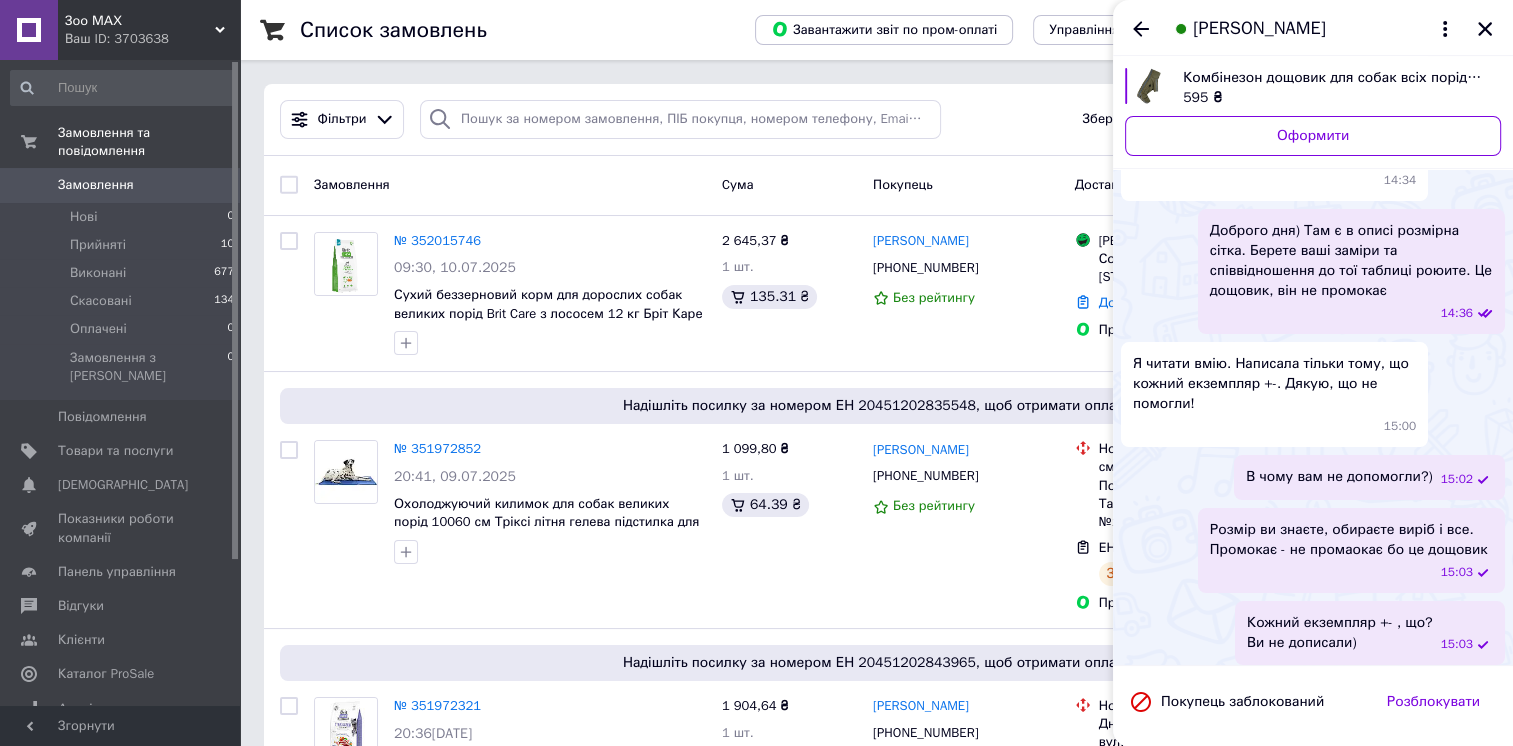 click on "Алла Веремейчук" at bounding box center [1313, 28] 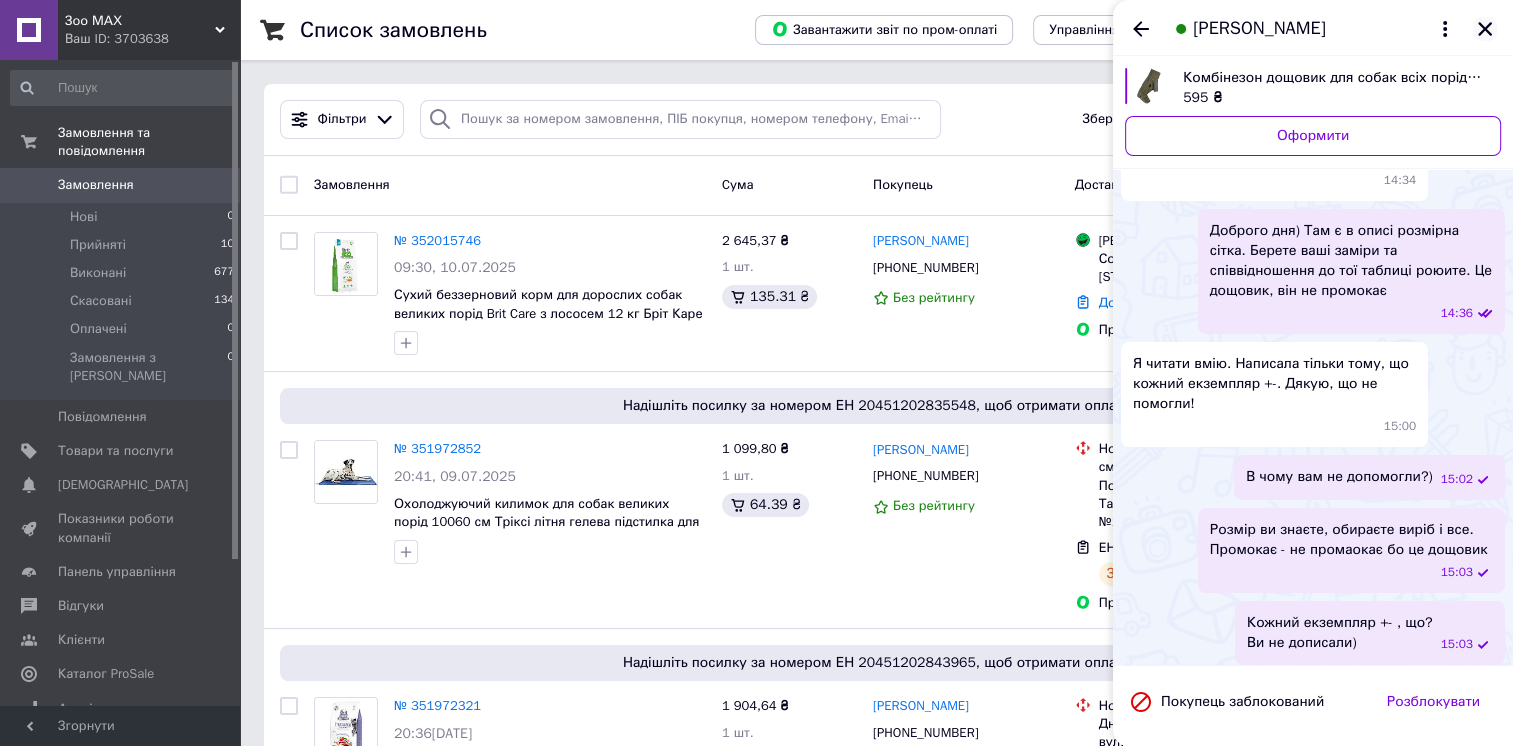 click 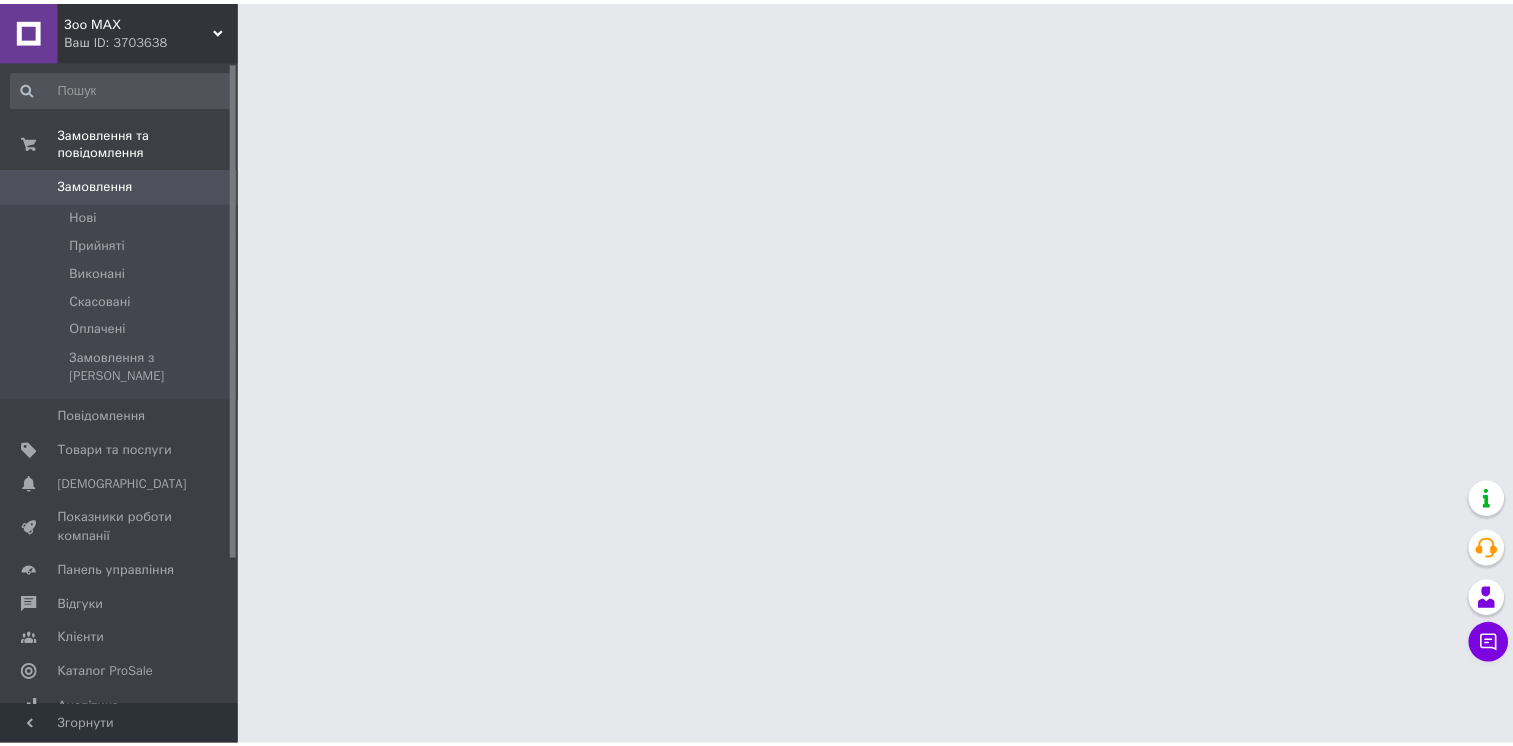 scroll, scrollTop: 0, scrollLeft: 0, axis: both 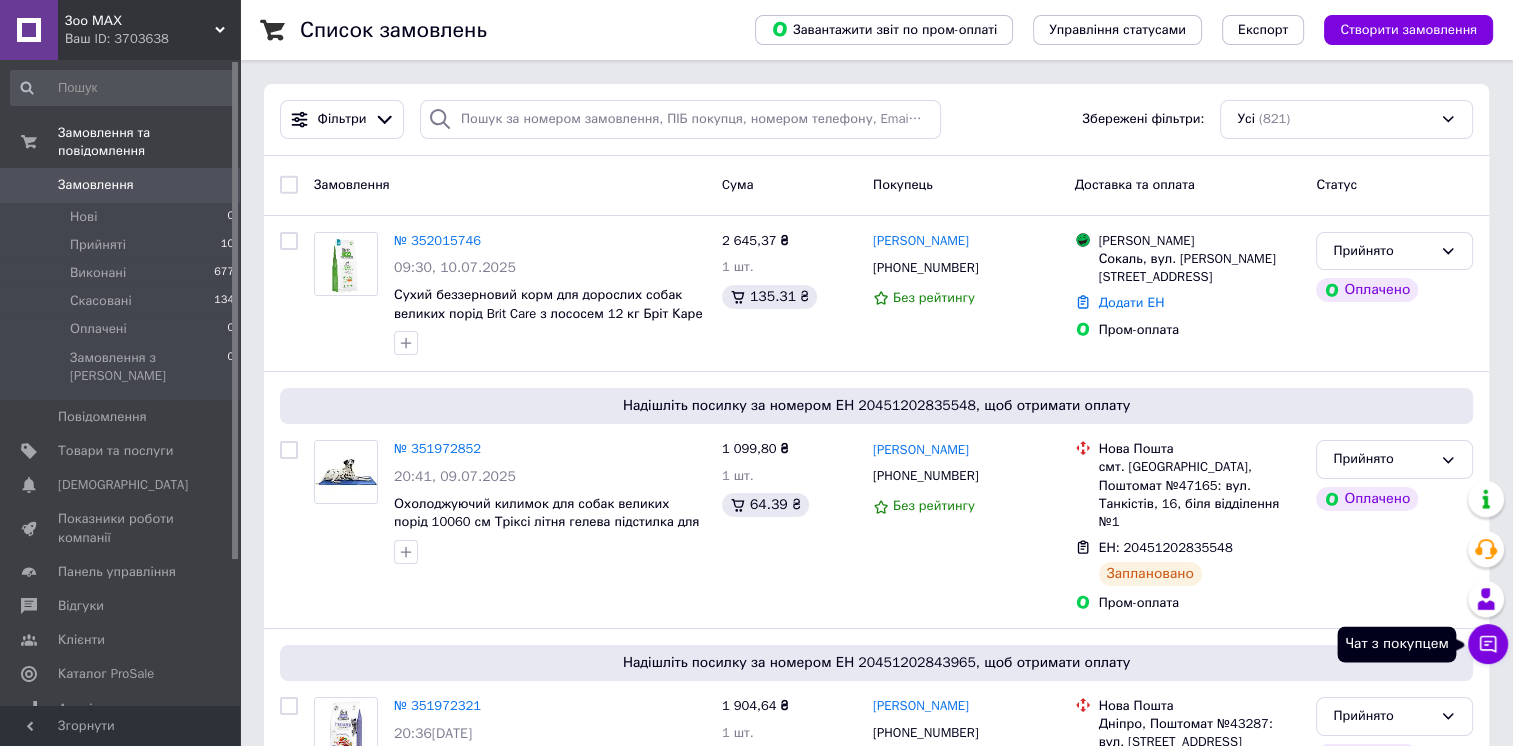 click on "Чат з покупцем" at bounding box center (1488, 644) 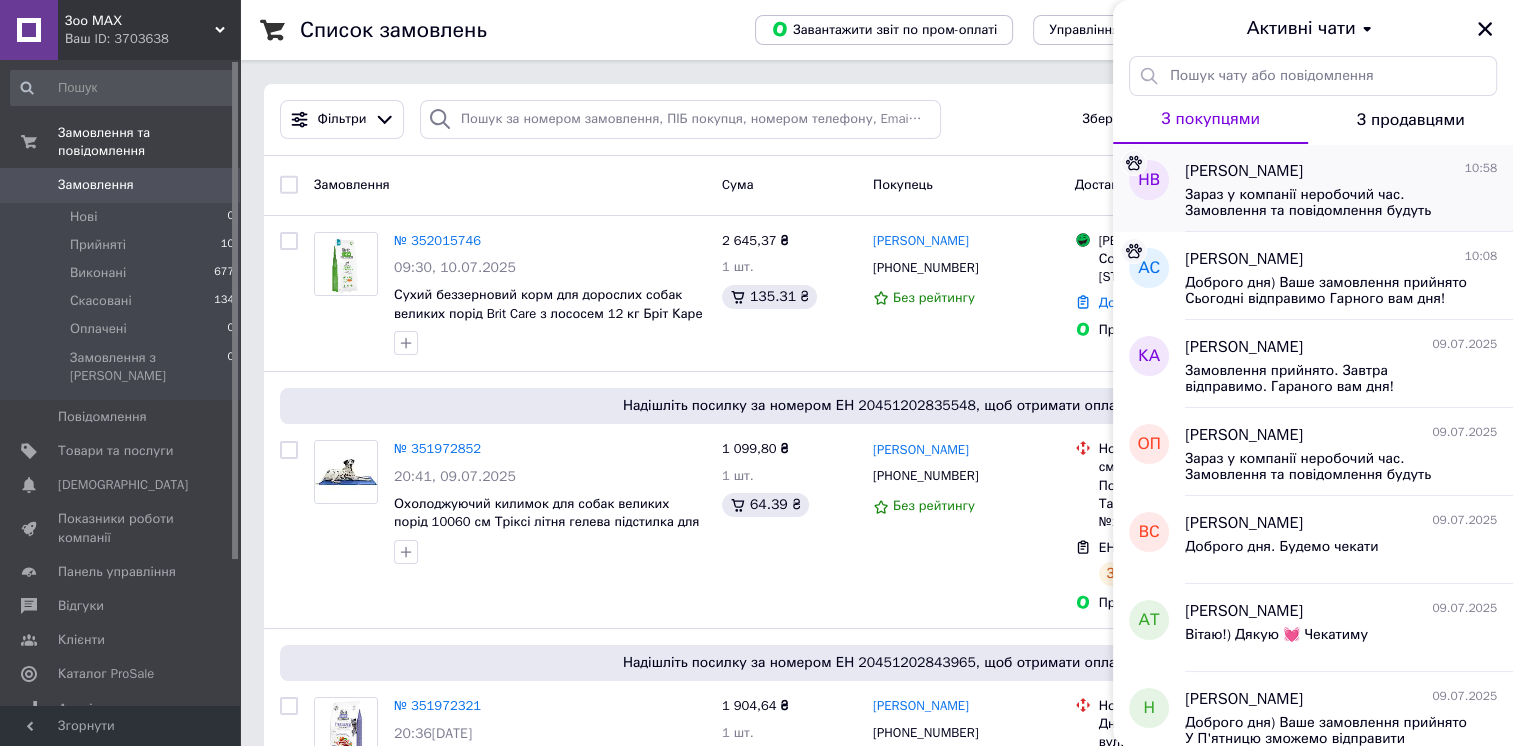 click on "Зараз у компанії неробочий час. Замовлення та повідомлення будуть оброблені з 11:00 найближчого робочого дня (сьогодні)" at bounding box center (1327, 203) 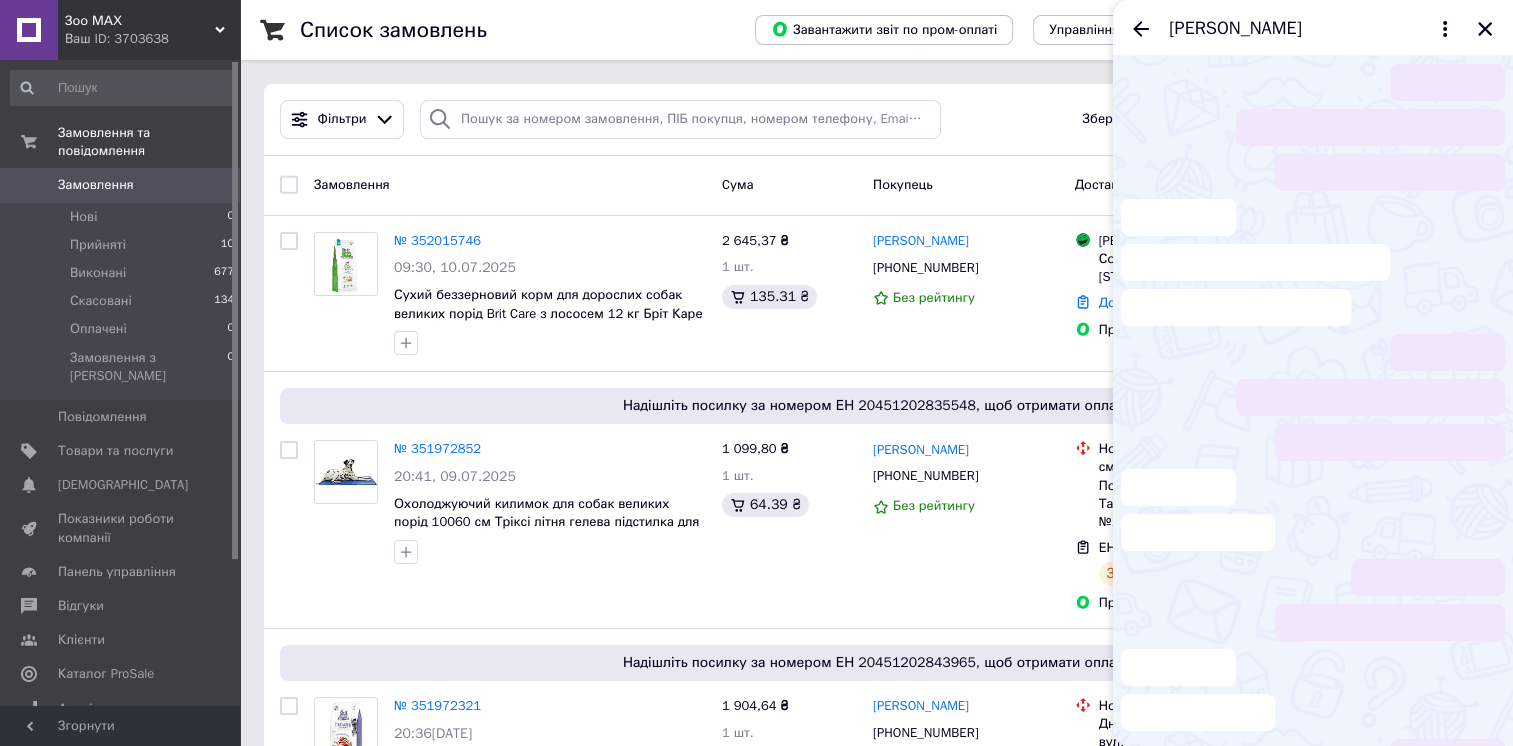scroll, scrollTop: 55, scrollLeft: 0, axis: vertical 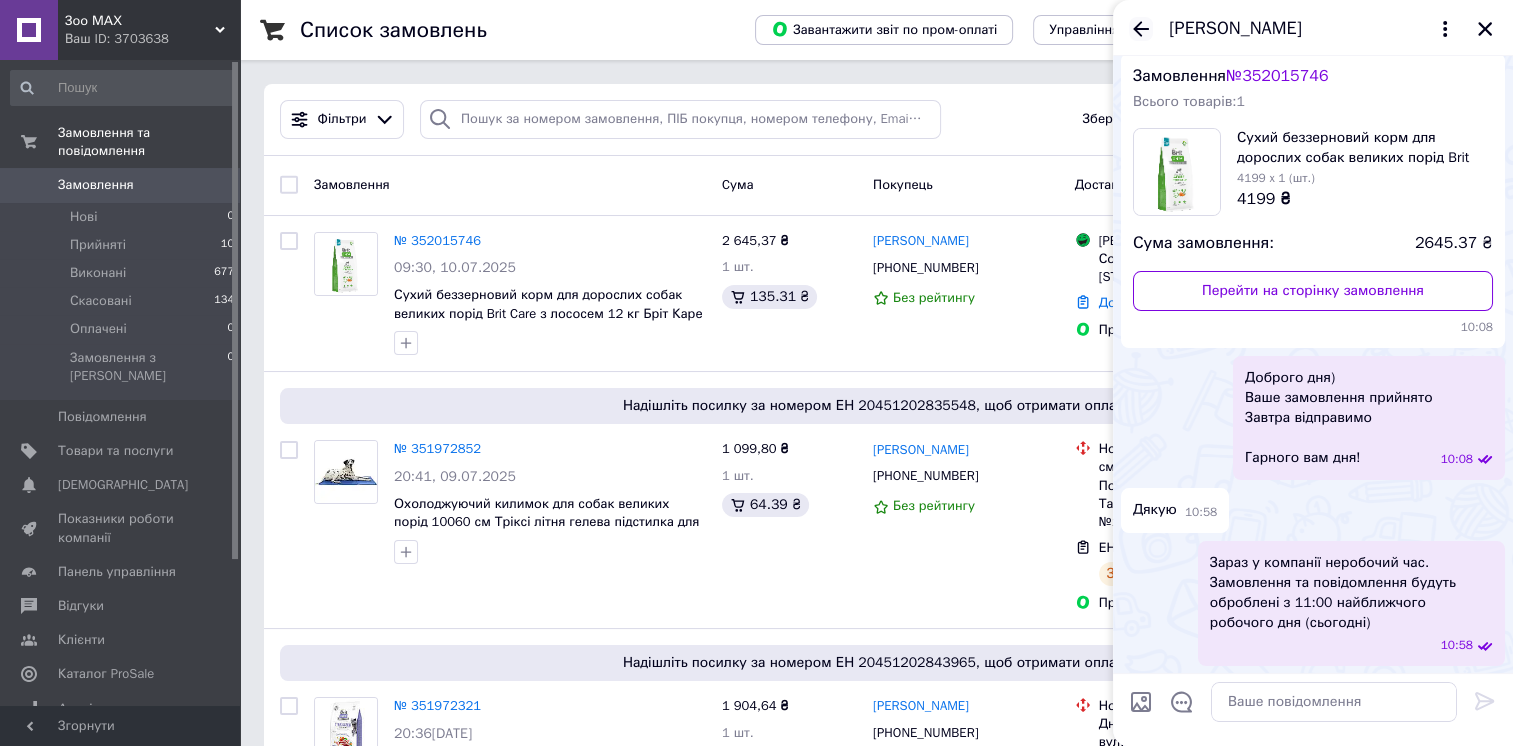 click 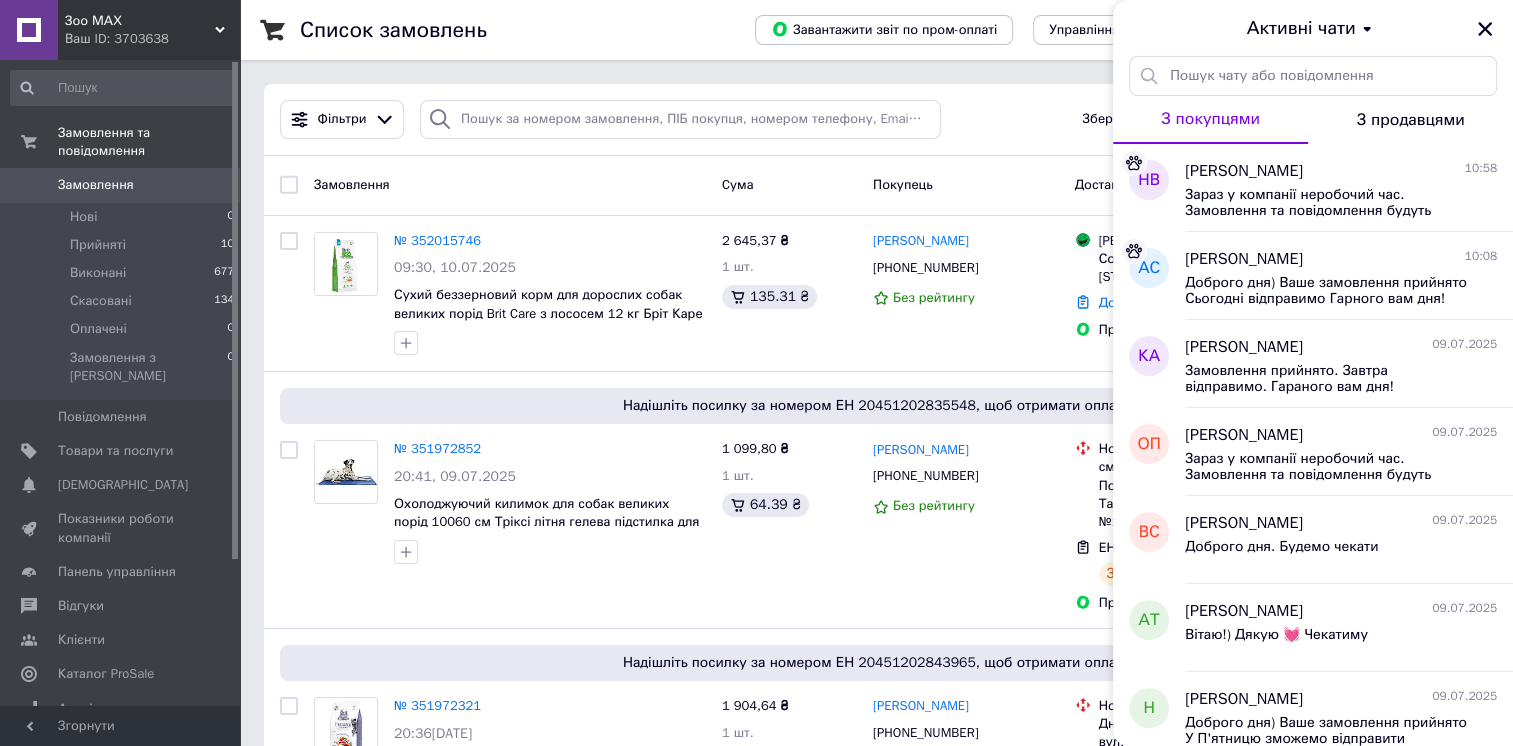 click on "Активні чати" at bounding box center (1301, 29) 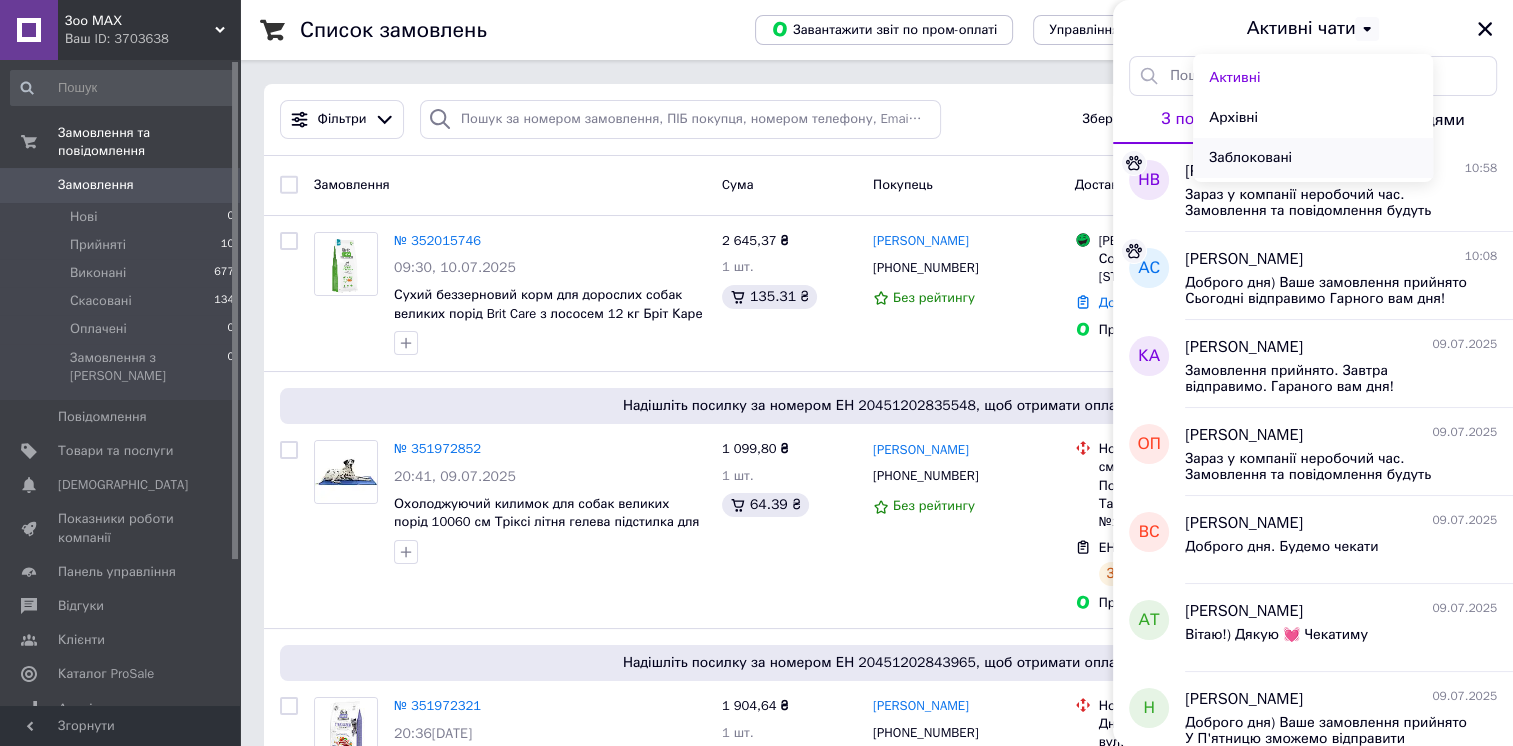 click on "Заблоковані" at bounding box center [1313, 158] 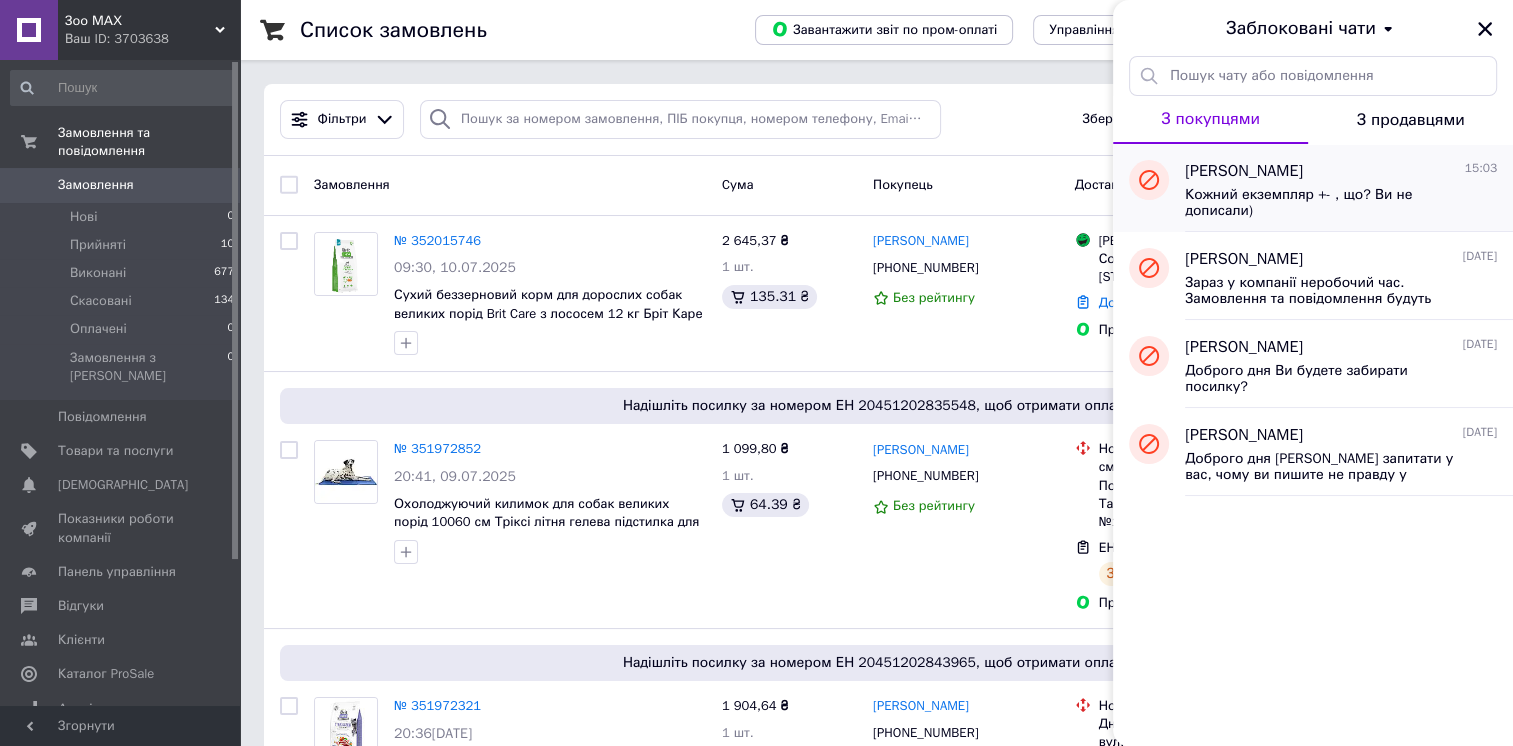 click on "Кожний екземпляр +- , що?
Ви не дописали)" at bounding box center (1327, 203) 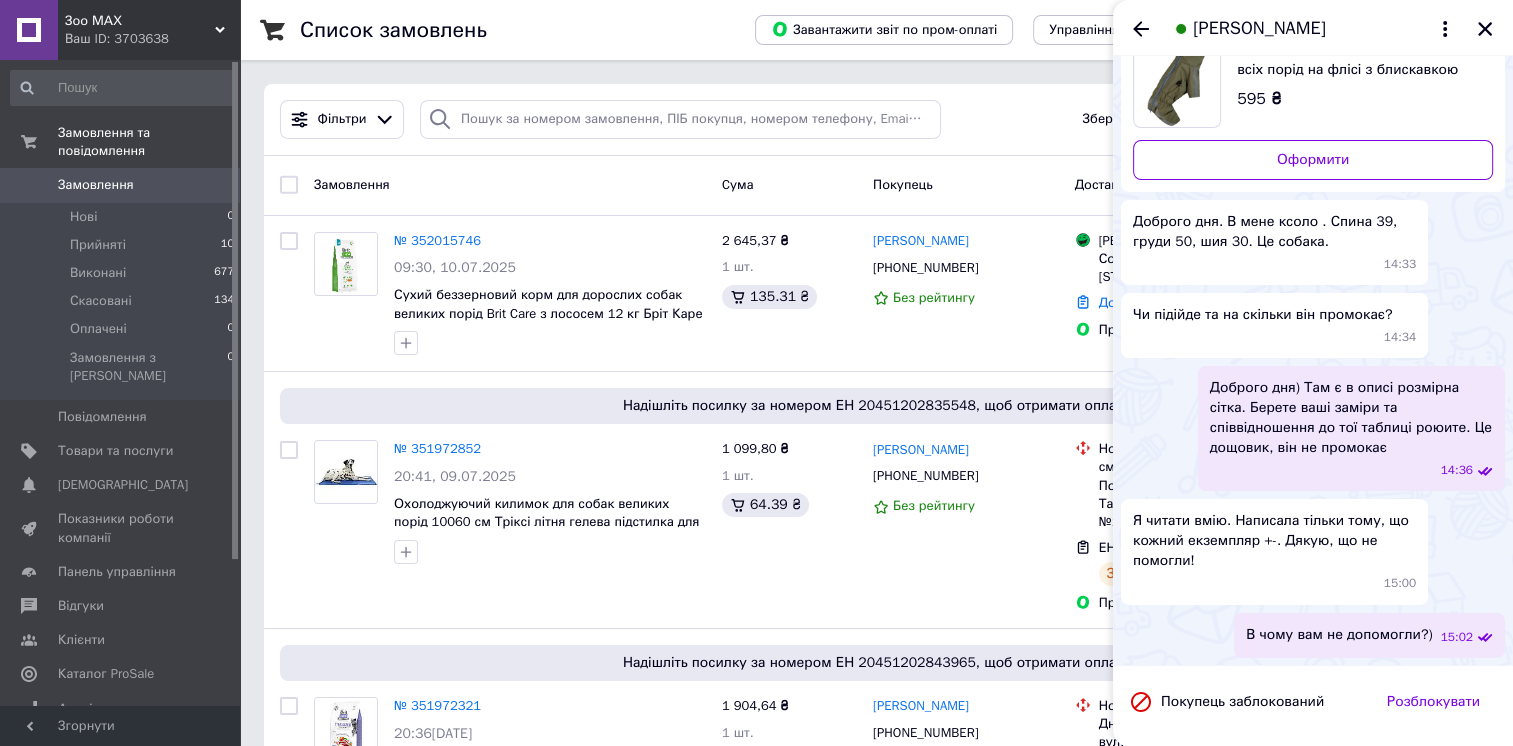 scroll, scrollTop: 193, scrollLeft: 0, axis: vertical 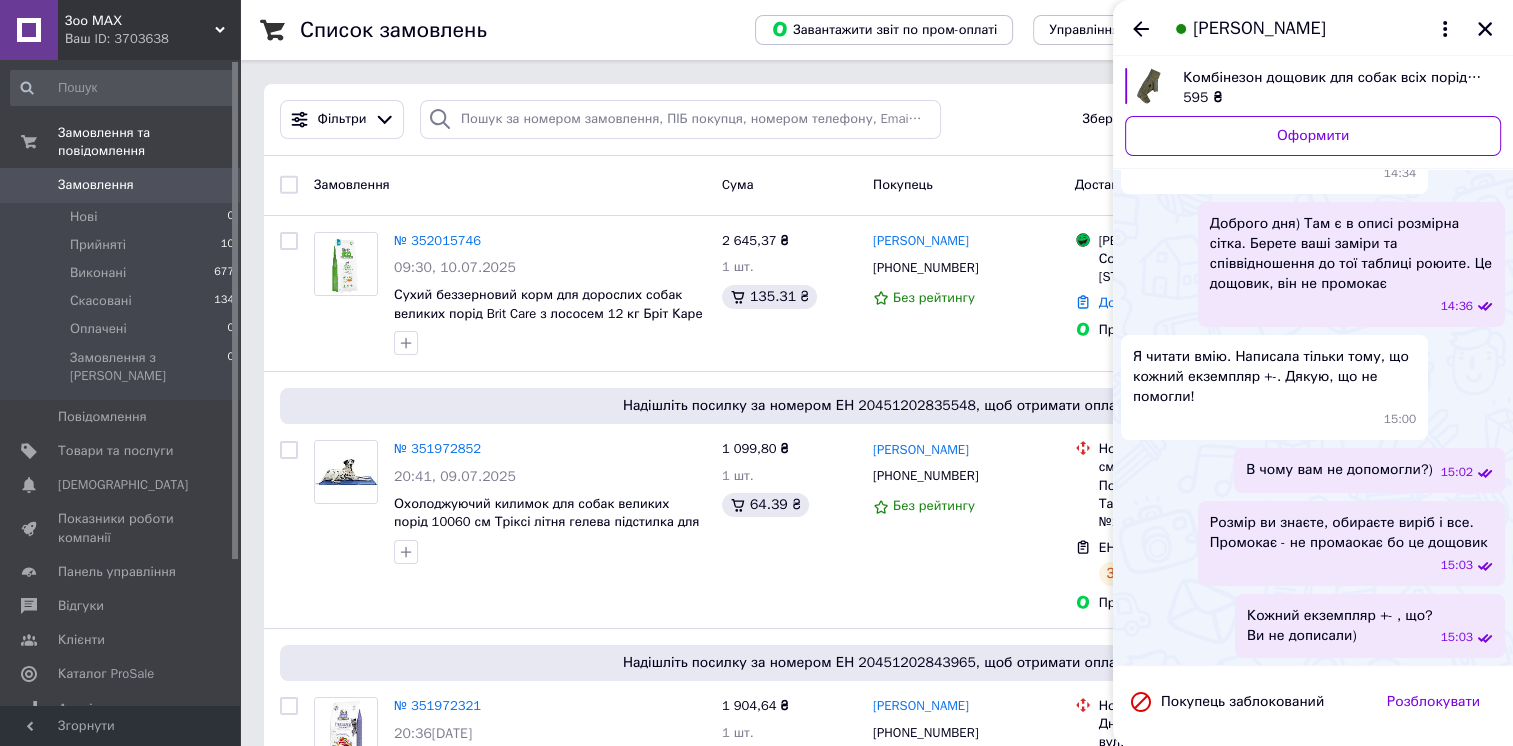 click on "Алла Веремейчук" at bounding box center [1259, 29] 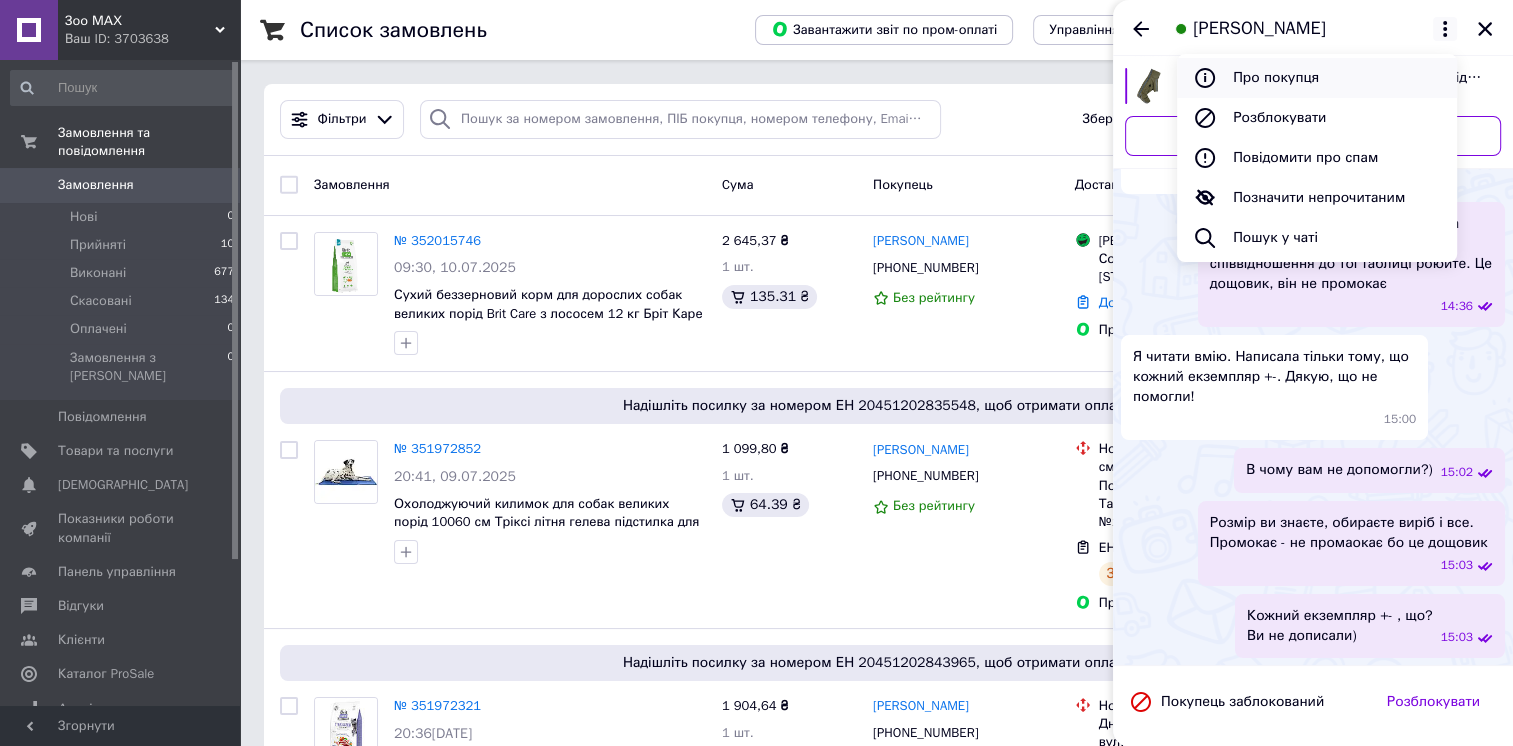click on "Про покупця" at bounding box center (1317, 78) 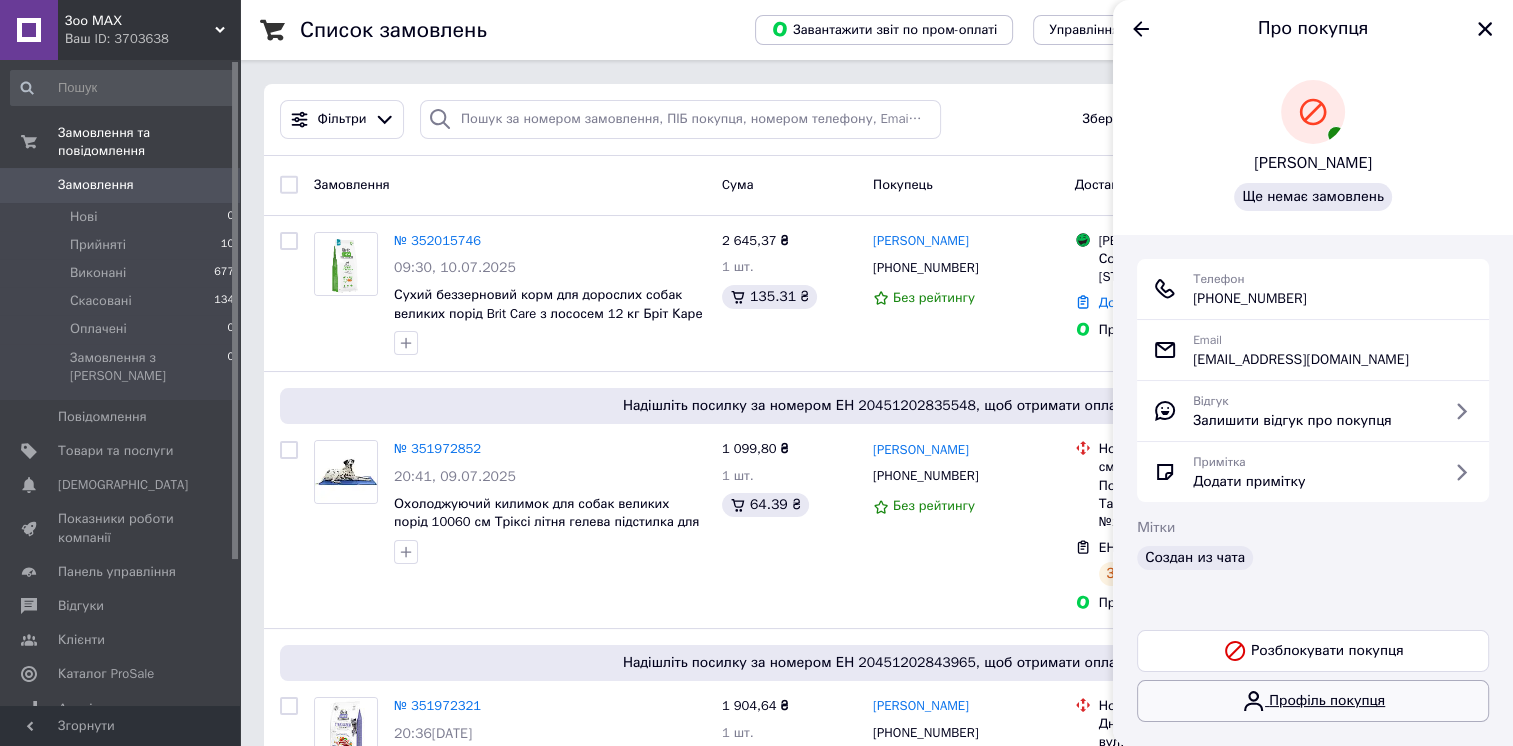 click on "Профіль покупця" at bounding box center (1313, 701) 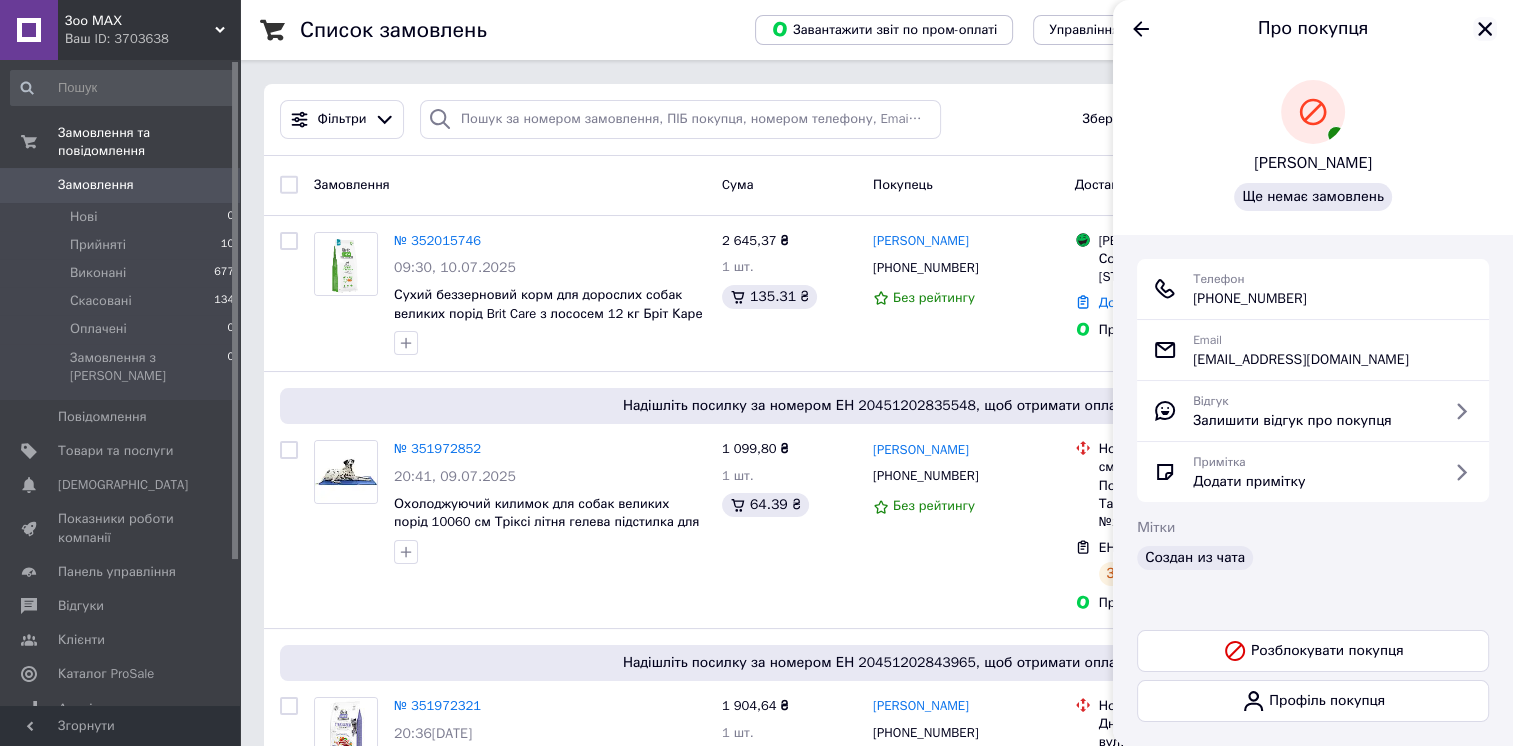click 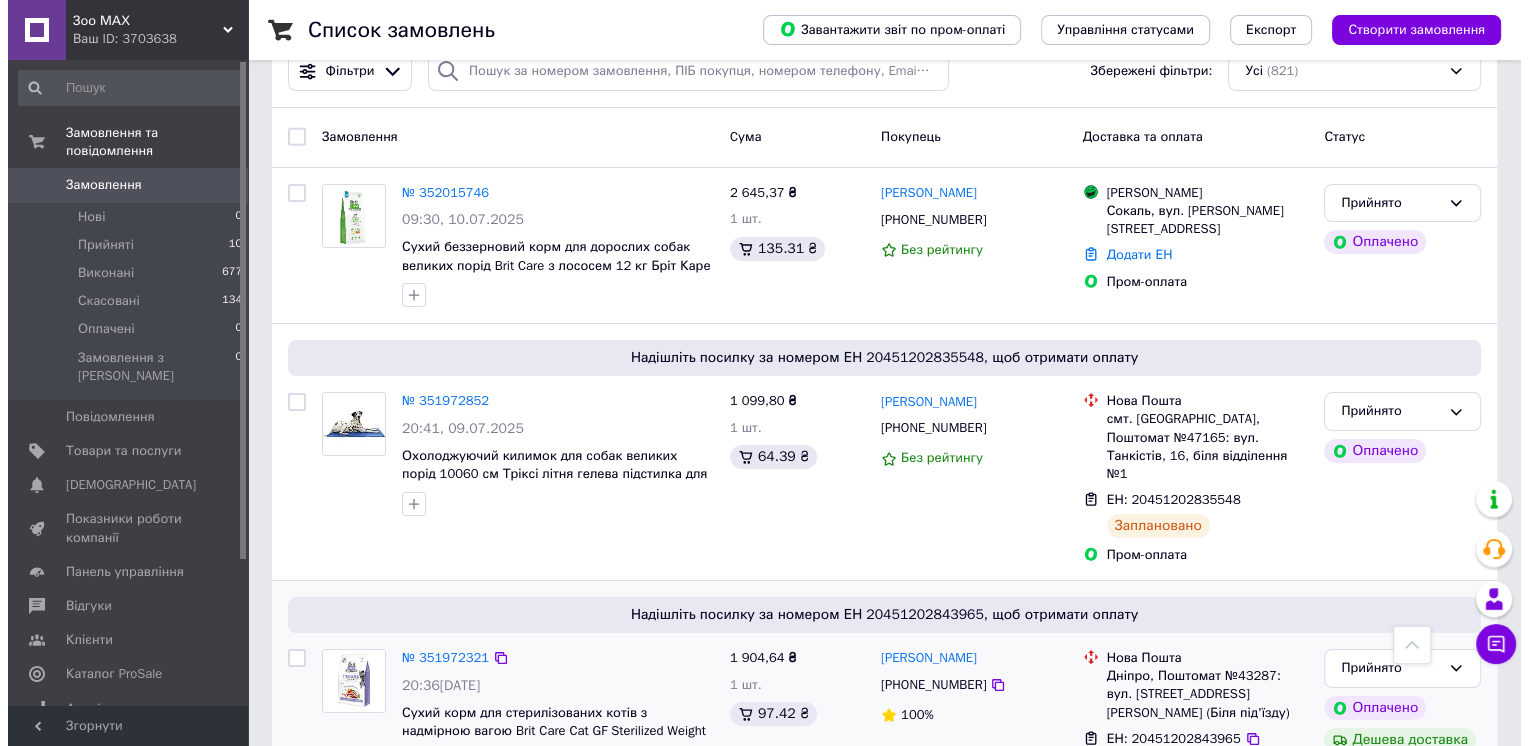 scroll, scrollTop: 0, scrollLeft: 0, axis: both 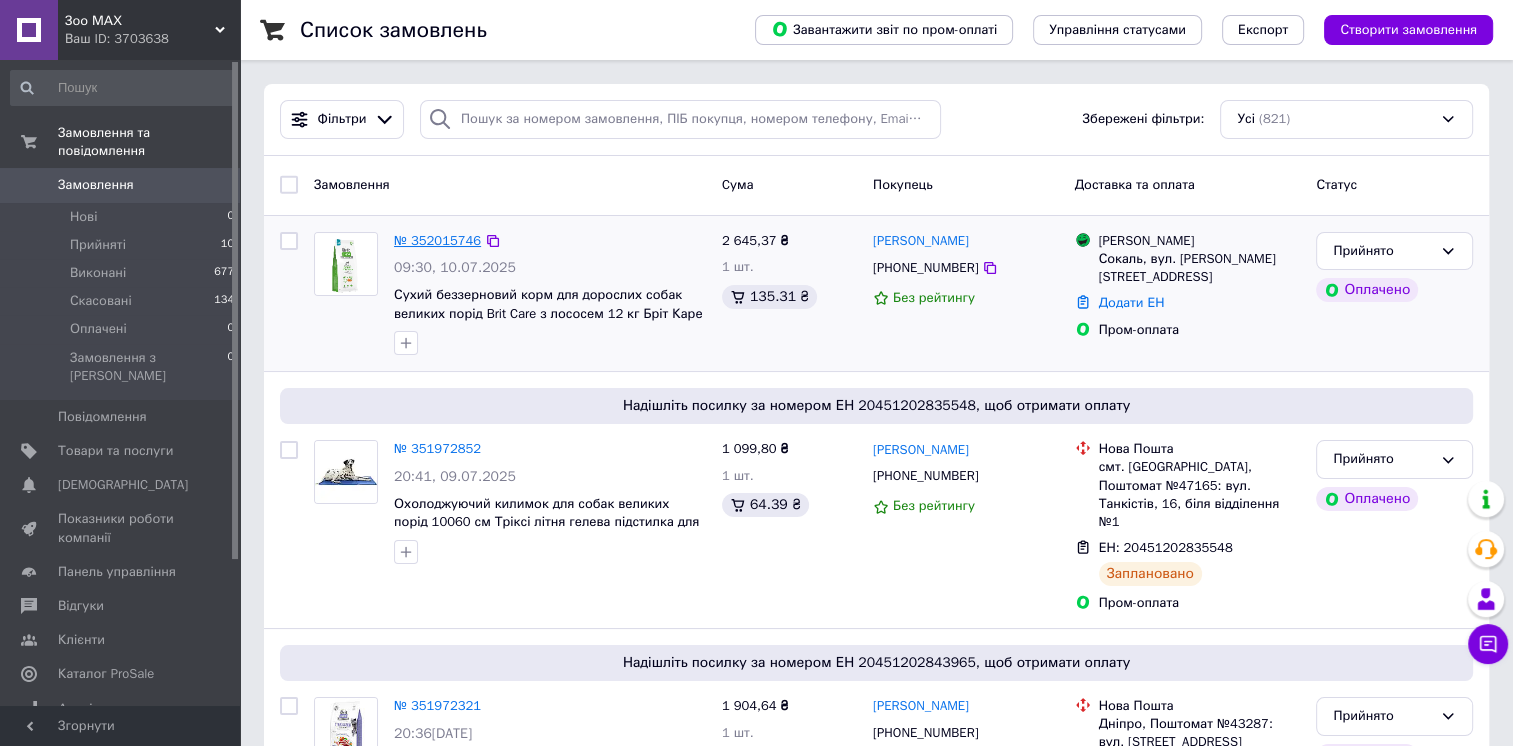 click on "№ 352015746" at bounding box center [437, 240] 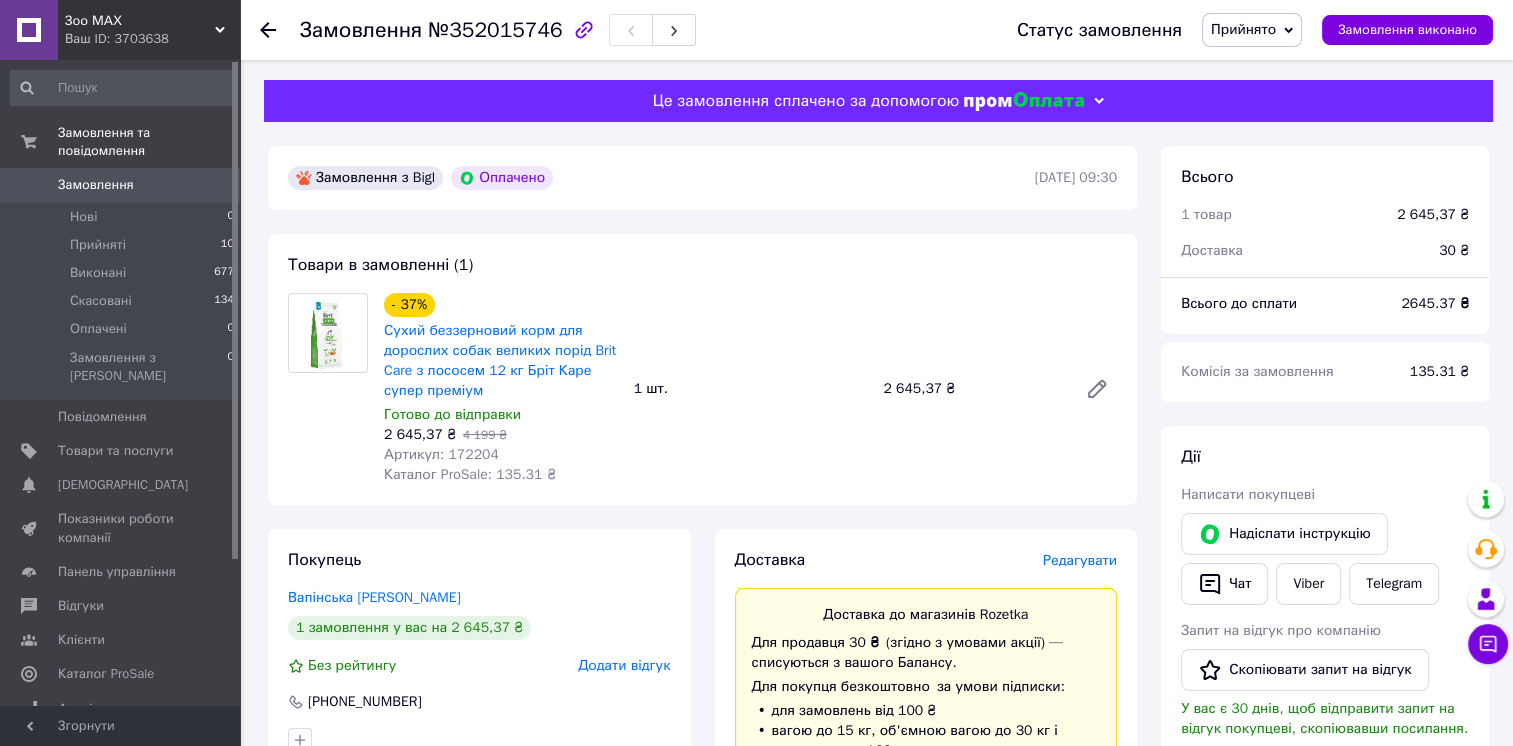 click on "Артикул: 172204" at bounding box center (441, 454) 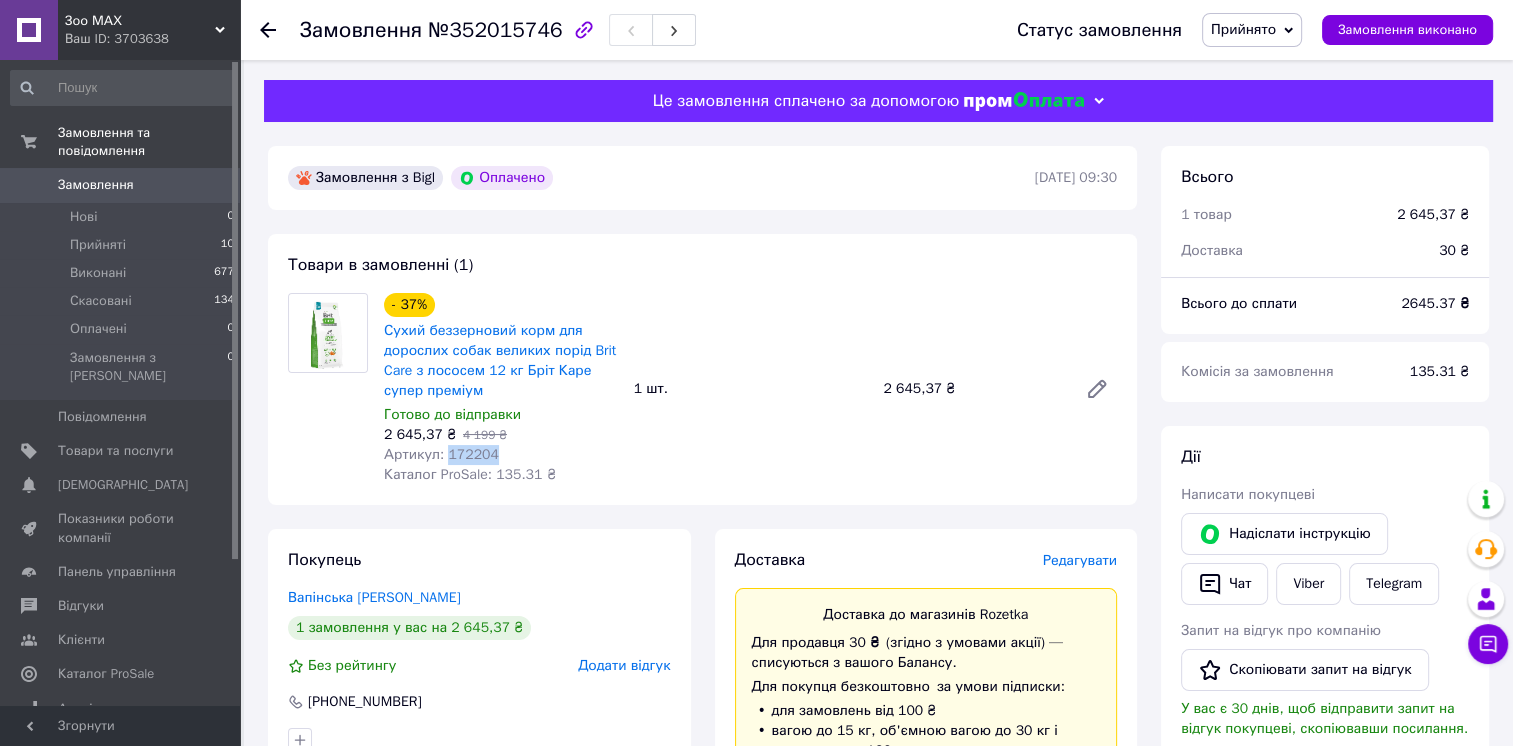 click on "Артикул: 172204" at bounding box center [441, 454] 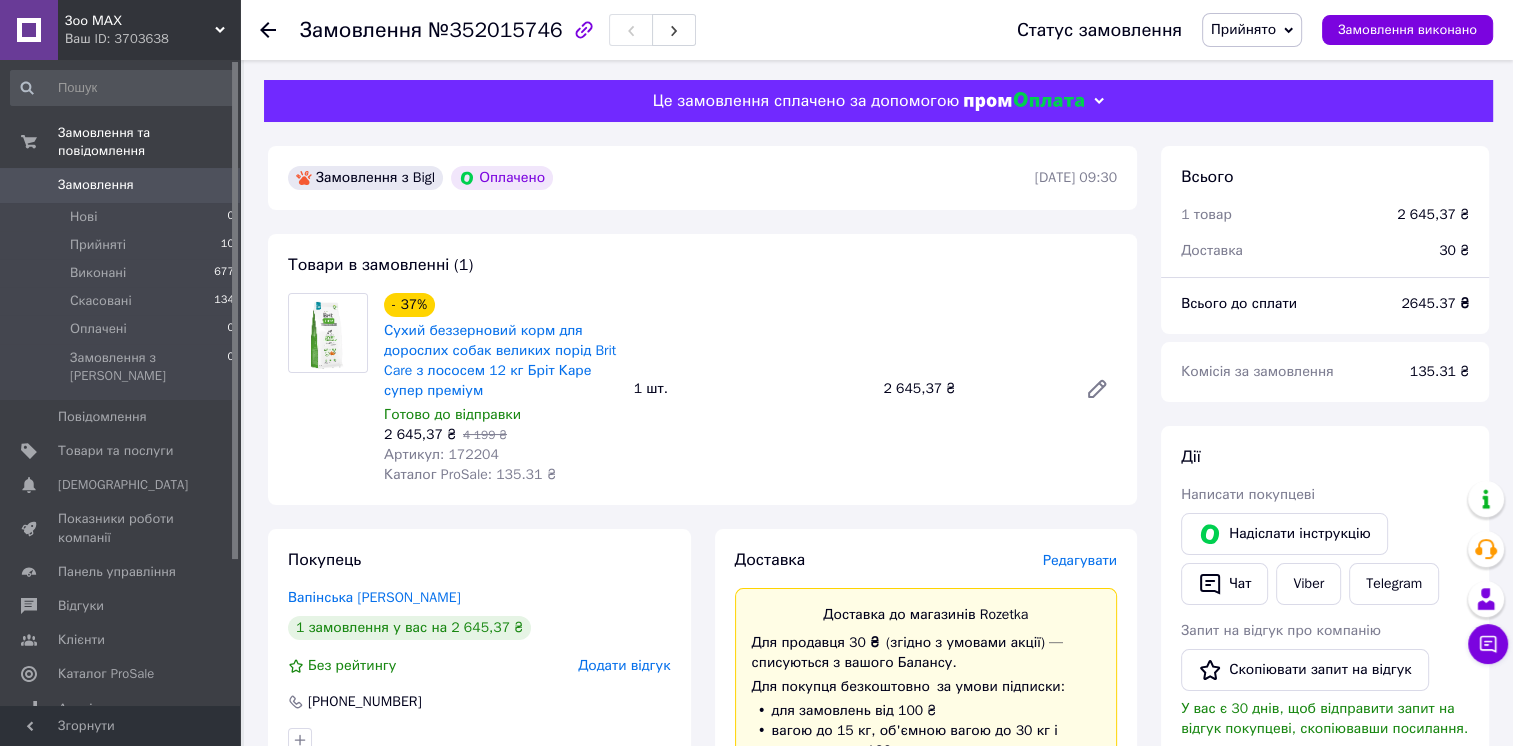 click on "0" at bounding box center (212, 185) 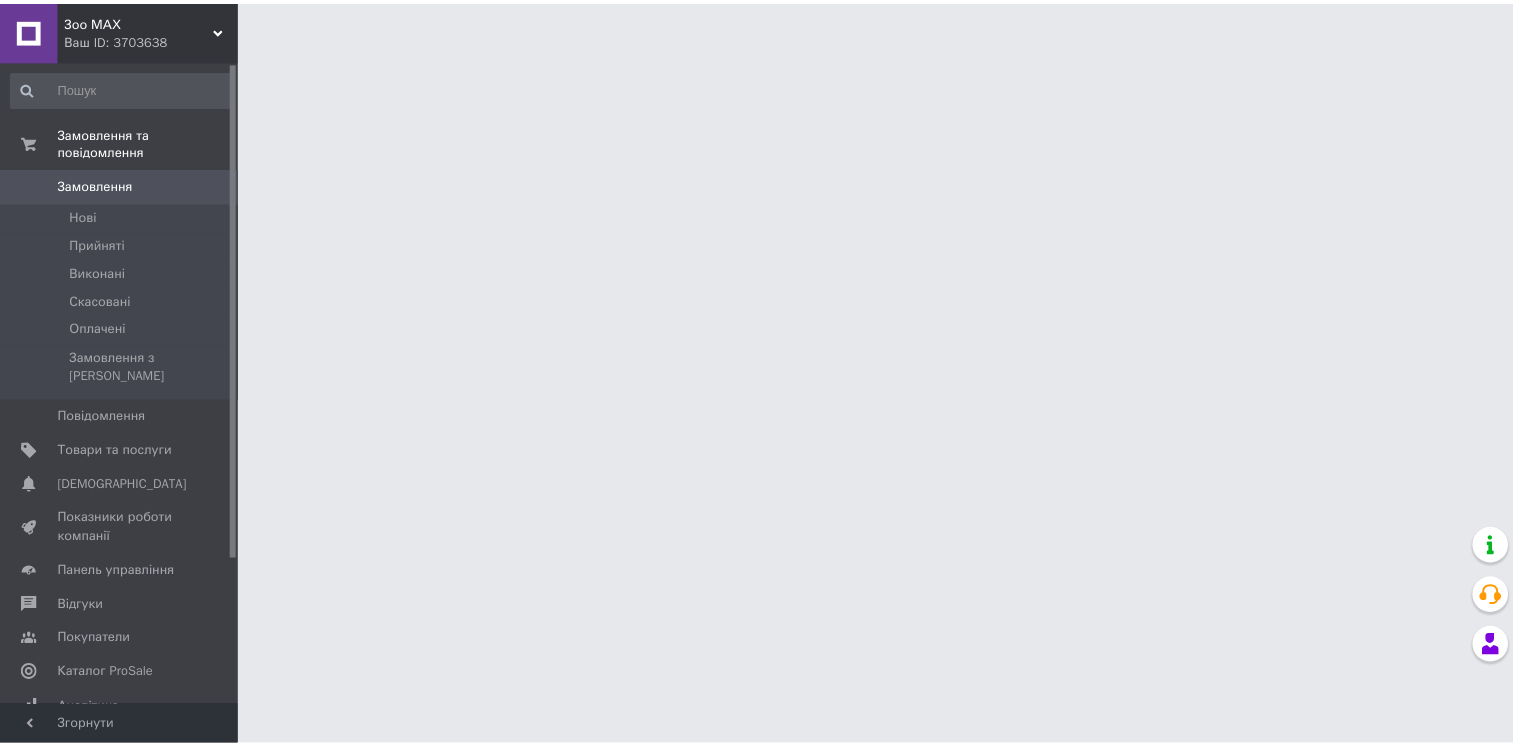 scroll, scrollTop: 0, scrollLeft: 0, axis: both 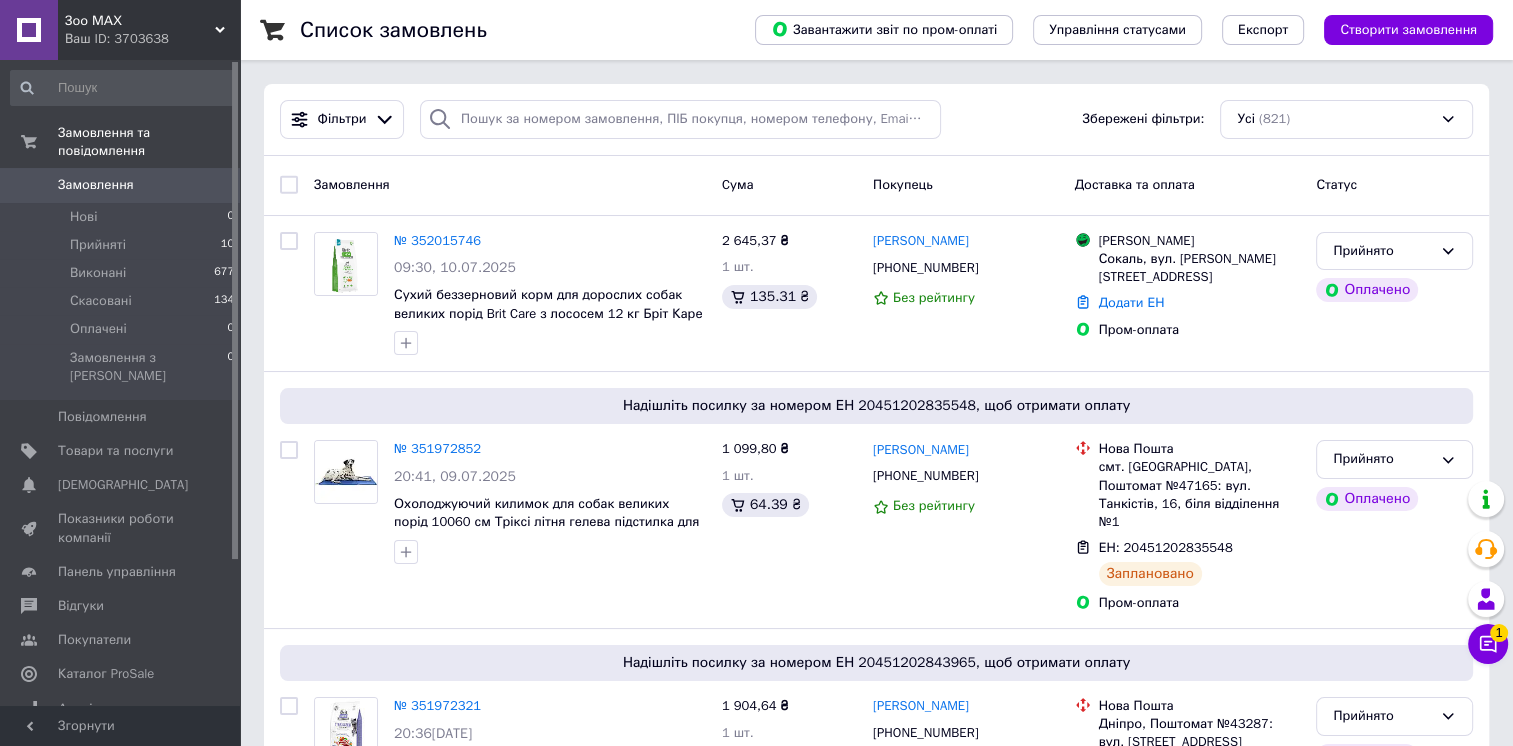 click on "Чат з покупцем 1" at bounding box center [1488, 644] 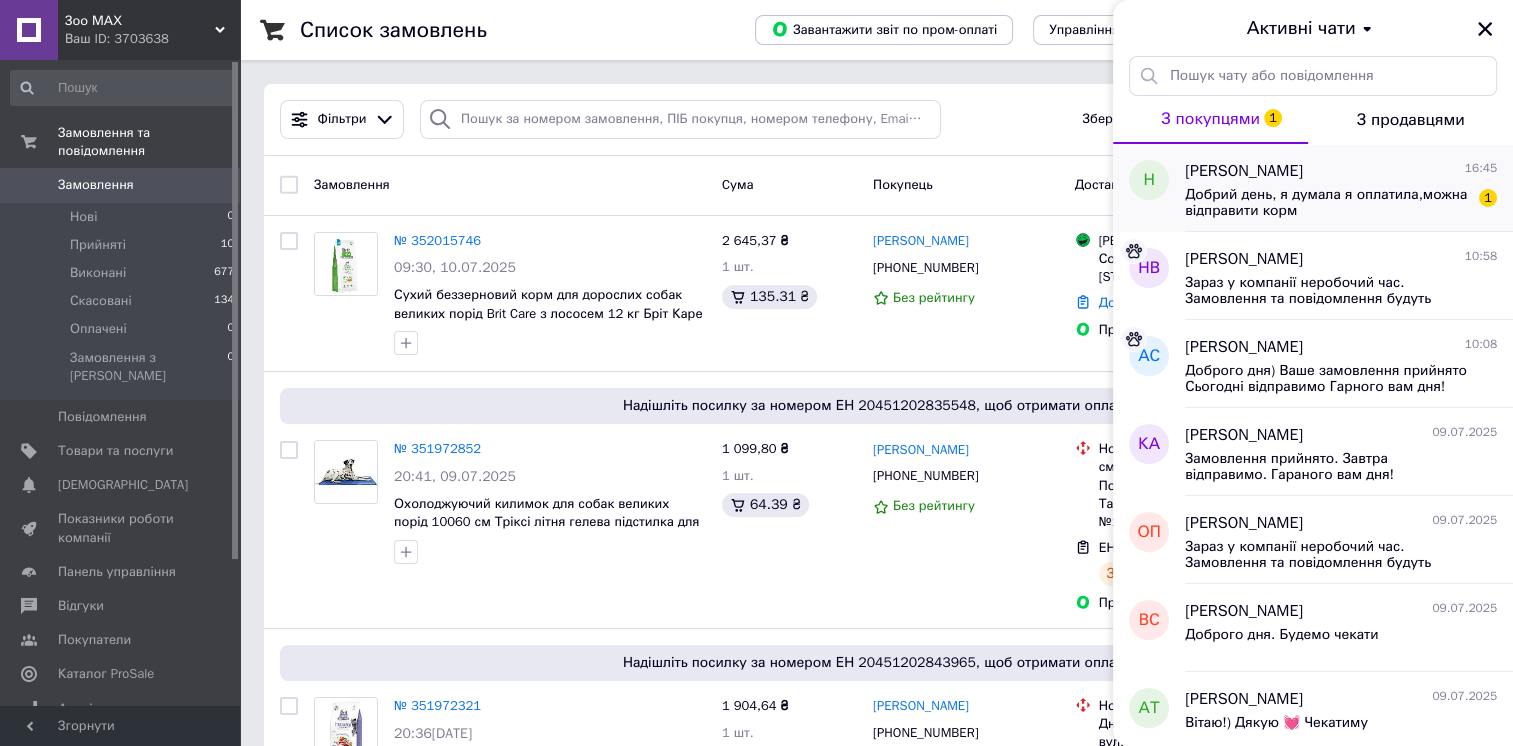 click on "Добрий день, я думала я оплатила,можна відправити корм" at bounding box center [1327, 203] 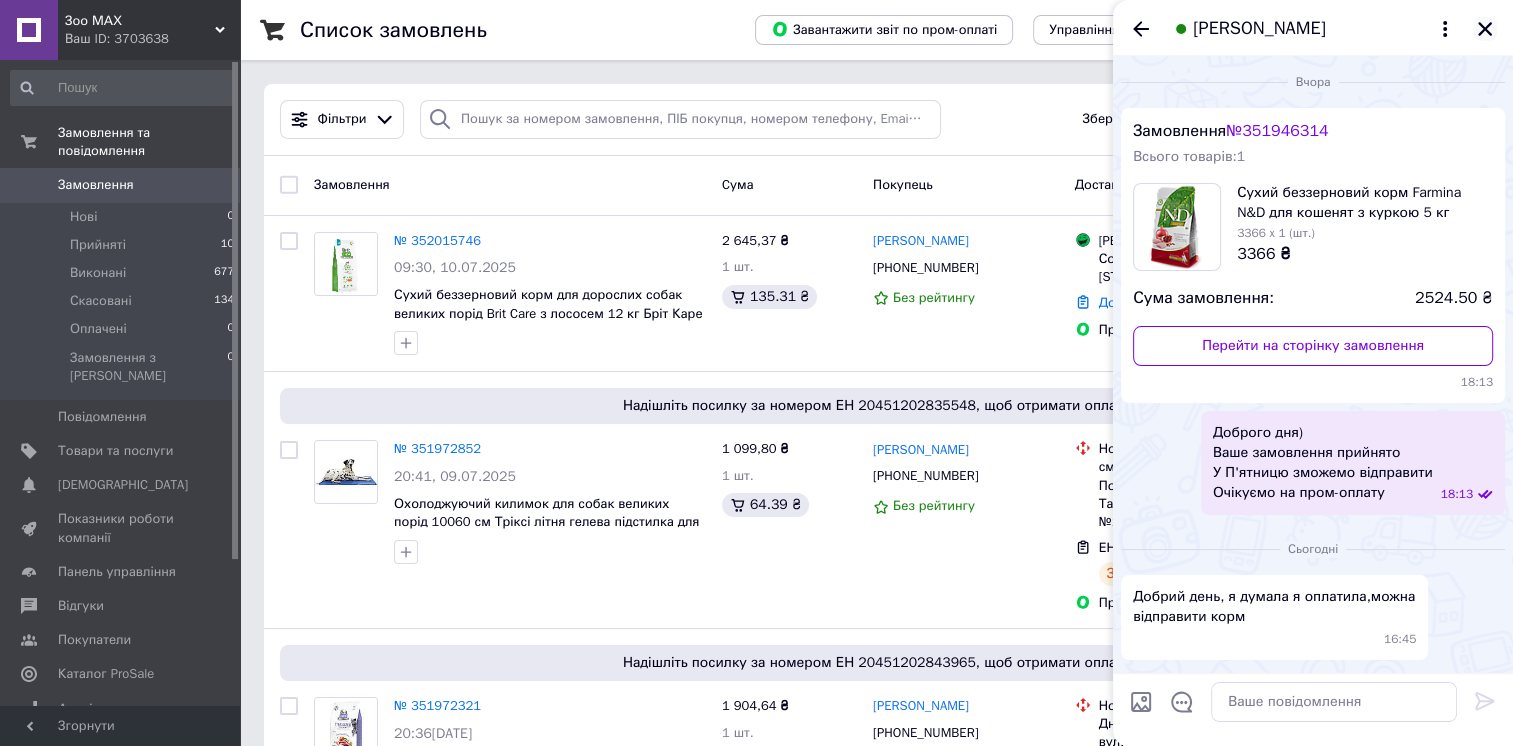 click 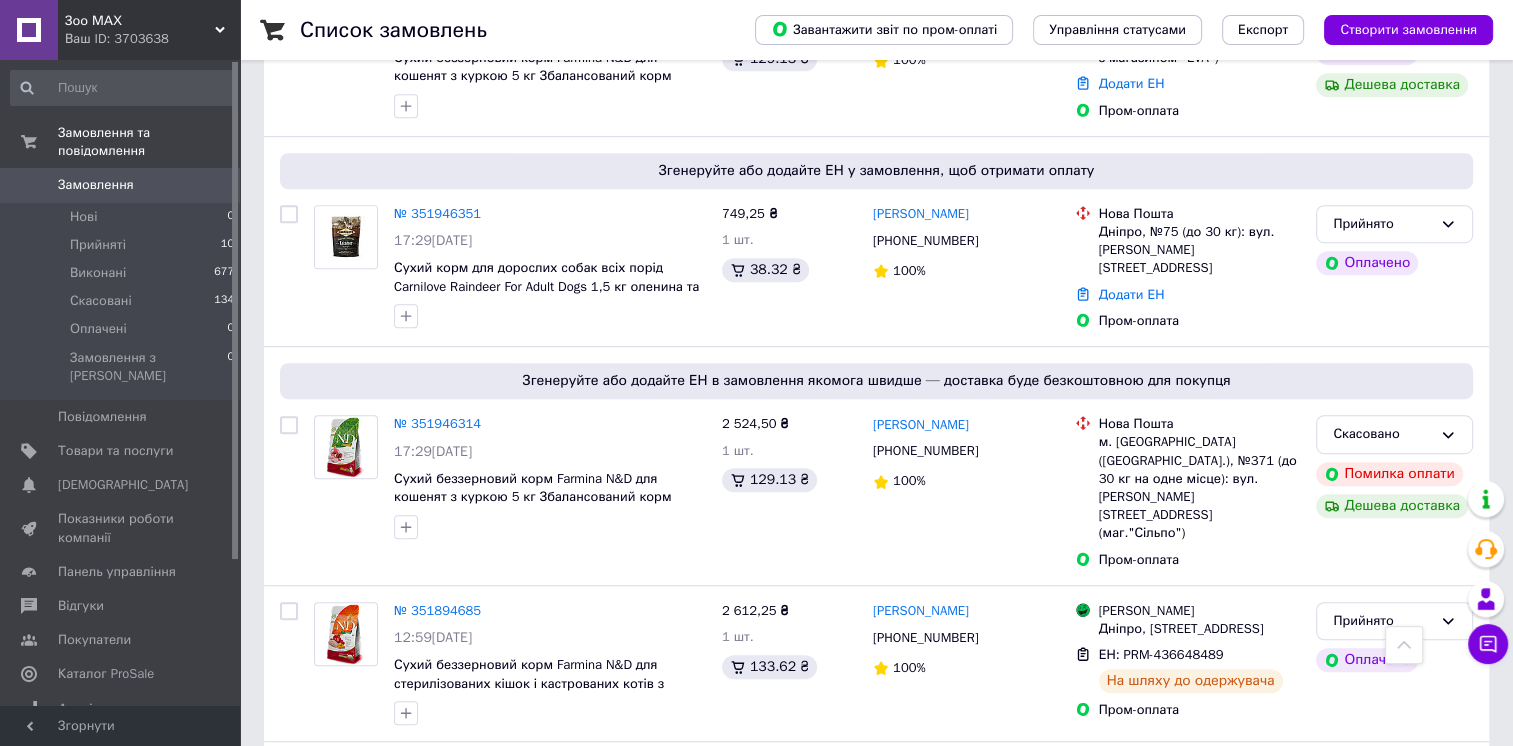 scroll, scrollTop: 1100, scrollLeft: 0, axis: vertical 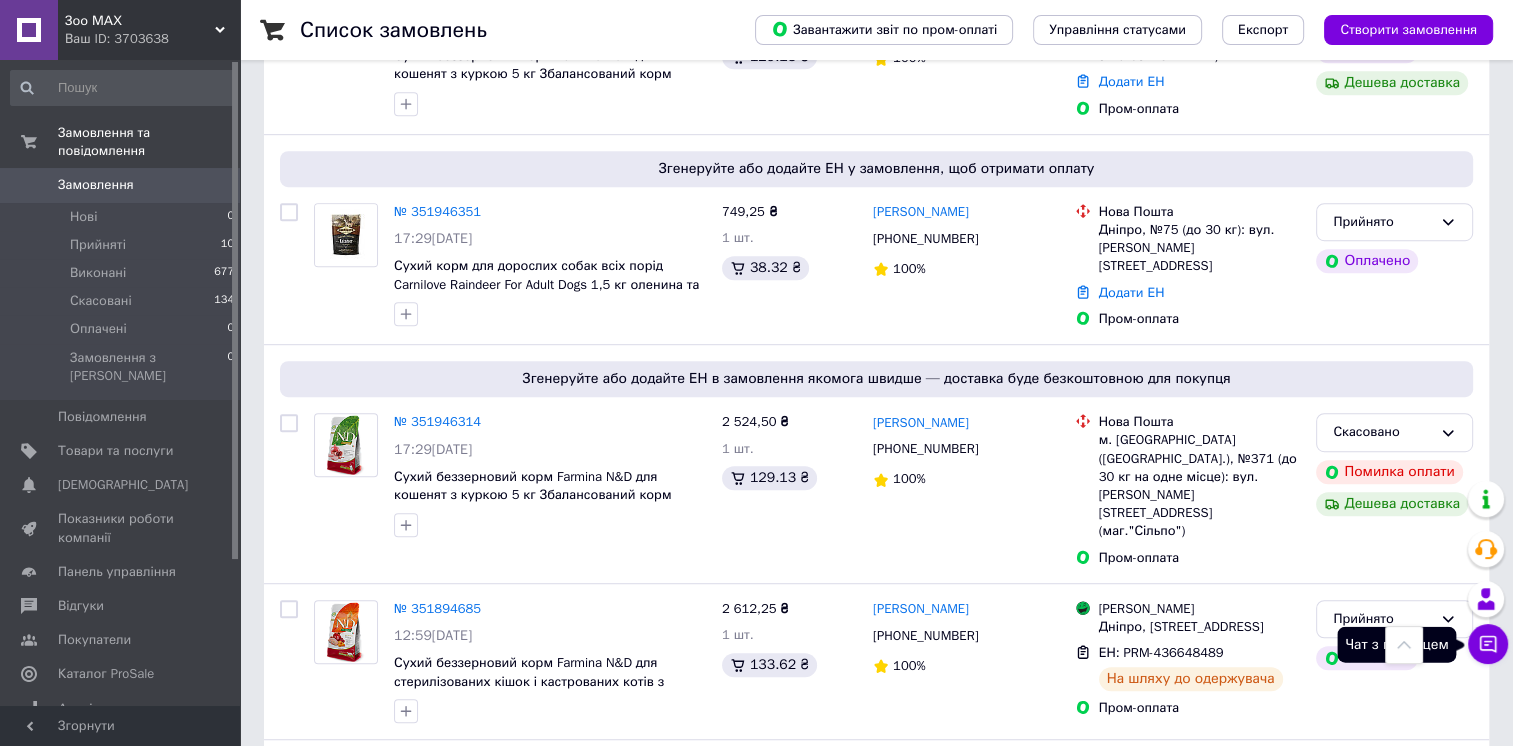 click on "Чат з покупцем" at bounding box center (1488, 644) 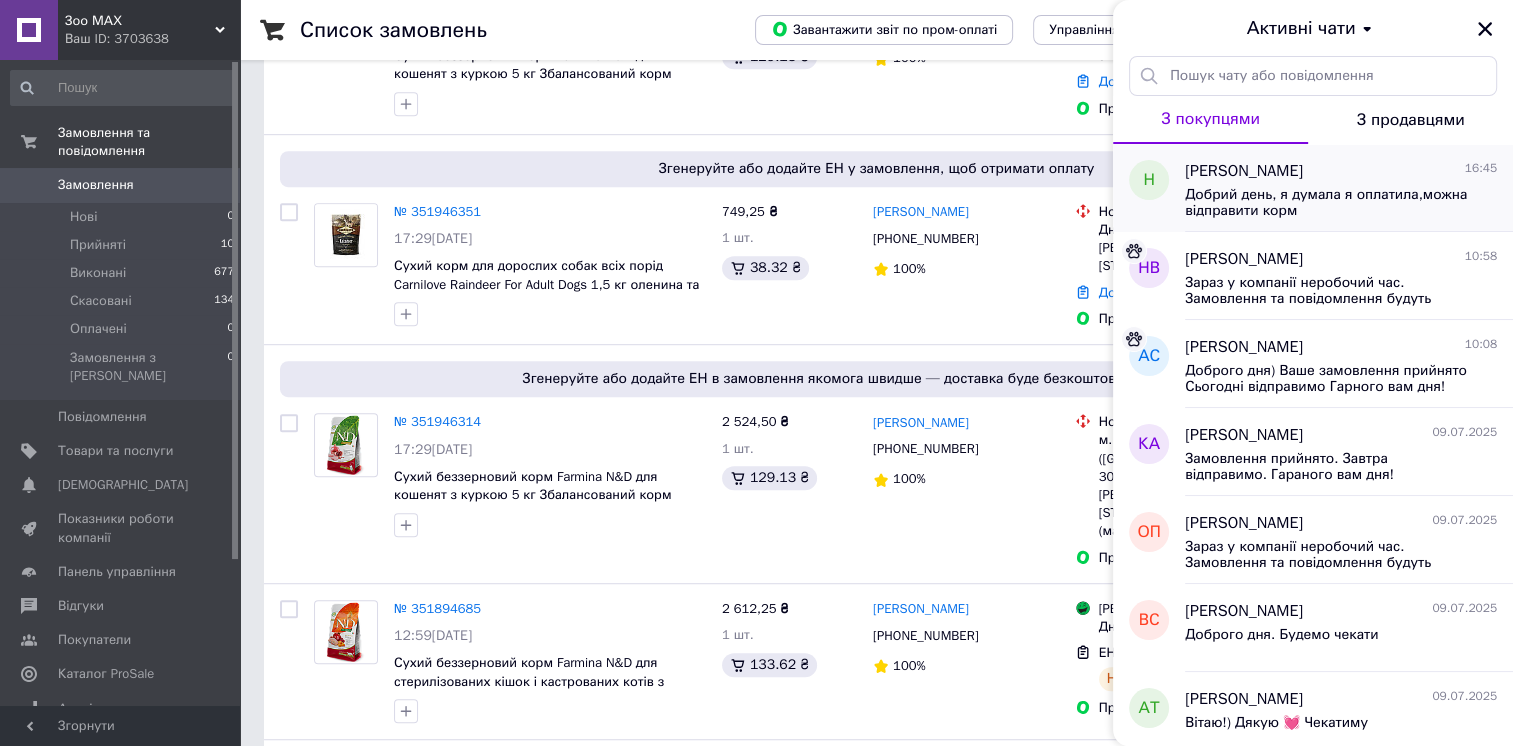 click on "Добрий день, я думала я оплатила,можна відправити корм" at bounding box center (1327, 203) 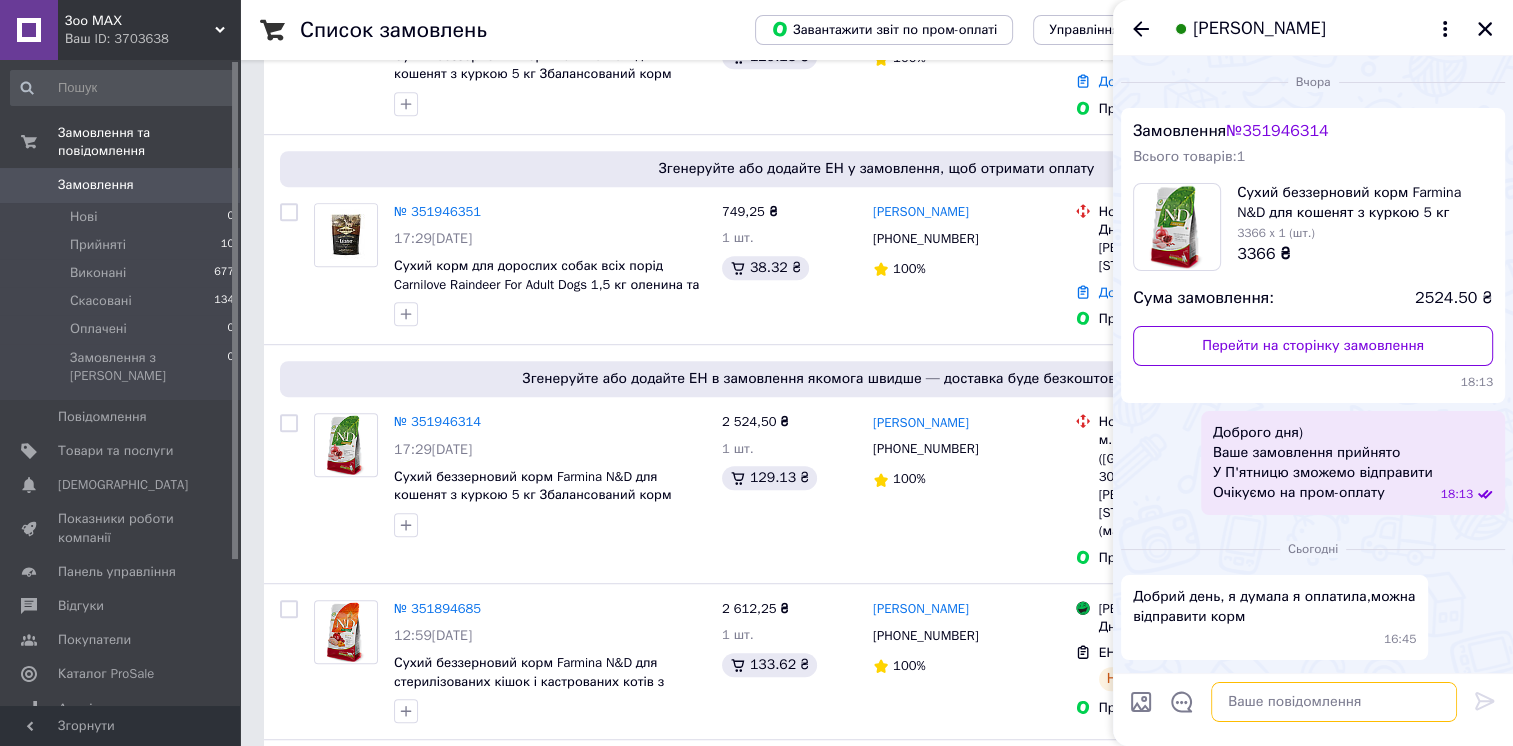 click at bounding box center (1334, 702) 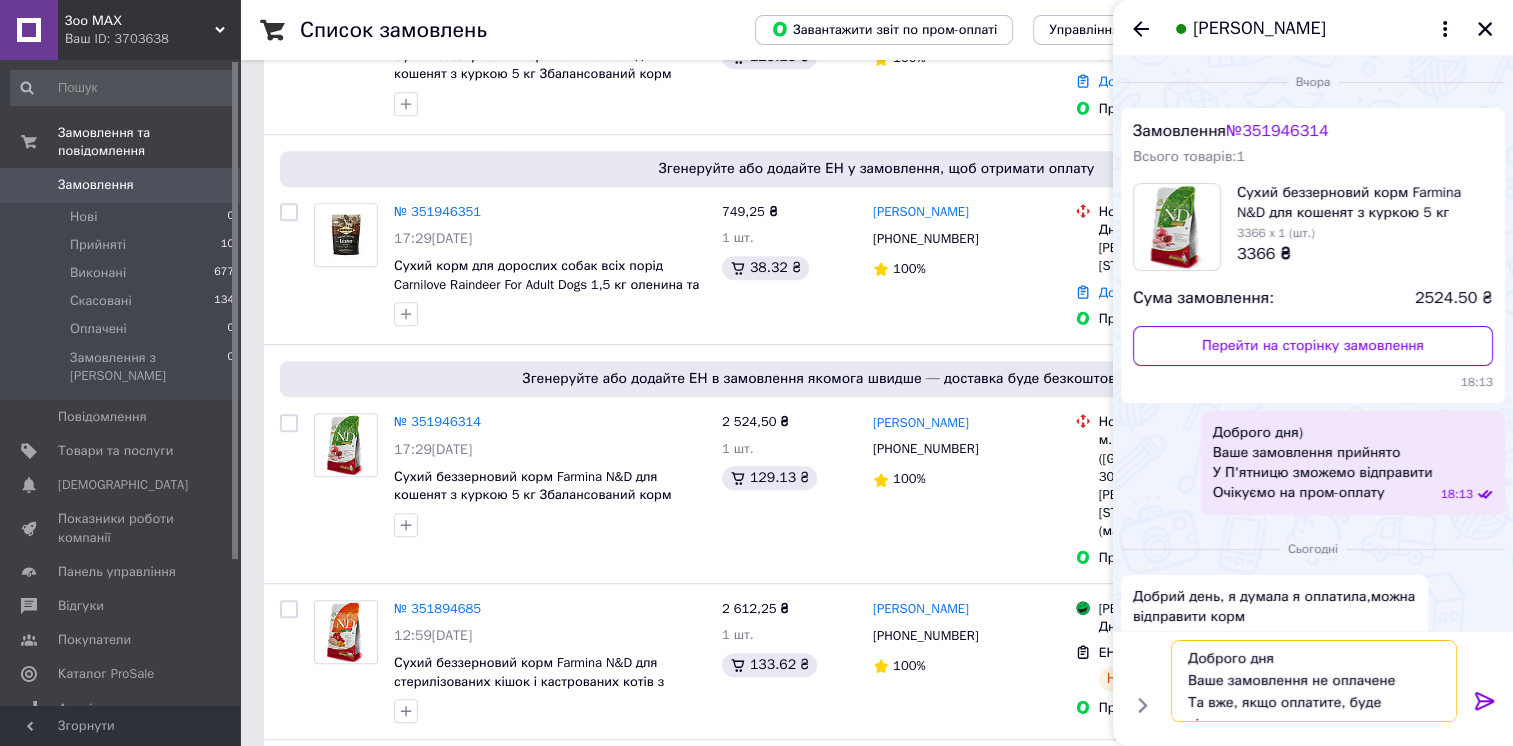 scroll, scrollTop: 13, scrollLeft: 0, axis: vertical 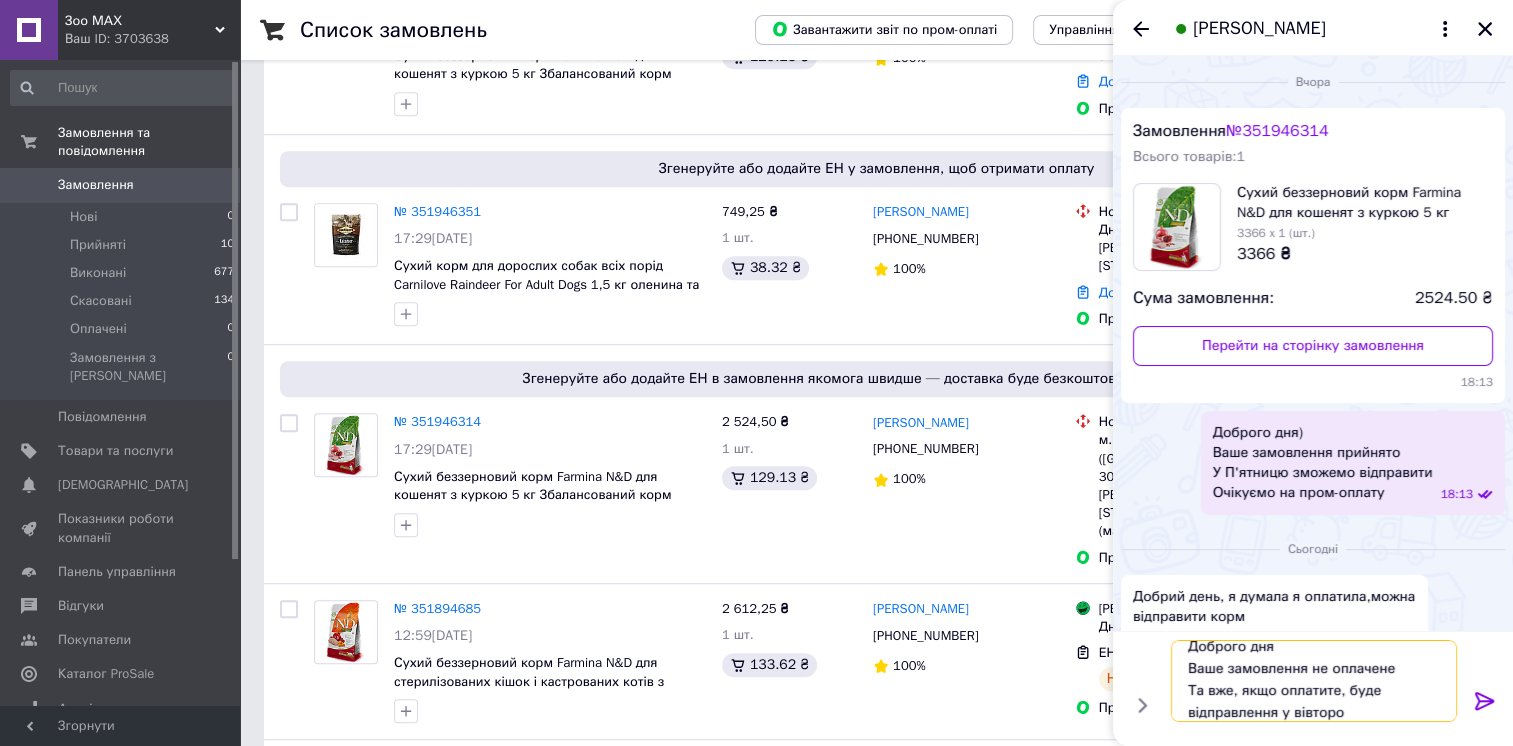 type on "Доброго дня
Ваше замовлення не оплачене
Та вже, якщо оплатите, буде відправлення у вівторок" 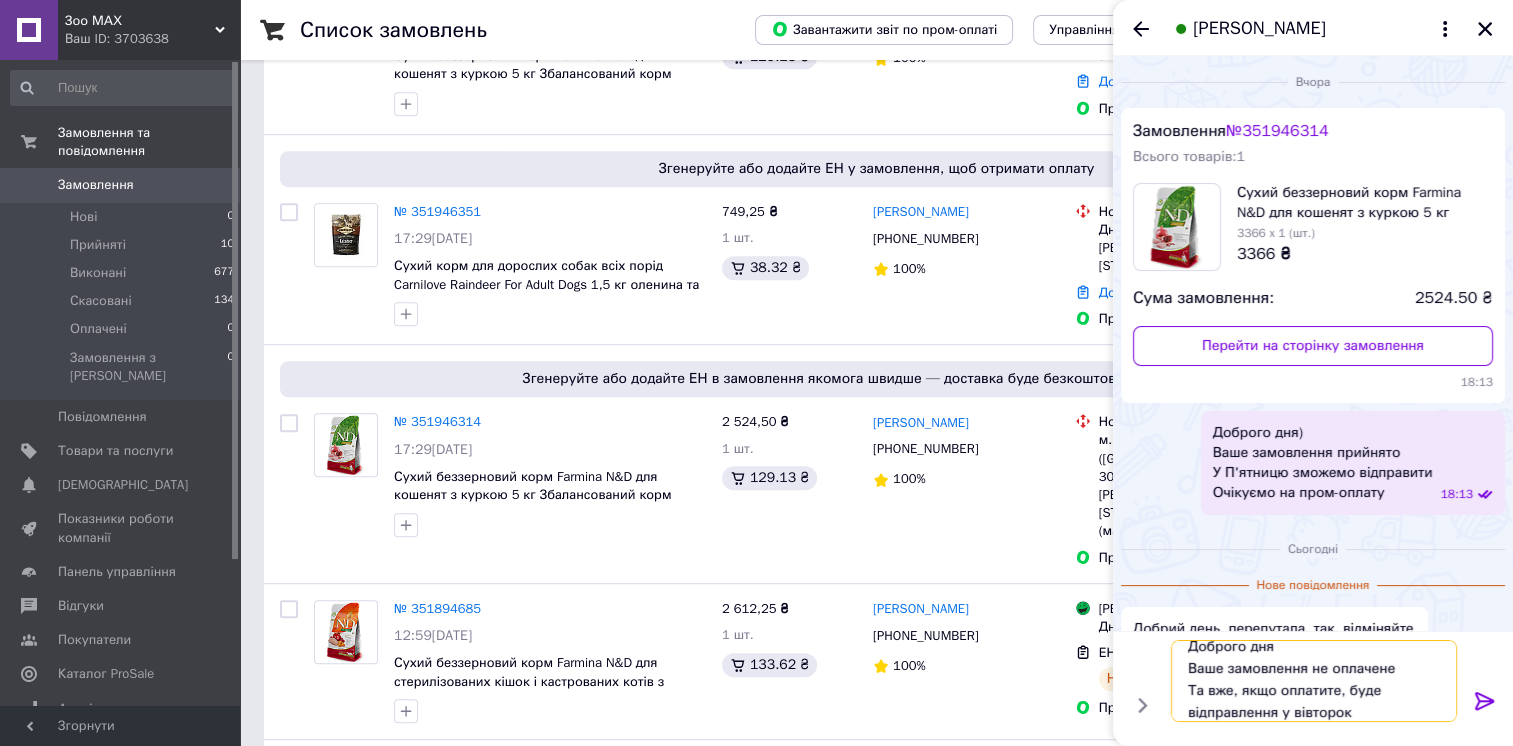 type 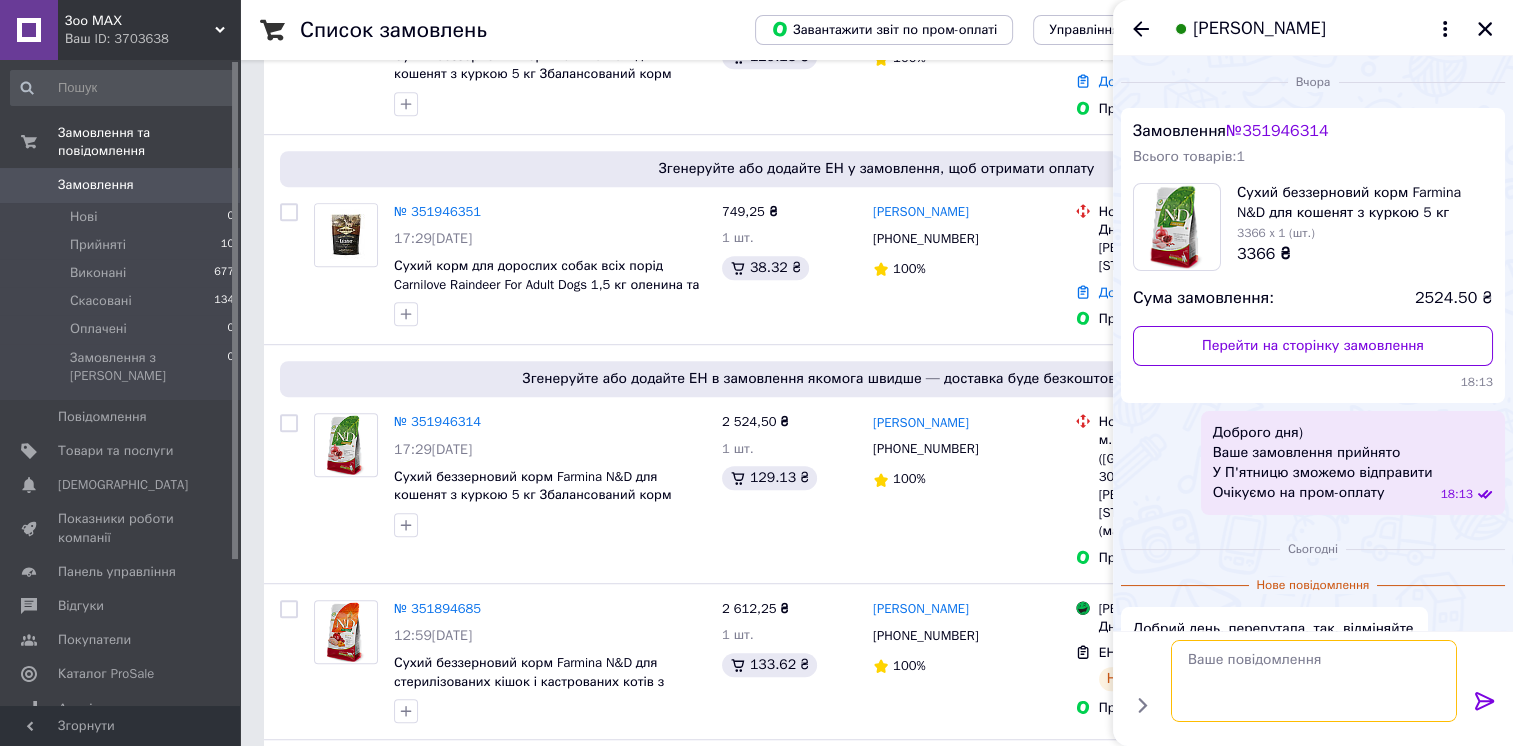 scroll, scrollTop: 0, scrollLeft: 0, axis: both 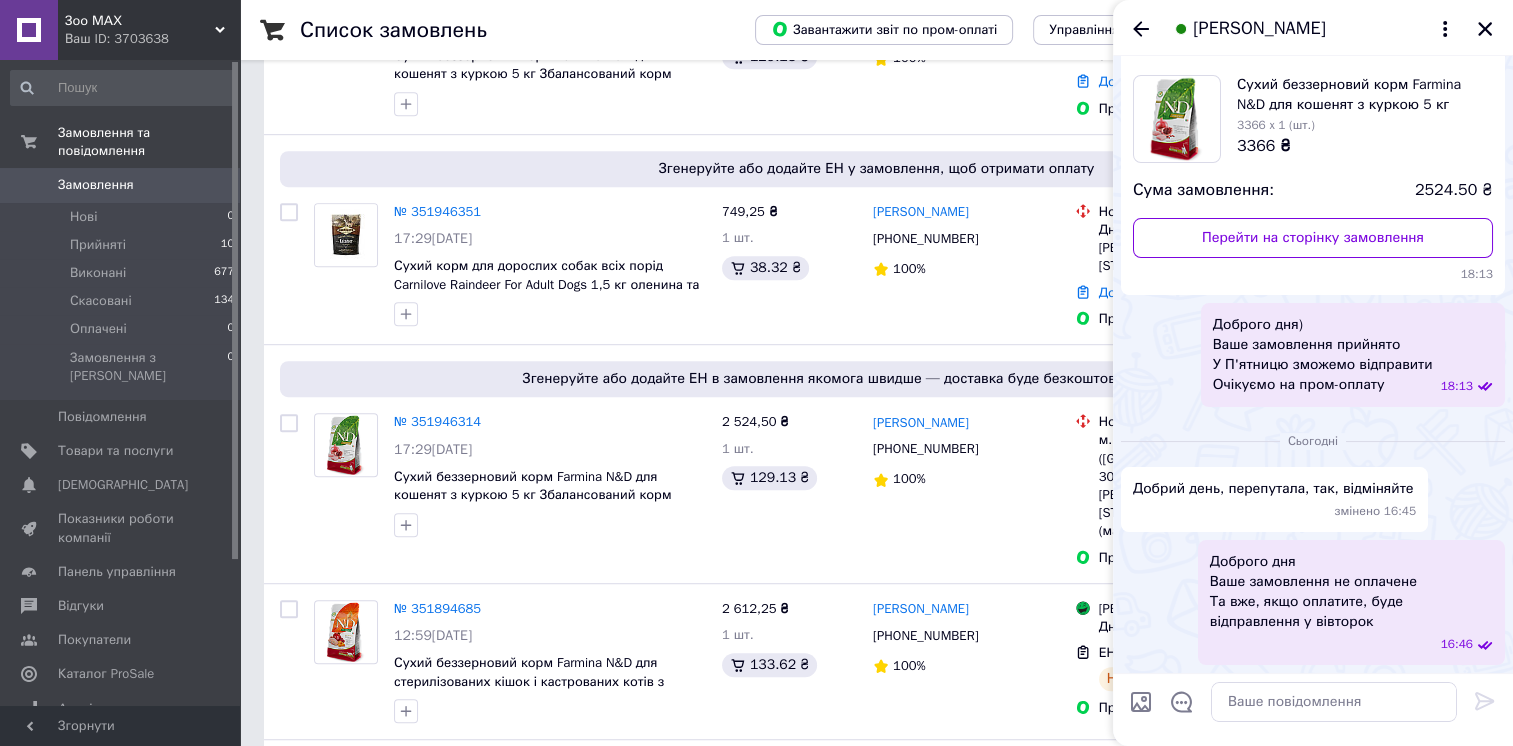 click 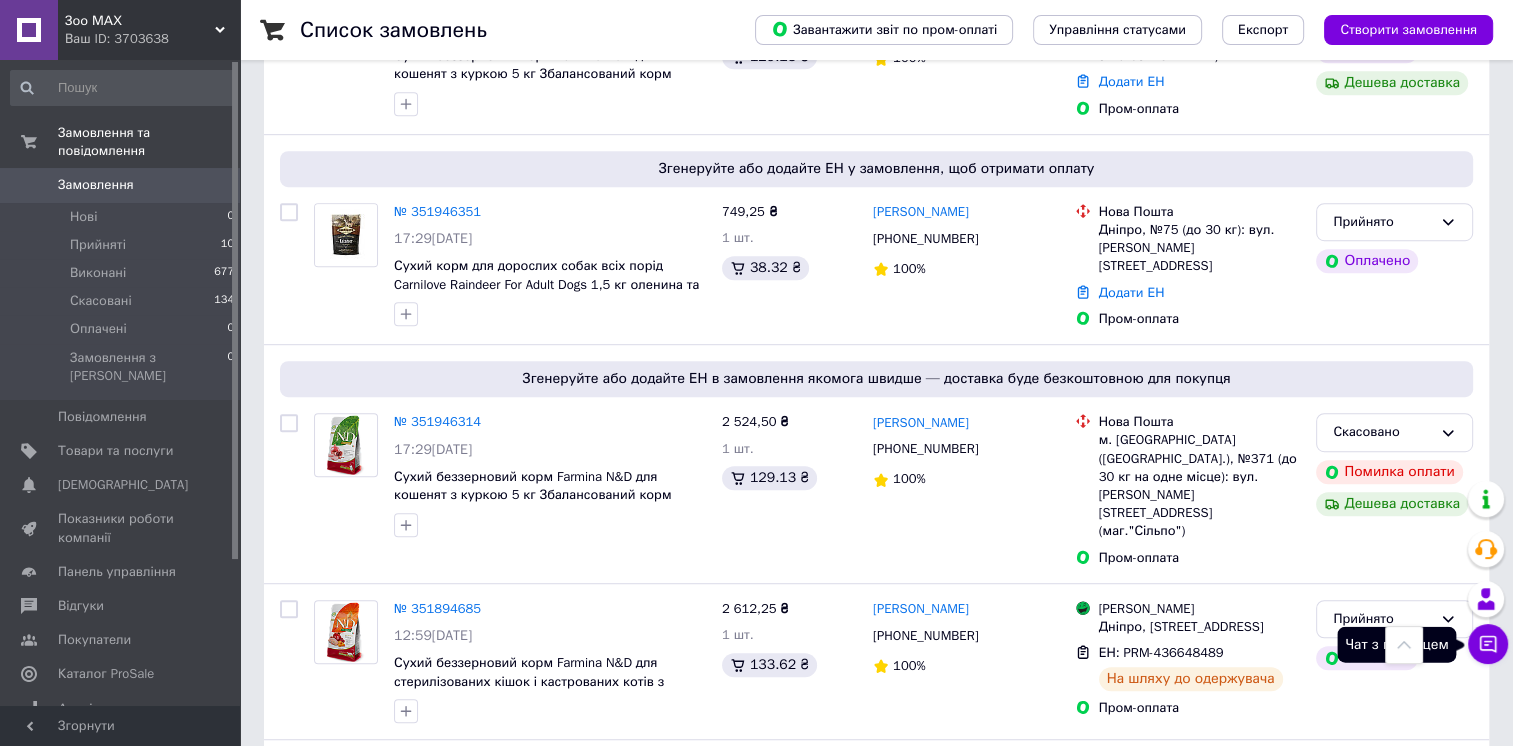 click on "Чат з покупцем" at bounding box center (1488, 644) 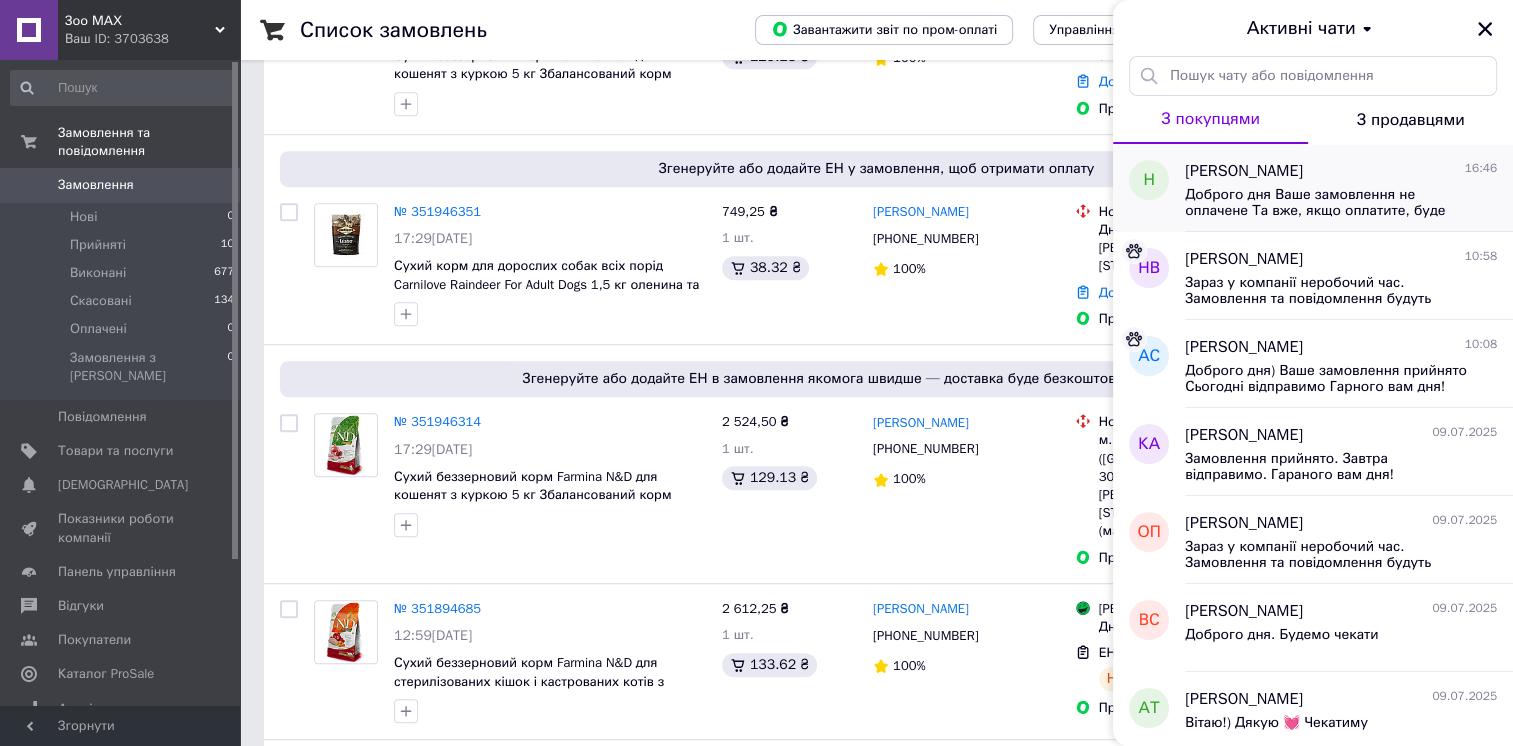 click on "Наталья  Галицкая 16:46" at bounding box center (1341, 171) 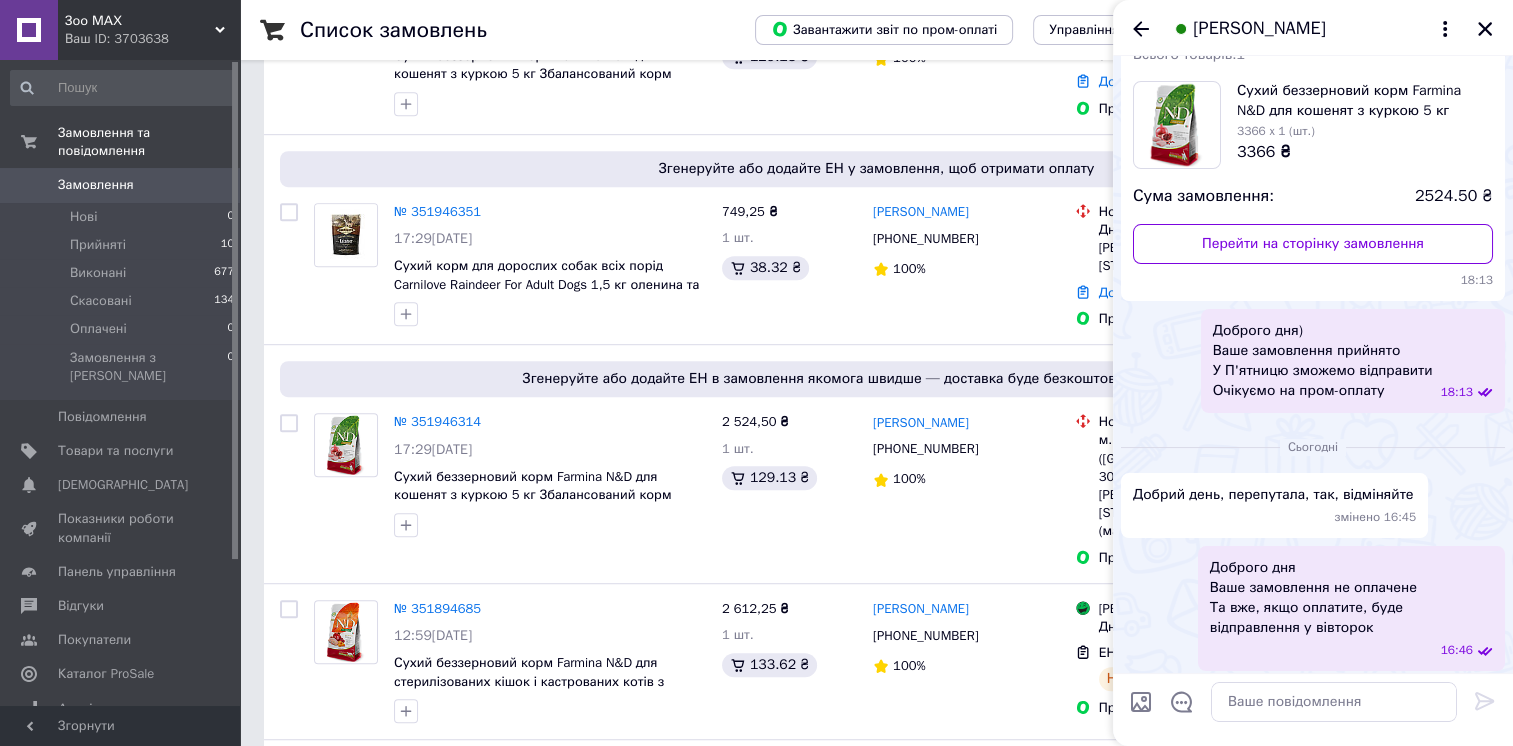 scroll, scrollTop: 108, scrollLeft: 0, axis: vertical 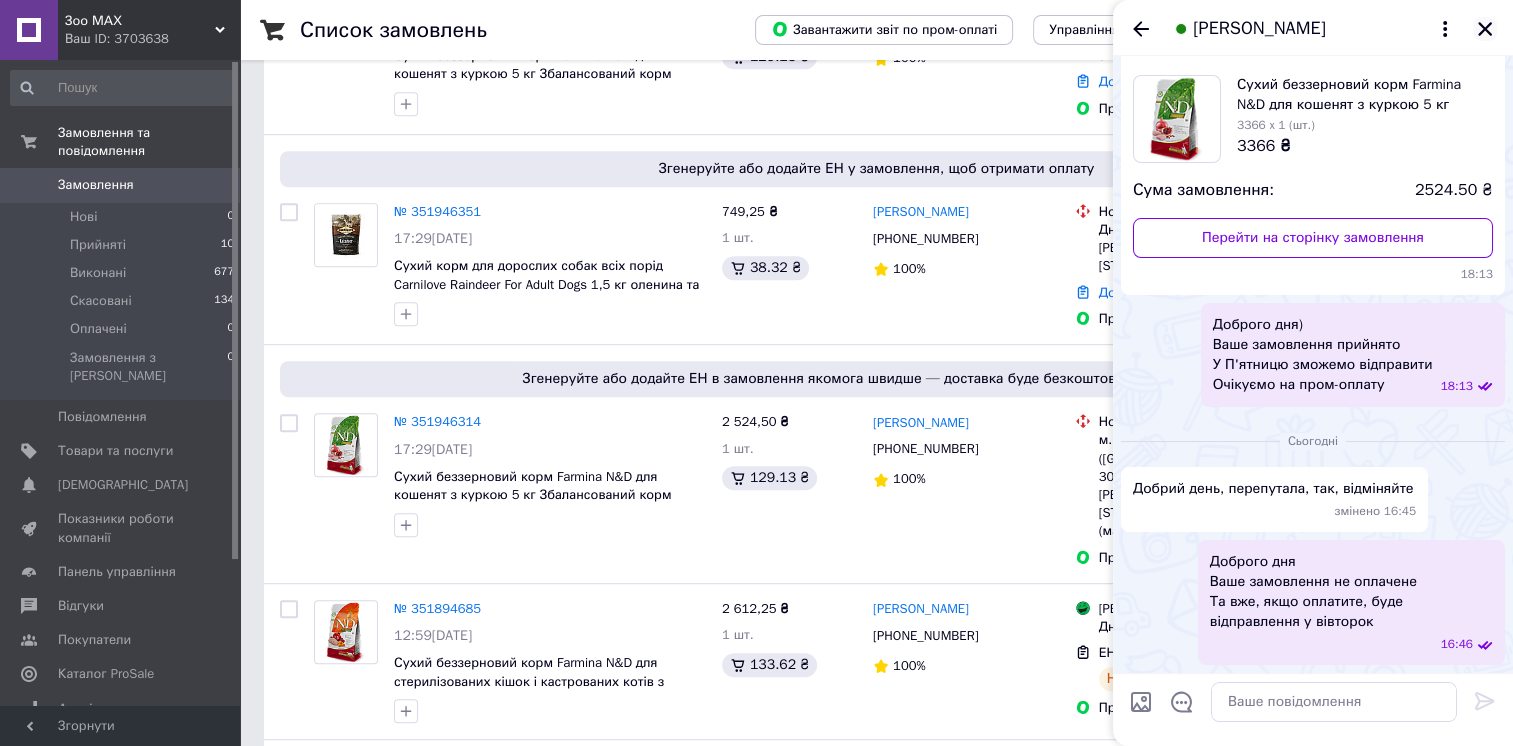 click 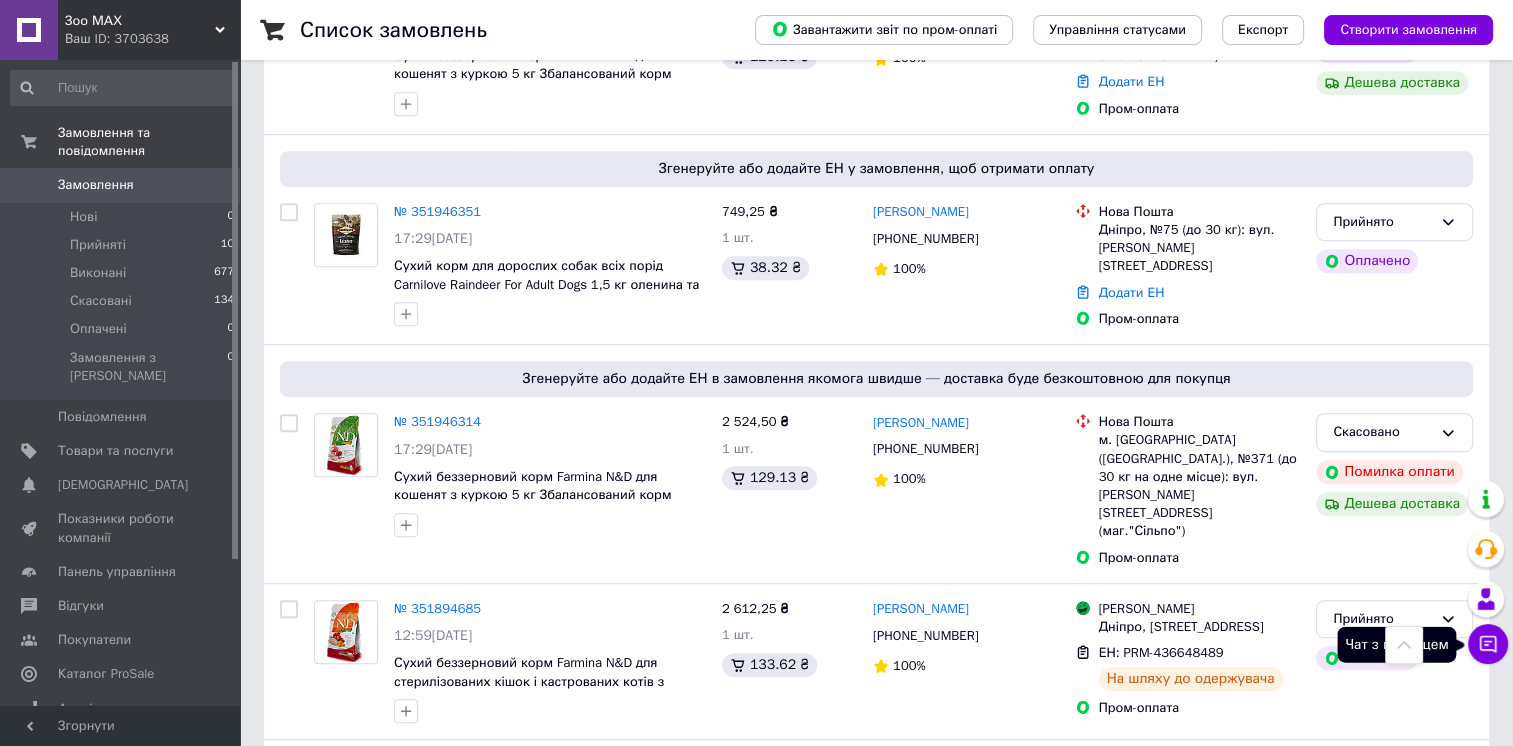 click on "Чат з покупцем" at bounding box center [1488, 644] 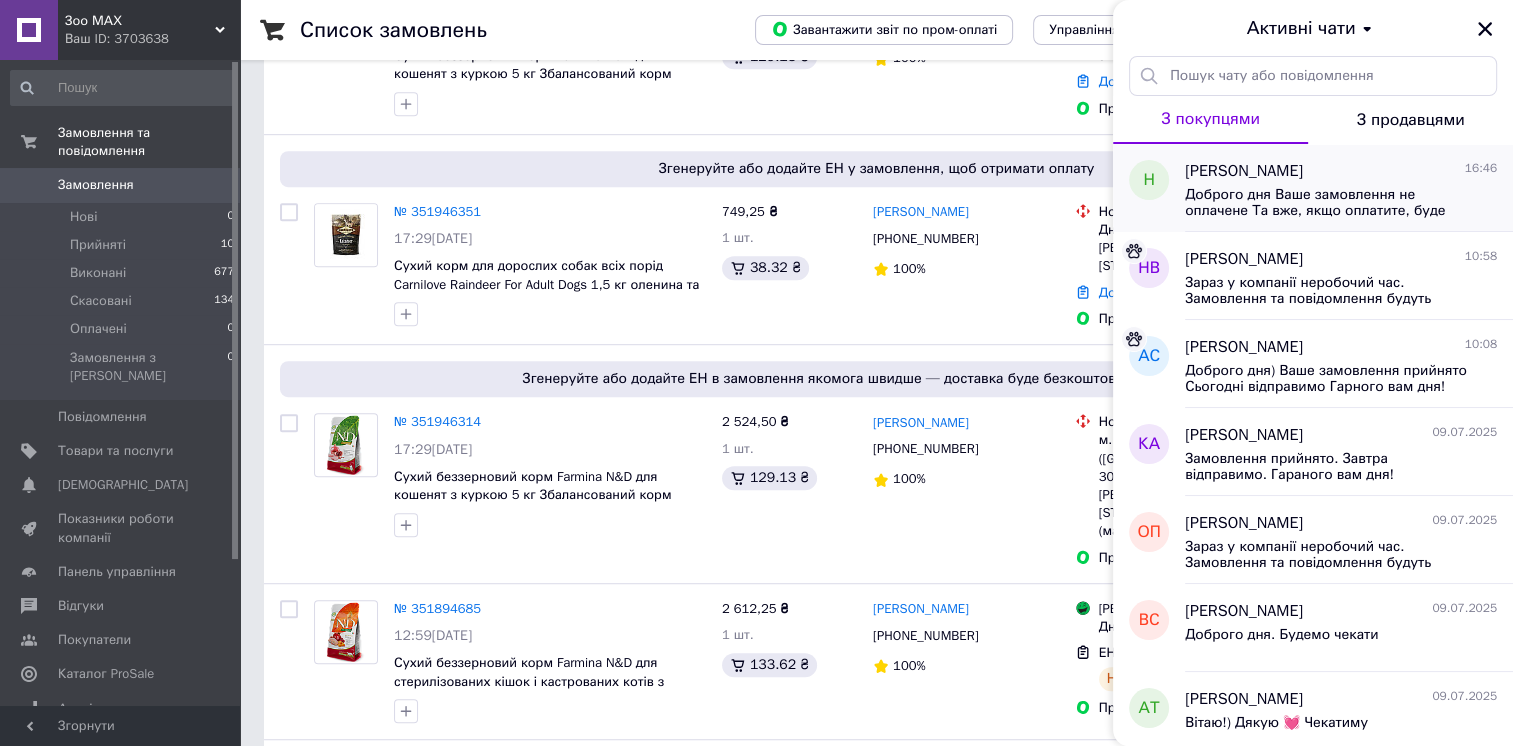 click on "Наталья  Галицкая" at bounding box center (1244, 171) 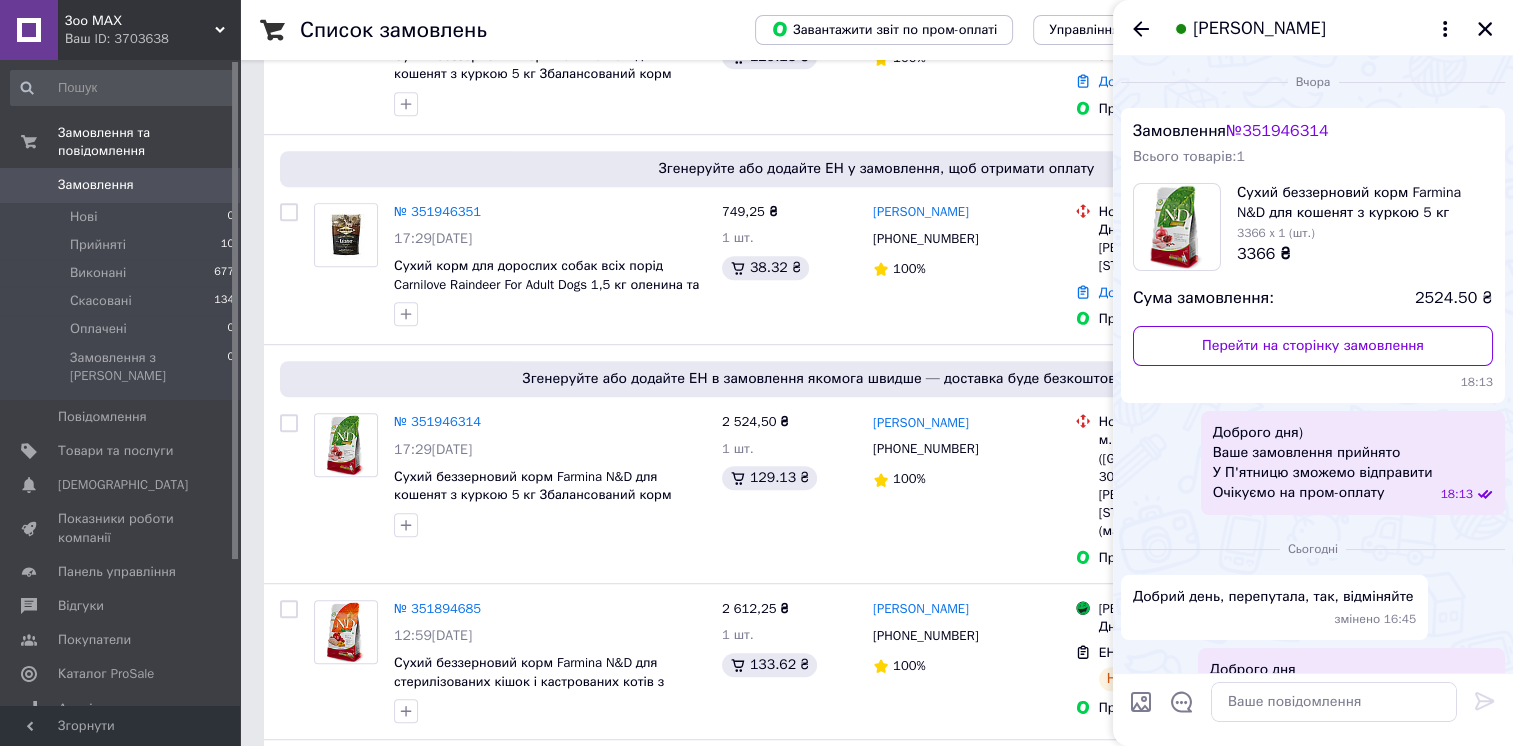 scroll, scrollTop: 168, scrollLeft: 0, axis: vertical 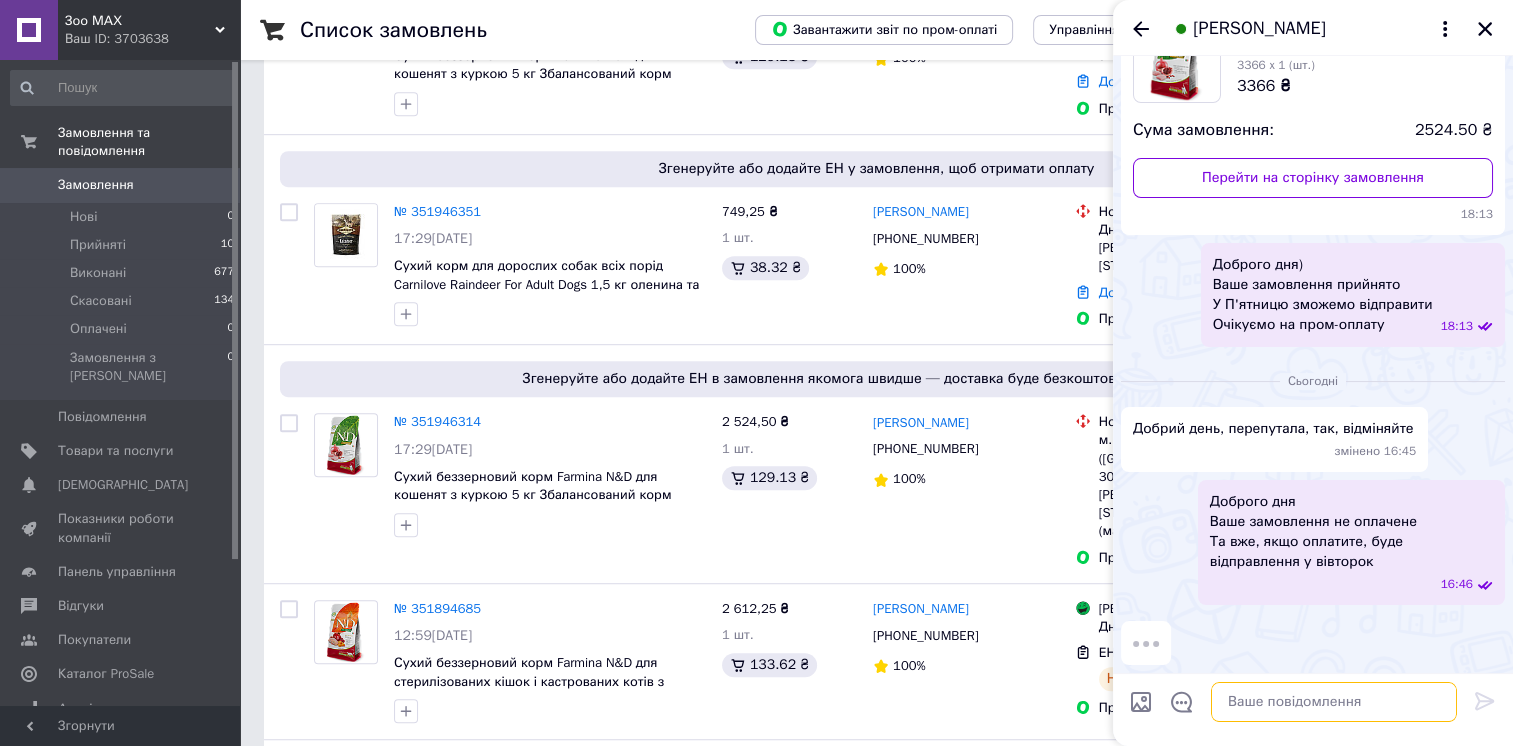 click at bounding box center [1334, 702] 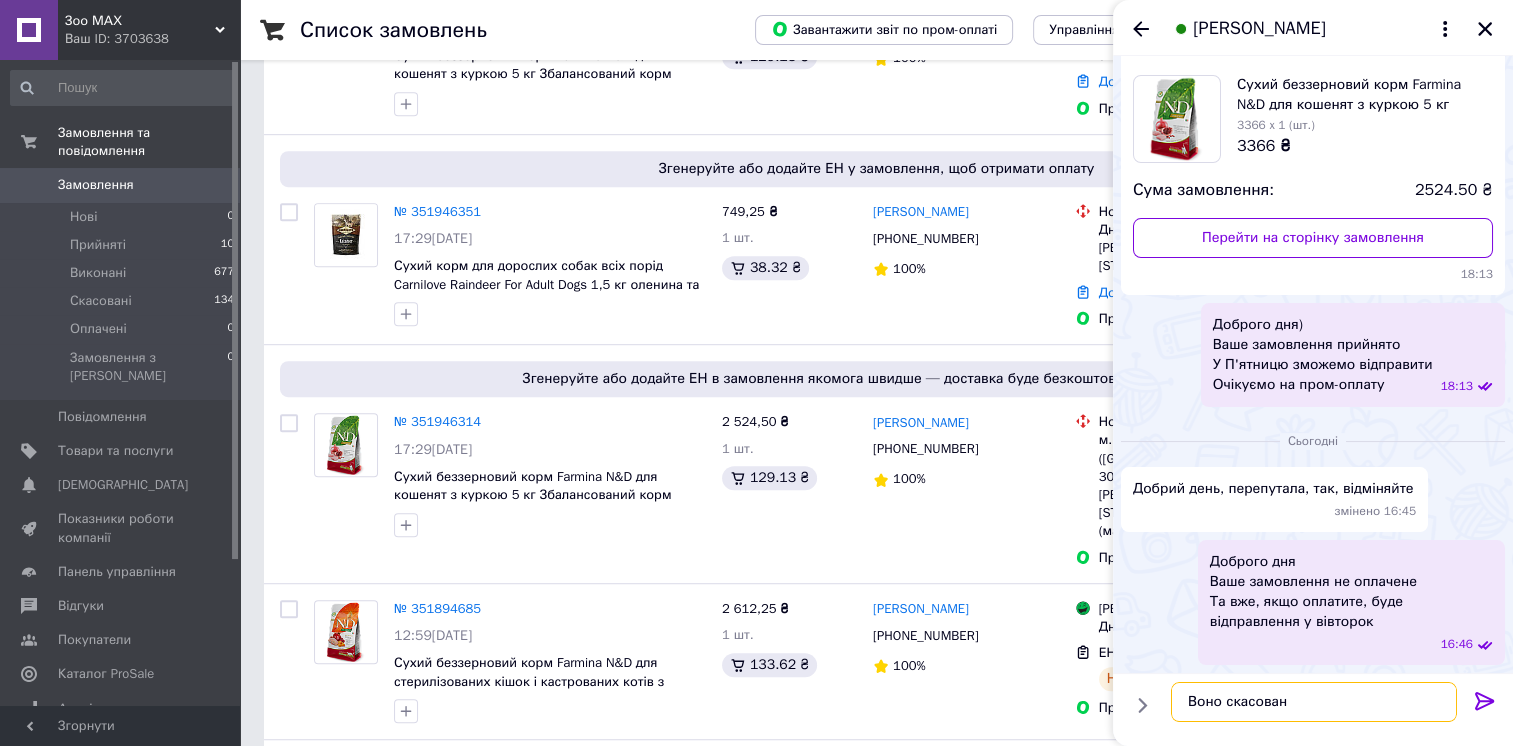 type on "Воно скасовано" 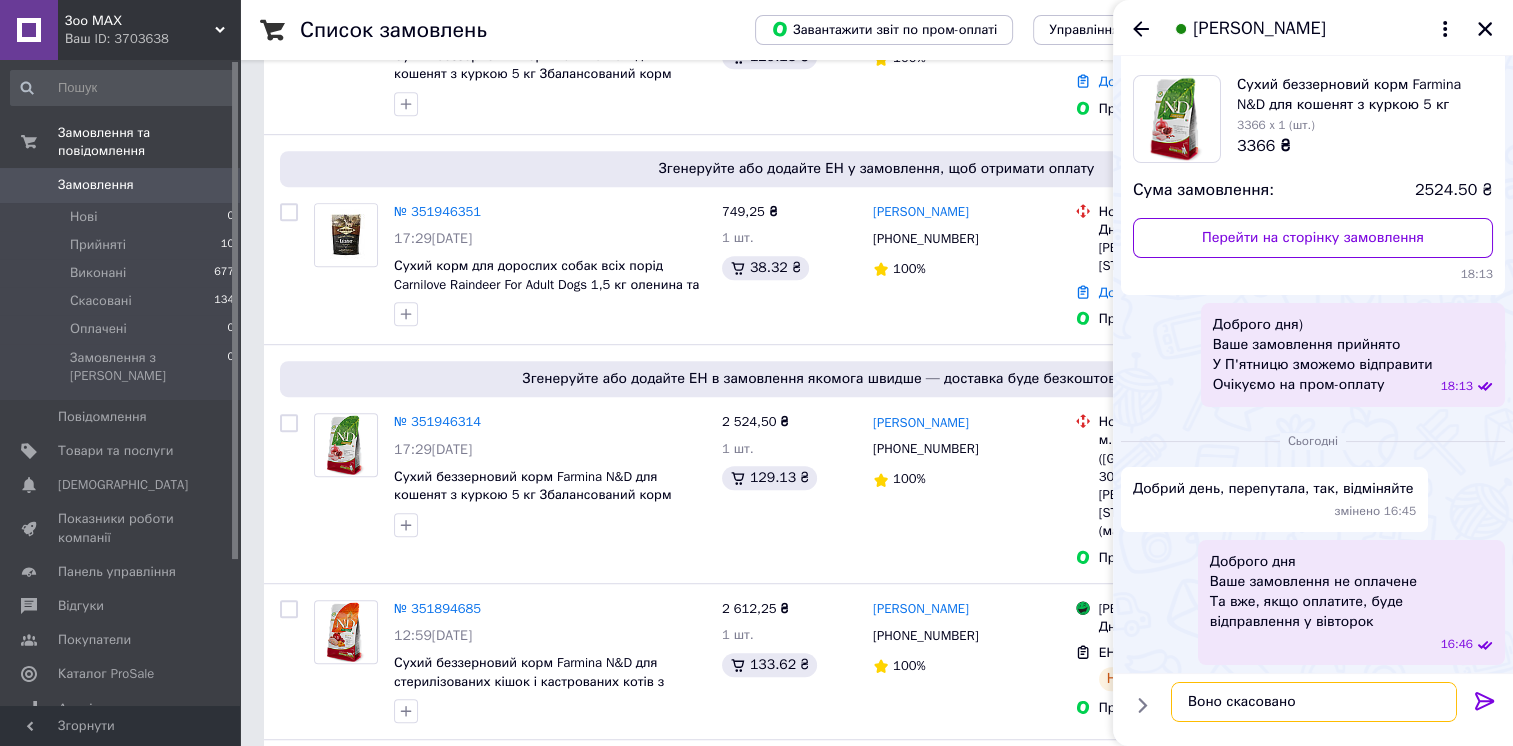 type 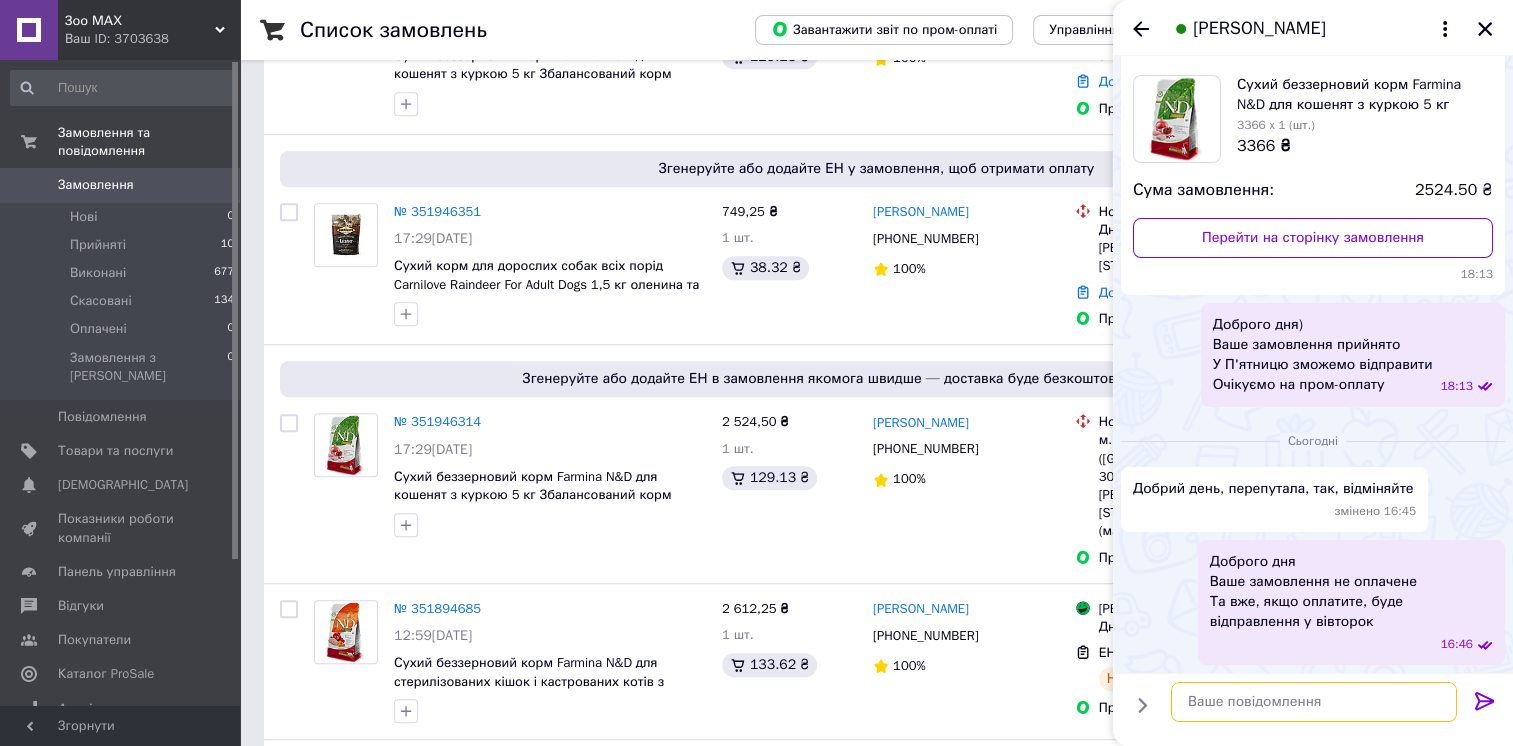 scroll, scrollTop: 160, scrollLeft: 0, axis: vertical 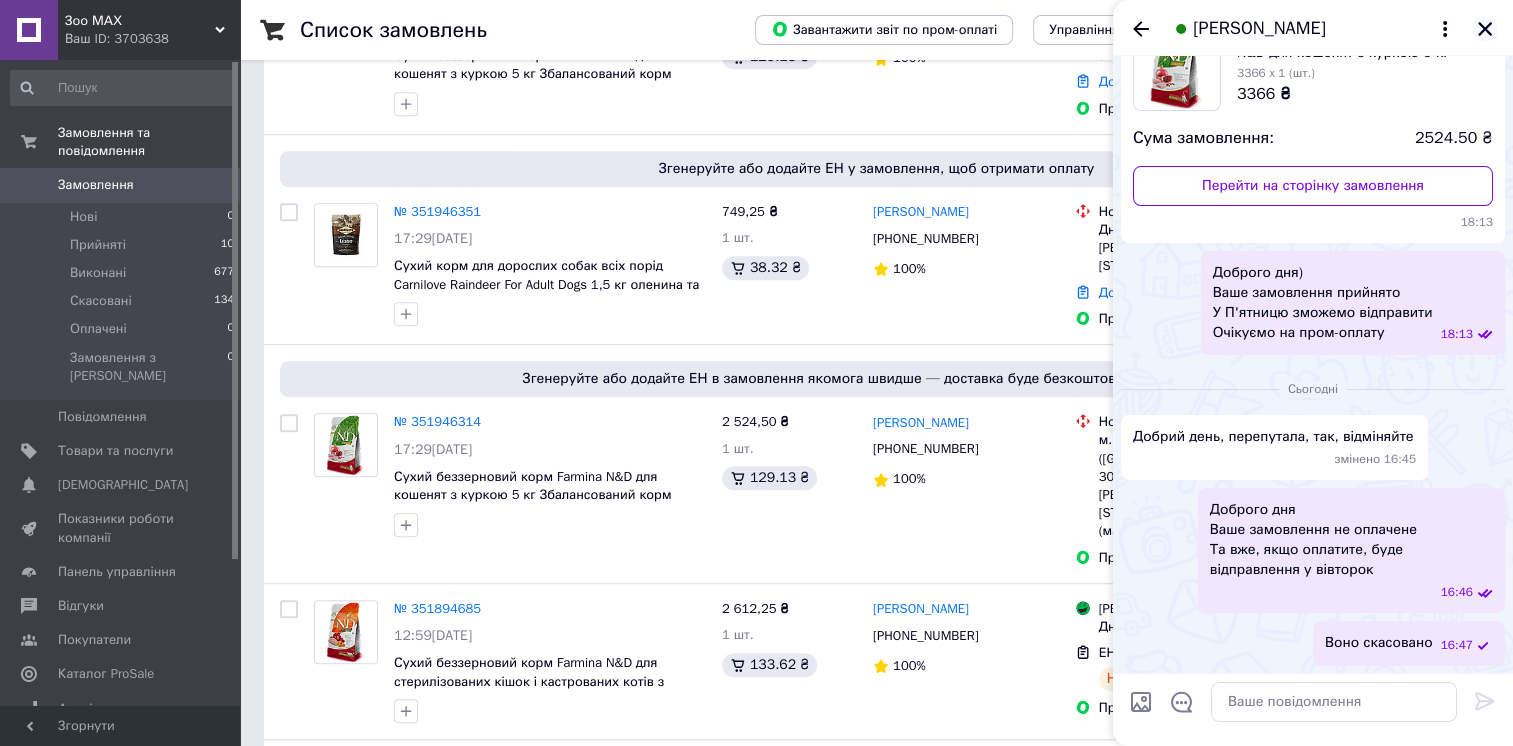 click 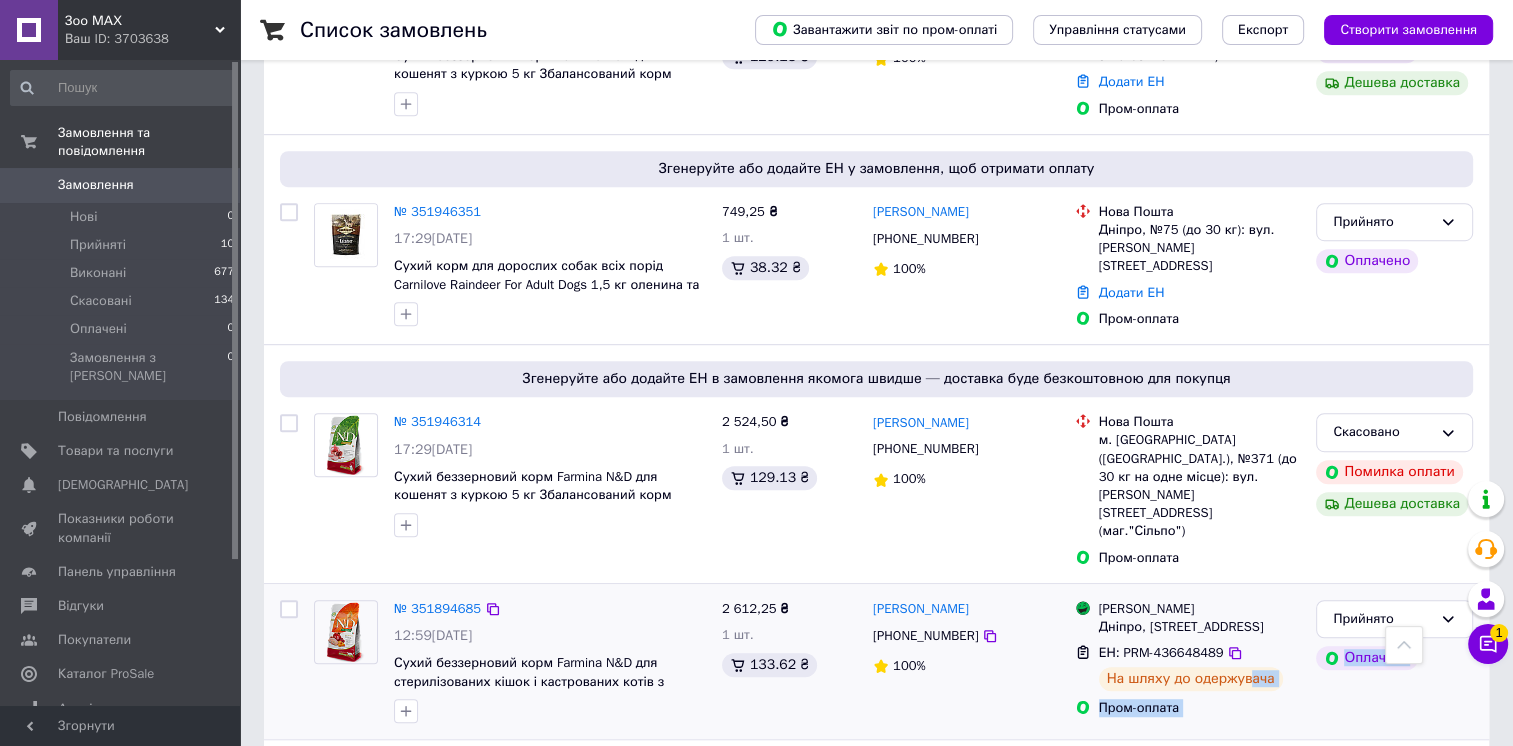 drag, startPoint x: 1280, startPoint y: 701, endPoint x: 1429, endPoint y: 689, distance: 149.48244 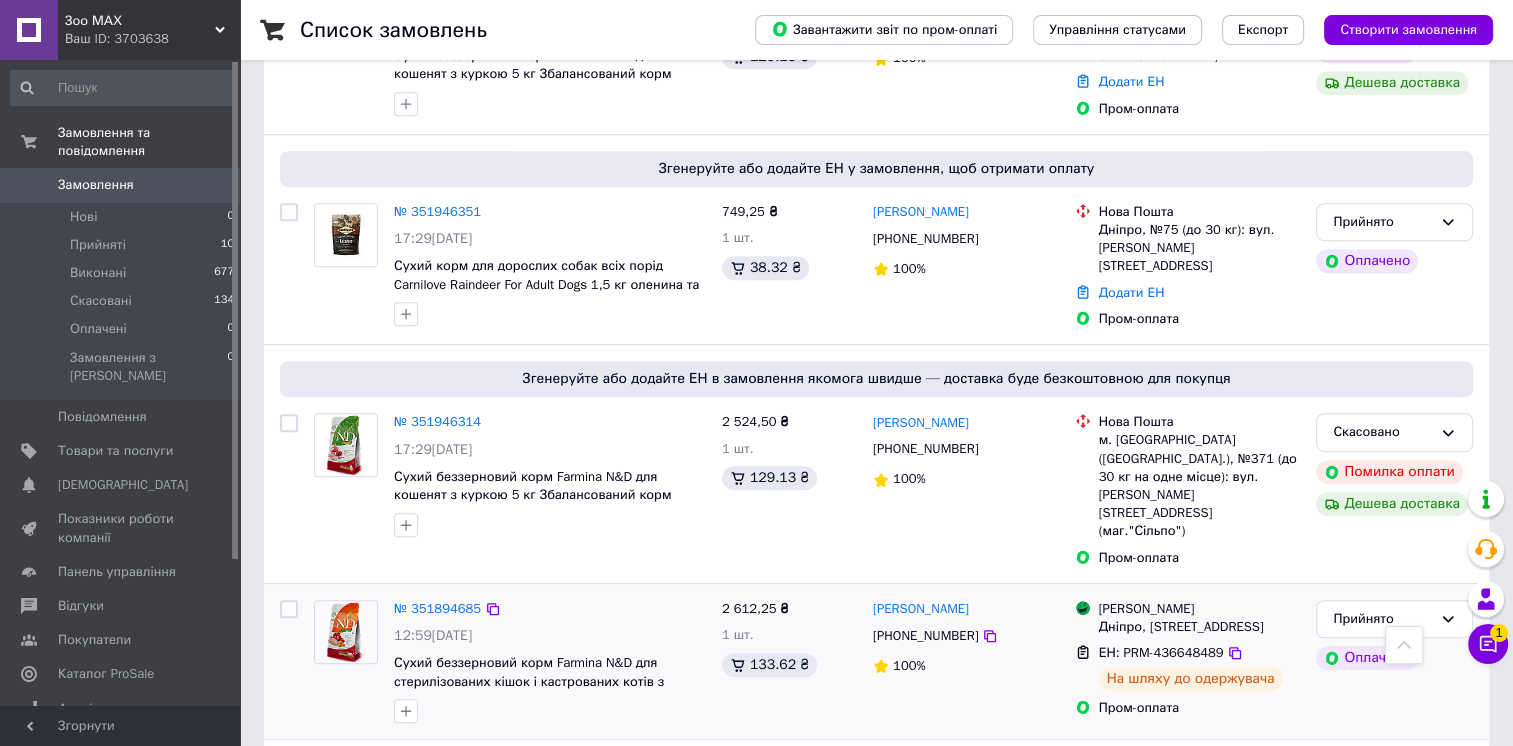 click on "Прийнято Оплачено" at bounding box center (1394, 662) 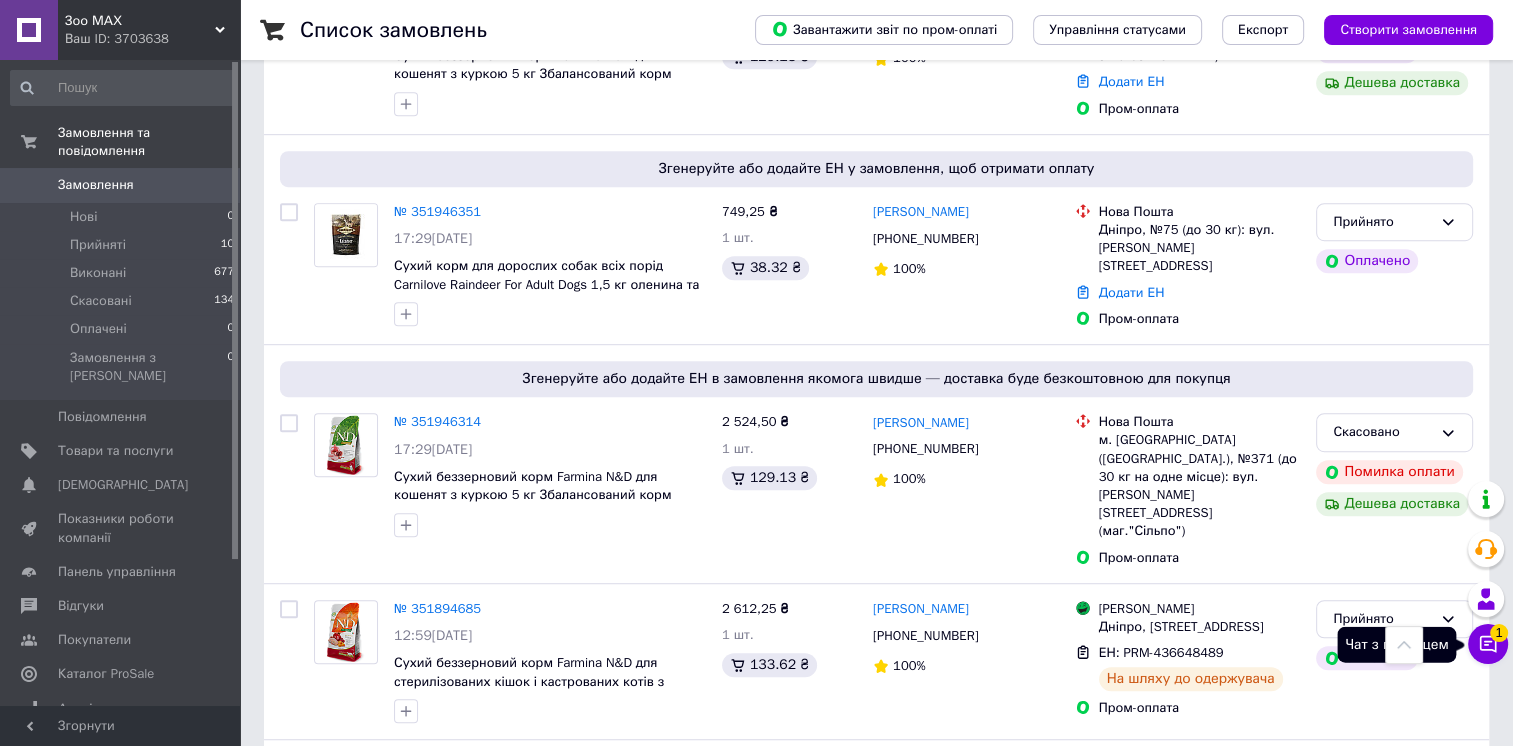 click 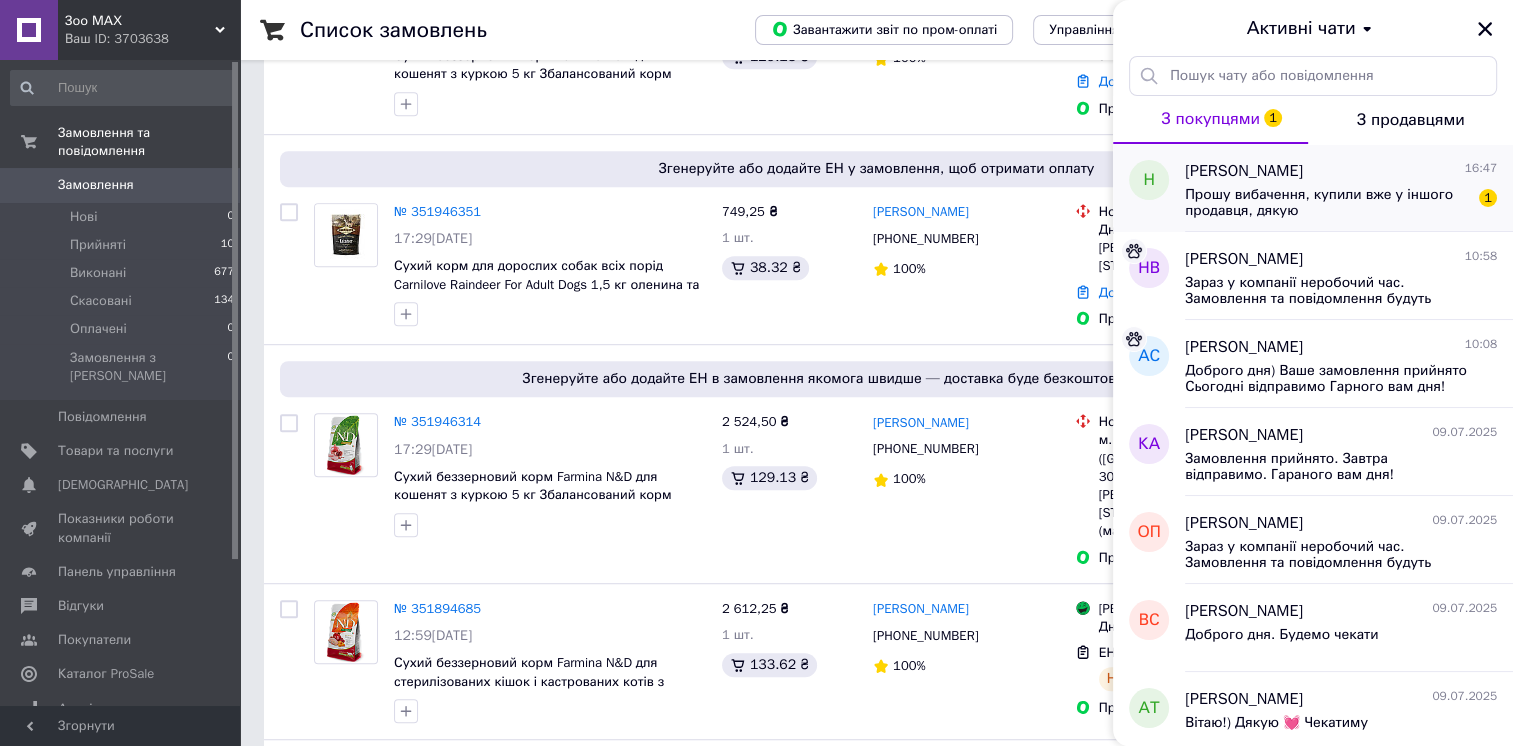 click on "Прошу вибачення, купили вже у іншого продавця, дякую" at bounding box center (1327, 203) 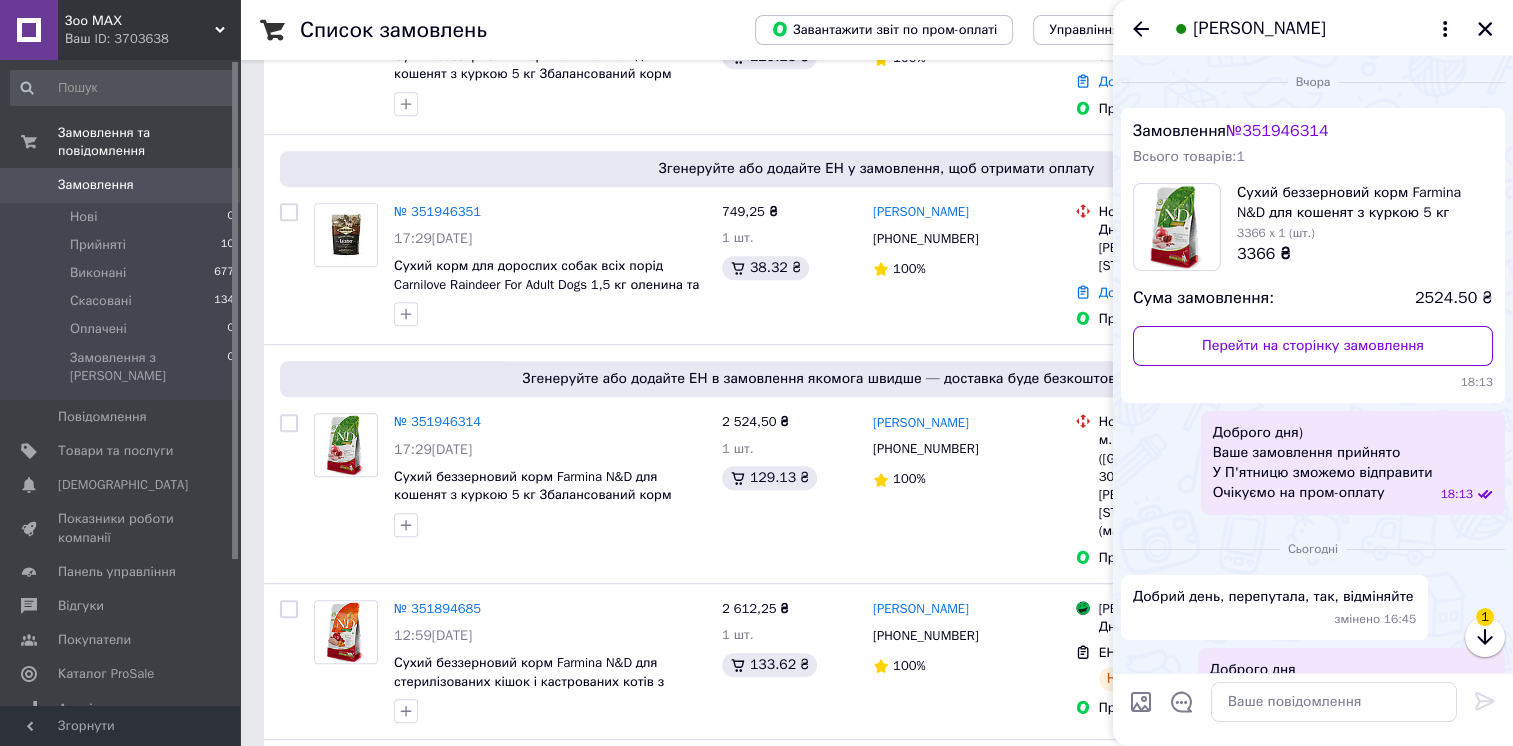 scroll, scrollTop: 290, scrollLeft: 0, axis: vertical 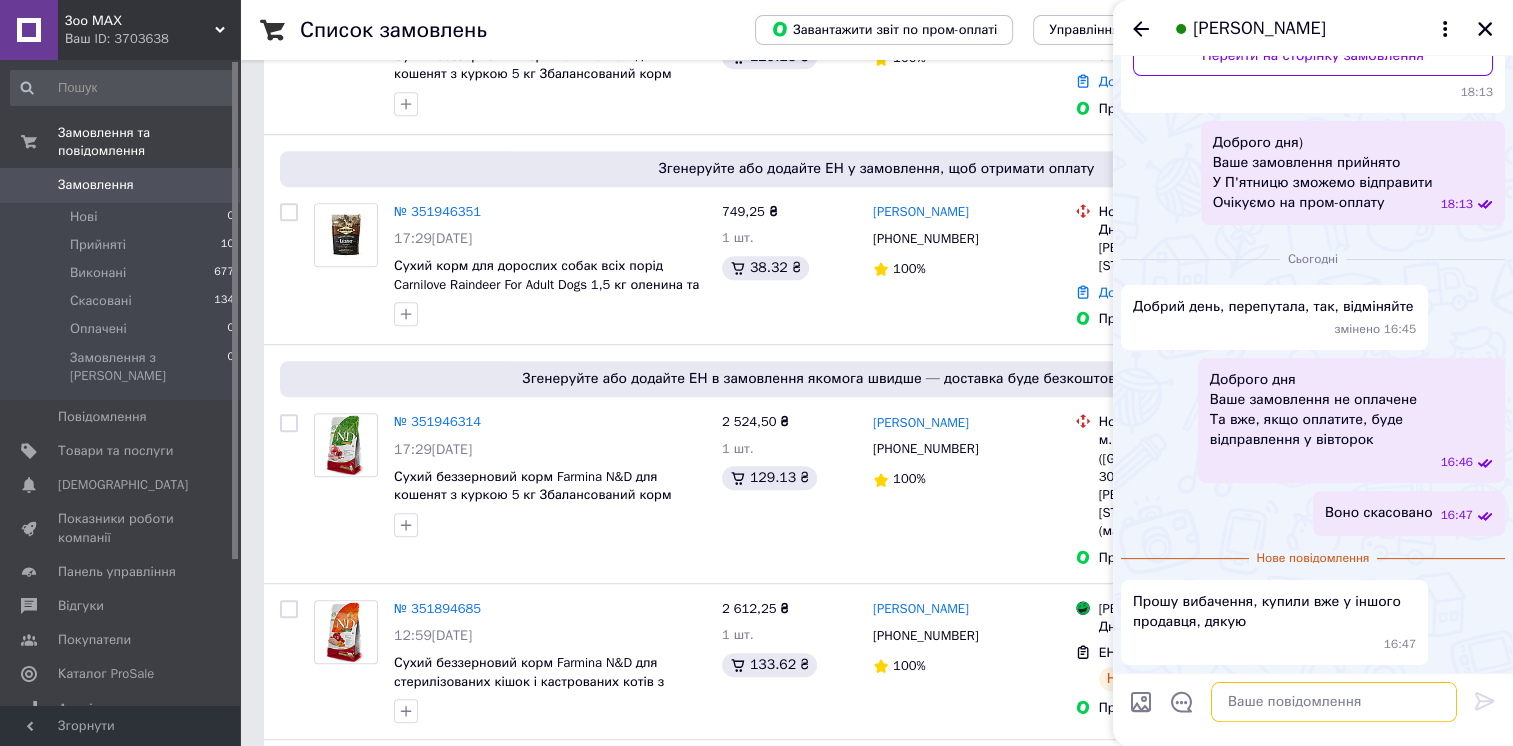 click at bounding box center [1334, 702] 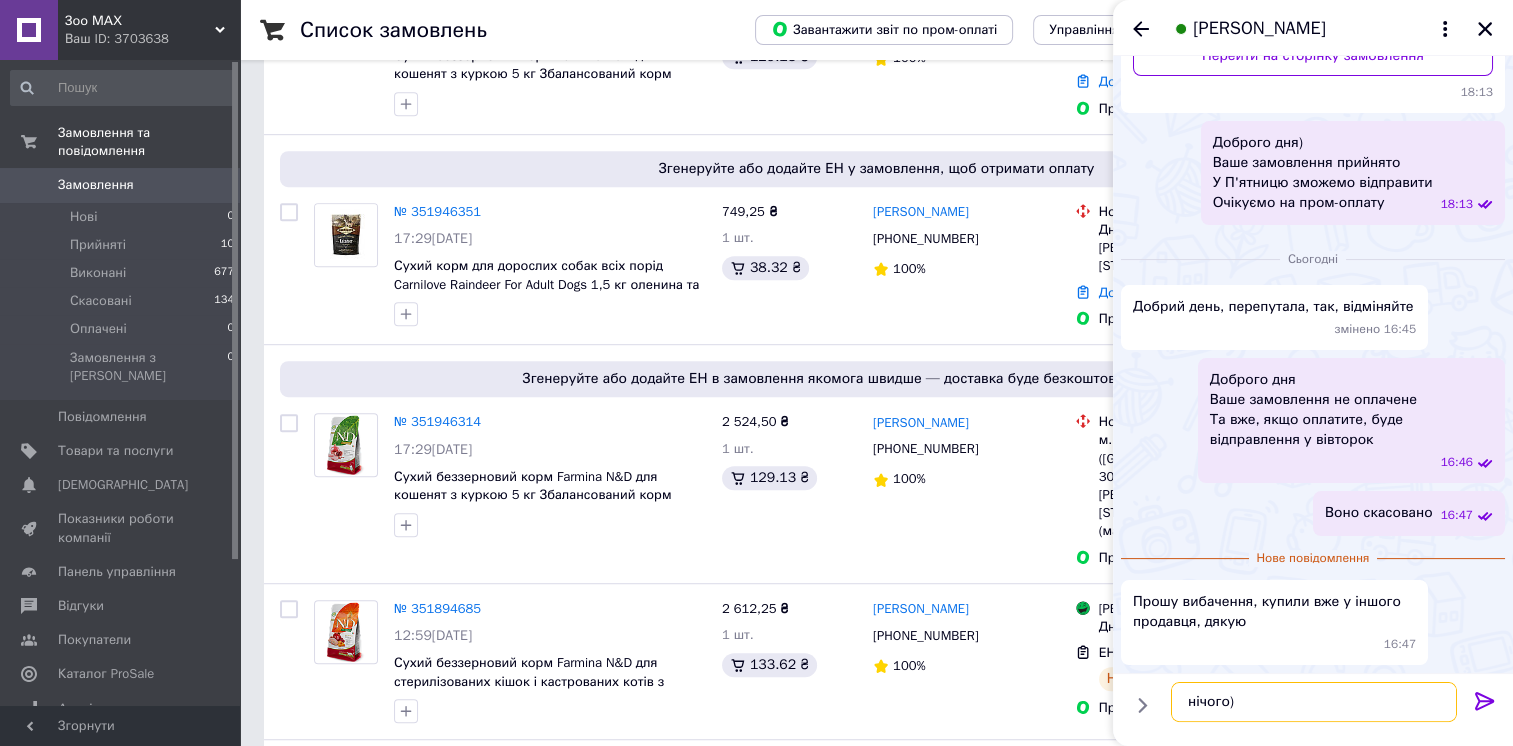scroll, scrollTop: 12, scrollLeft: 0, axis: vertical 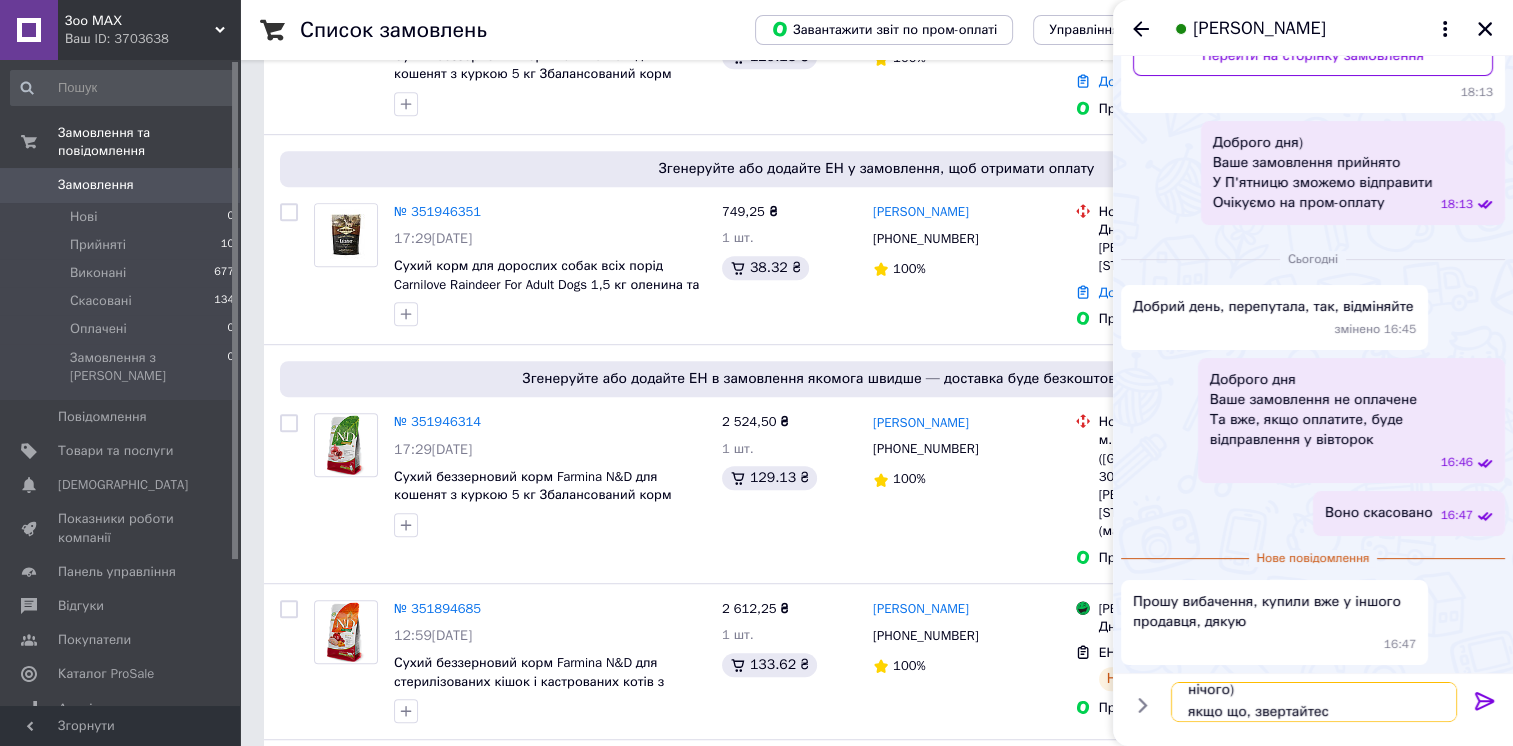 type on "нічого)
якщо що, звертайтесь" 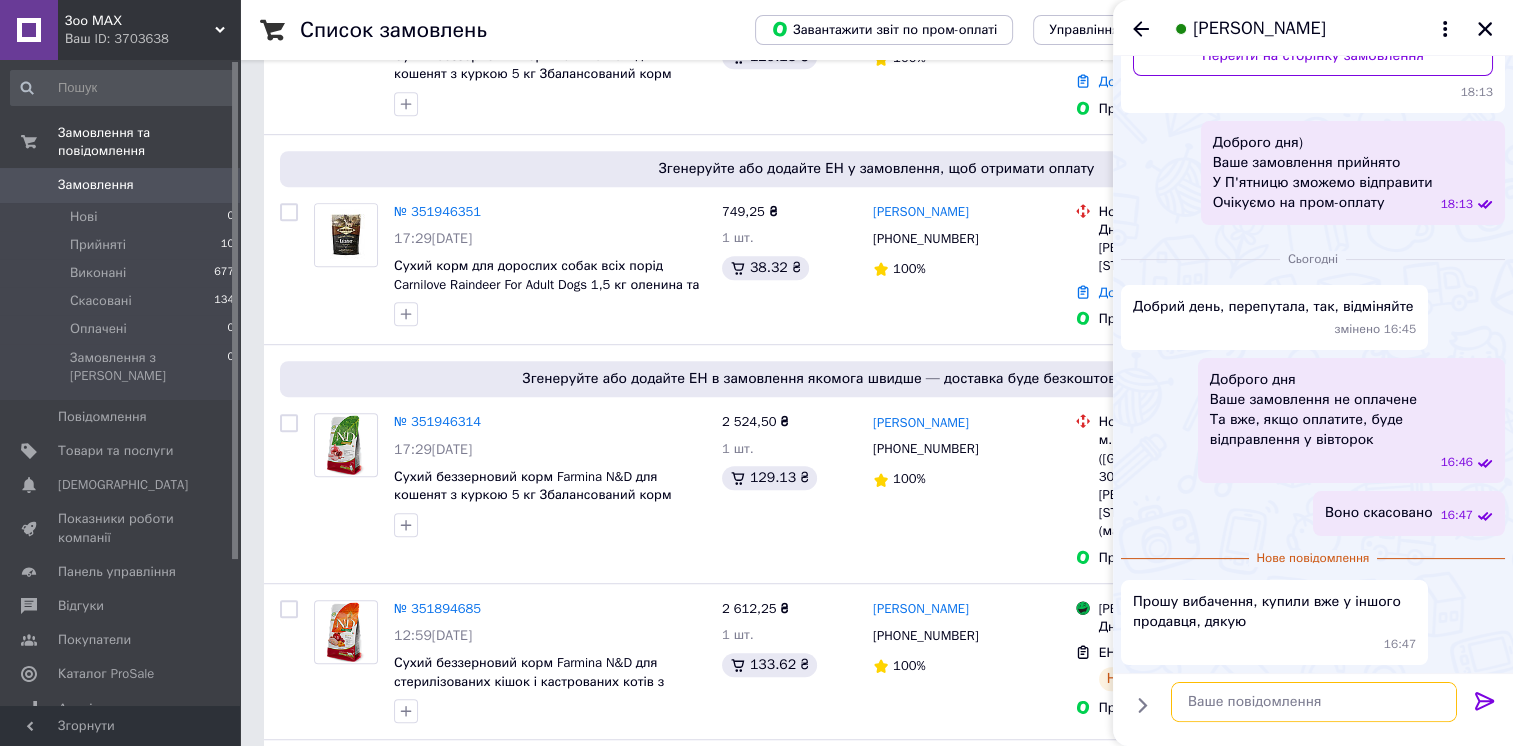 scroll, scrollTop: 0, scrollLeft: 0, axis: both 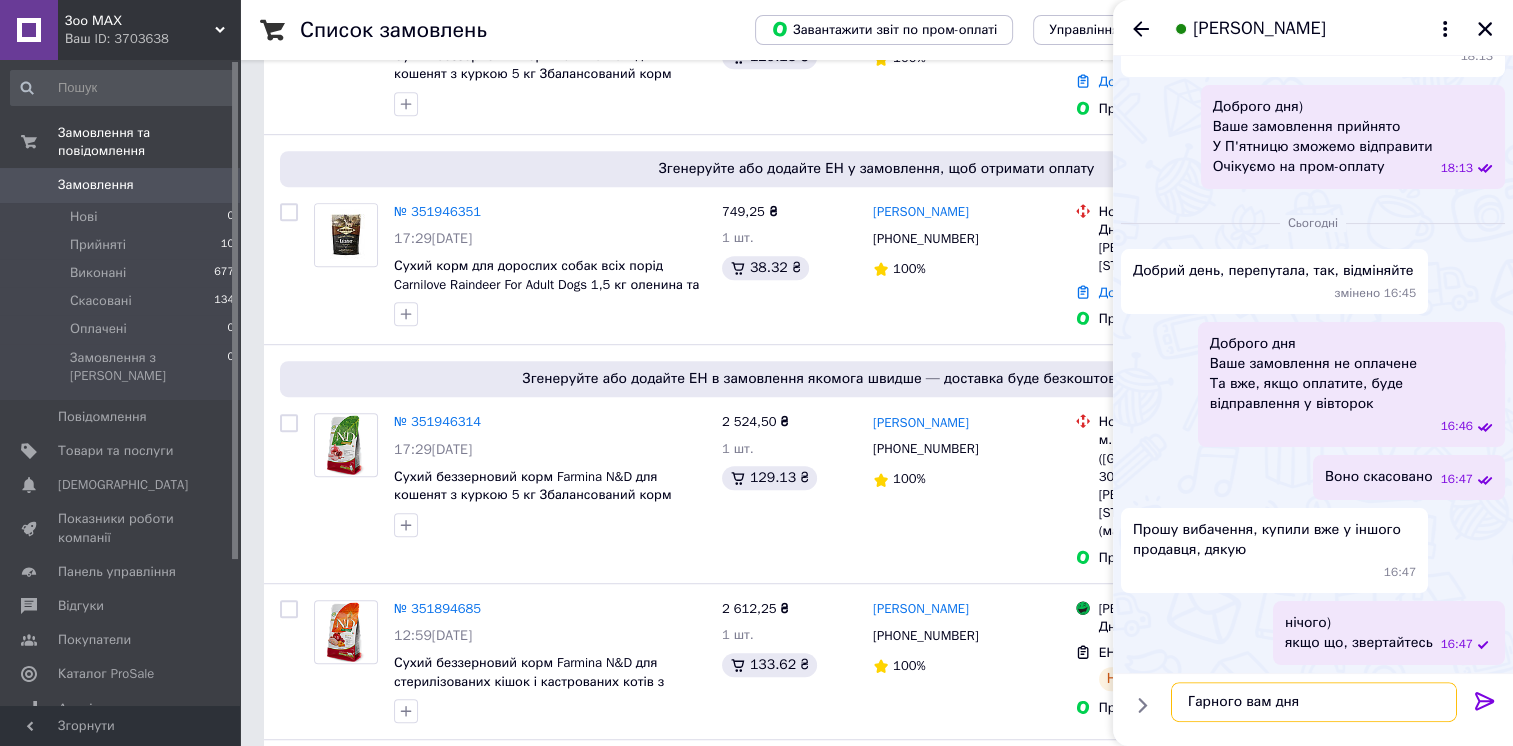 type on "Гарного вам дня!" 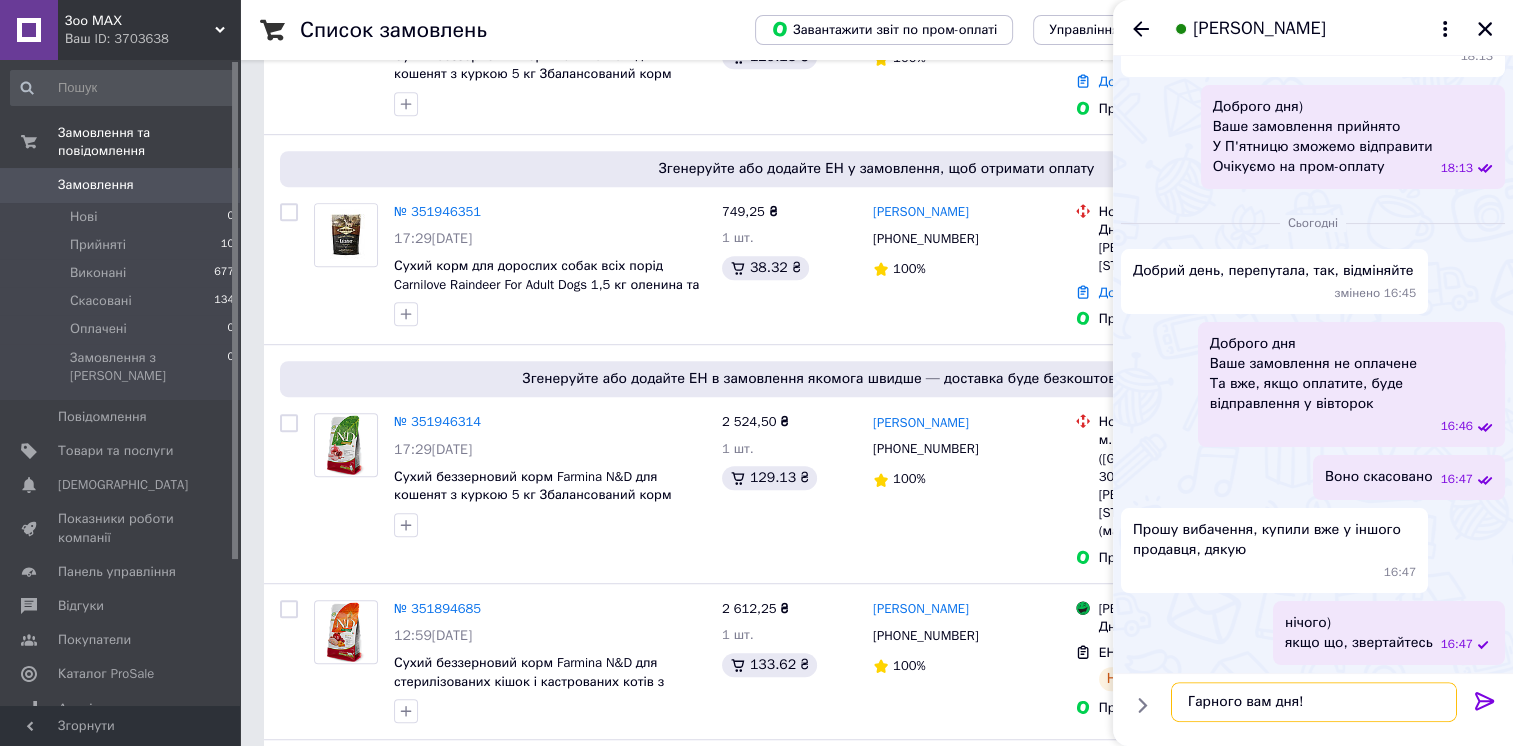 type 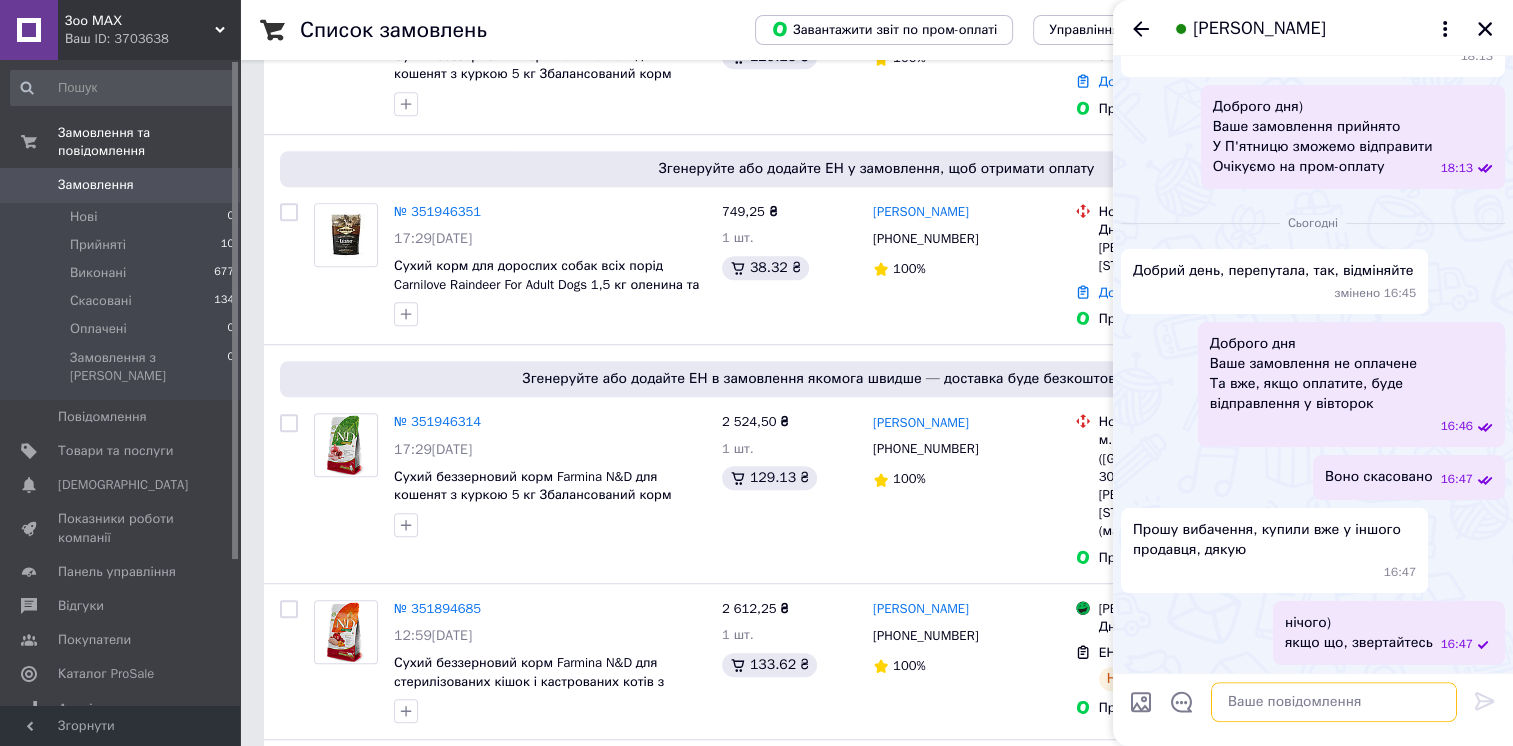 scroll, scrollTop: 379, scrollLeft: 0, axis: vertical 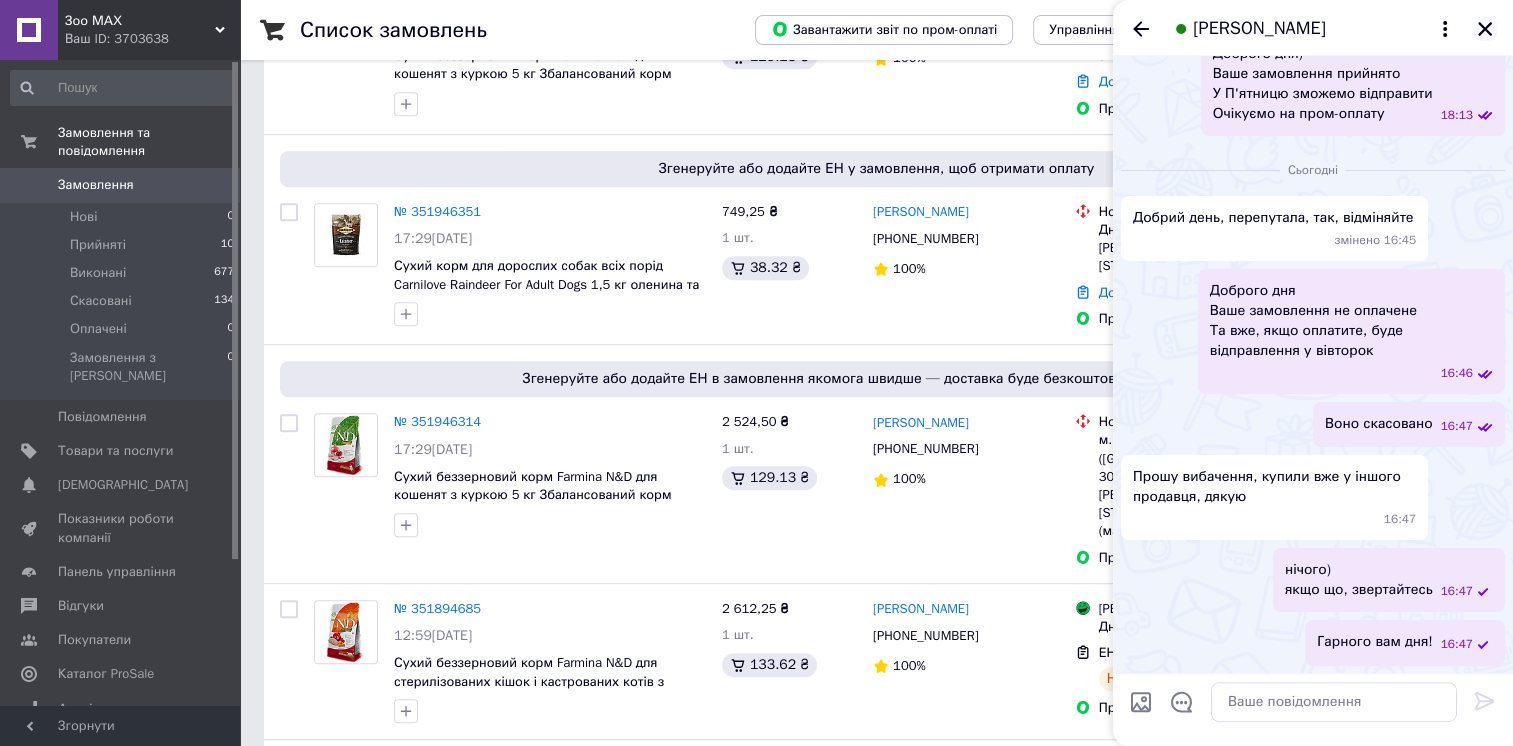 click 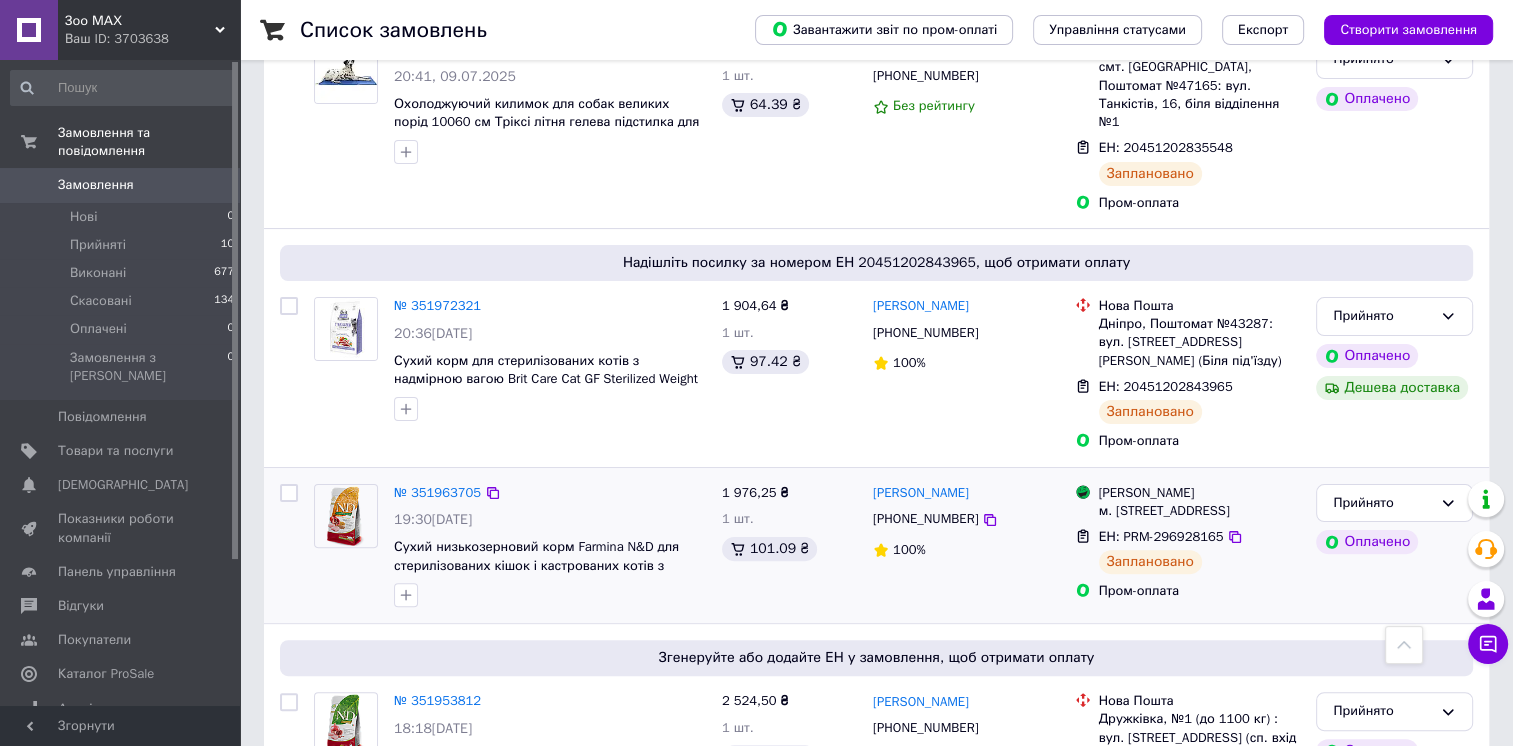 scroll, scrollTop: 0, scrollLeft: 0, axis: both 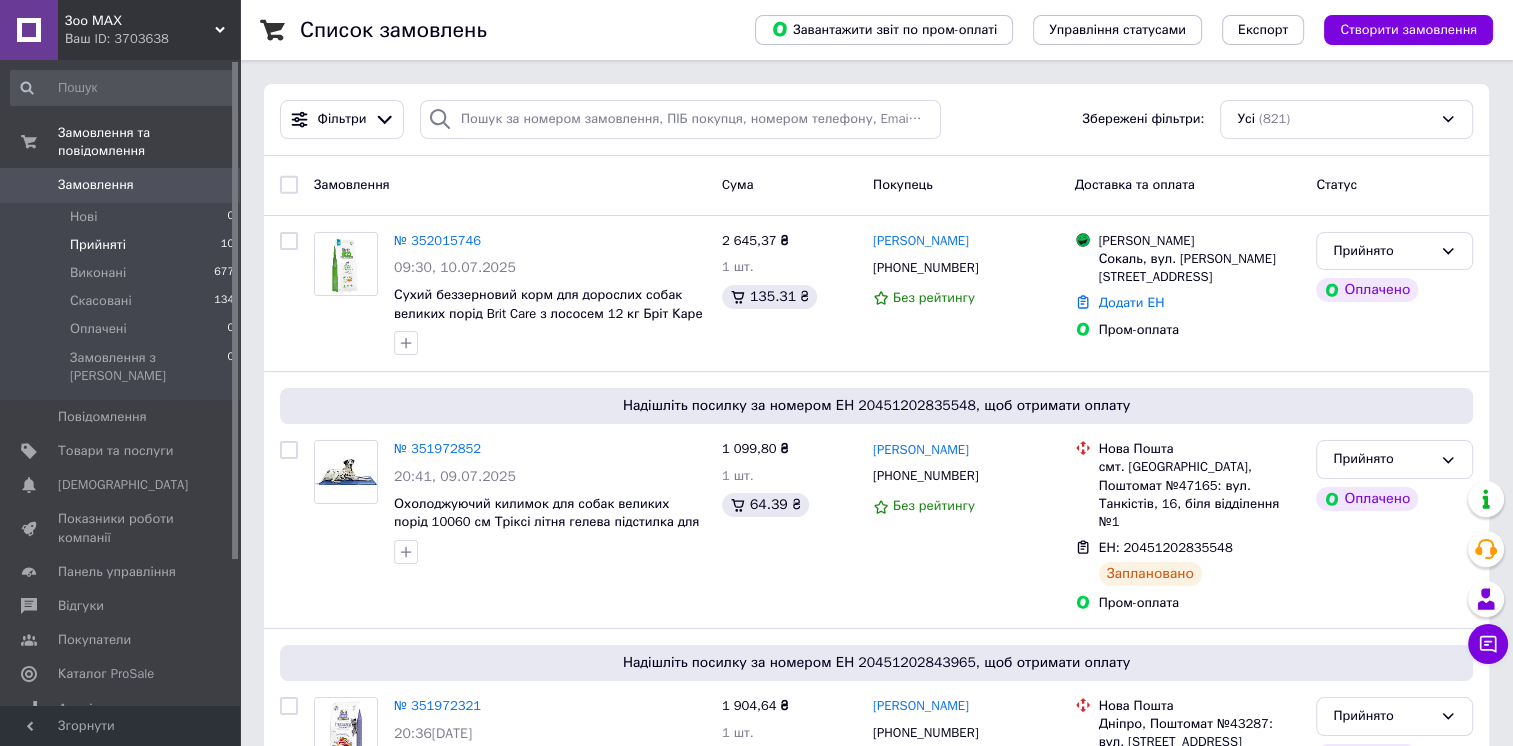 click on "Прийняті 10" at bounding box center (123, 245) 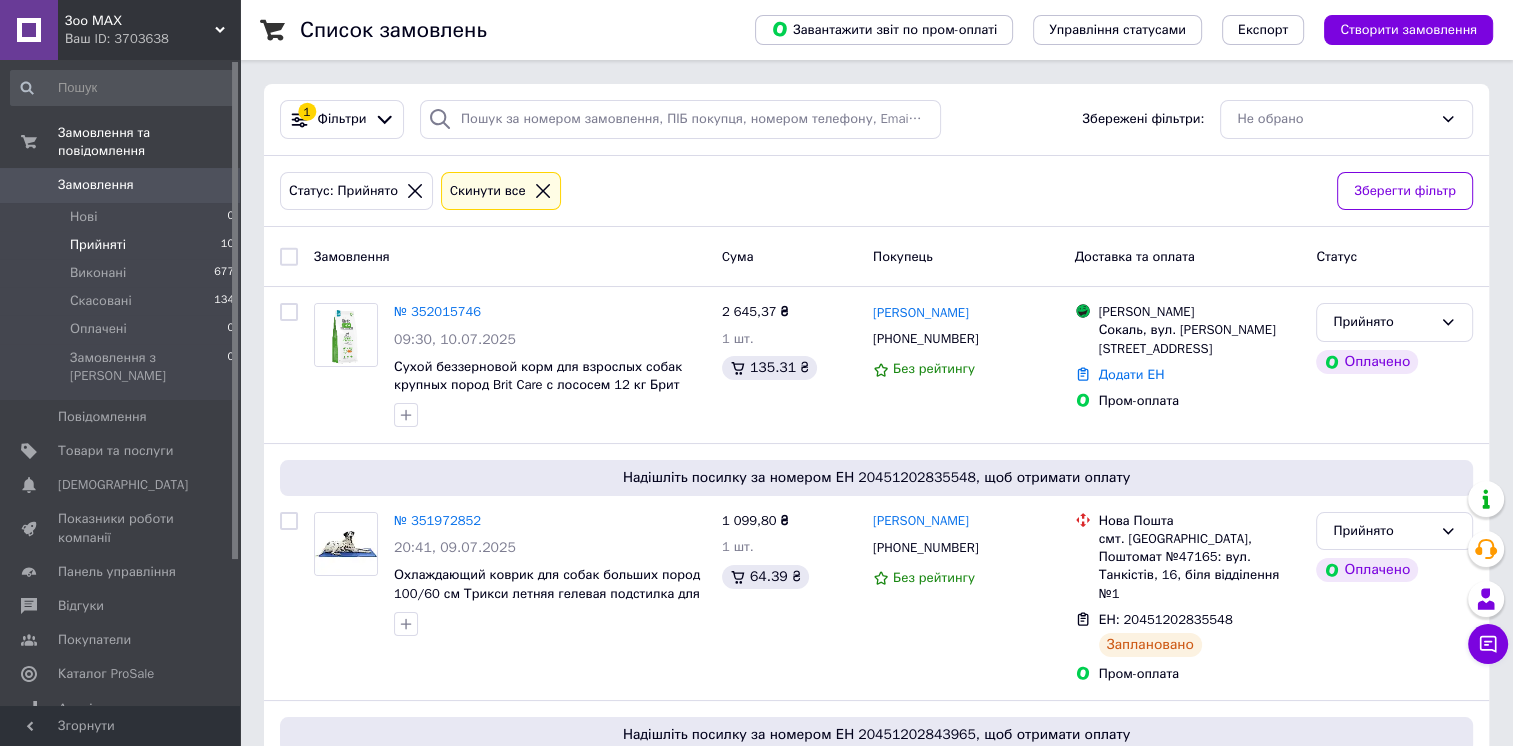 scroll, scrollTop: 0, scrollLeft: 0, axis: both 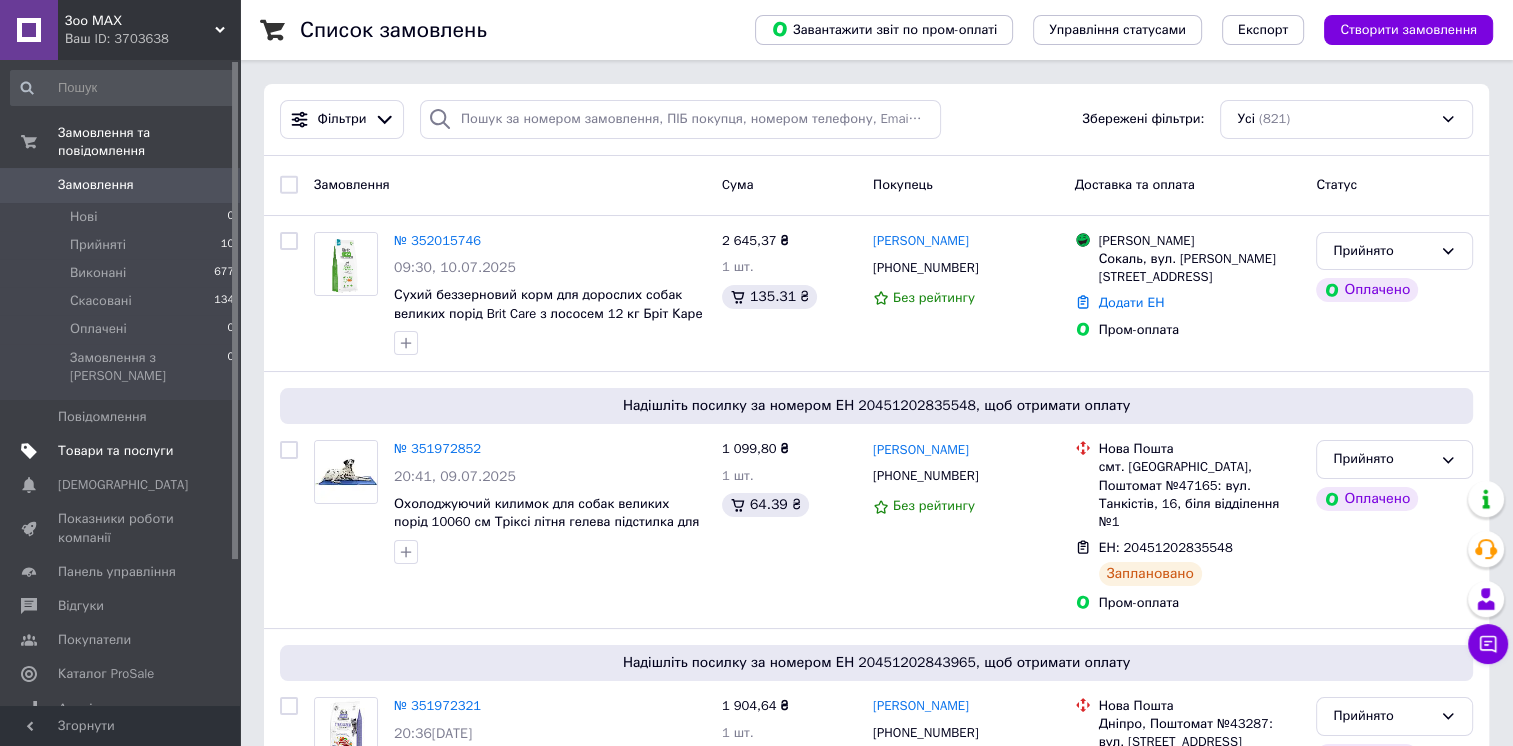 click on "Товари та послуги" at bounding box center [115, 451] 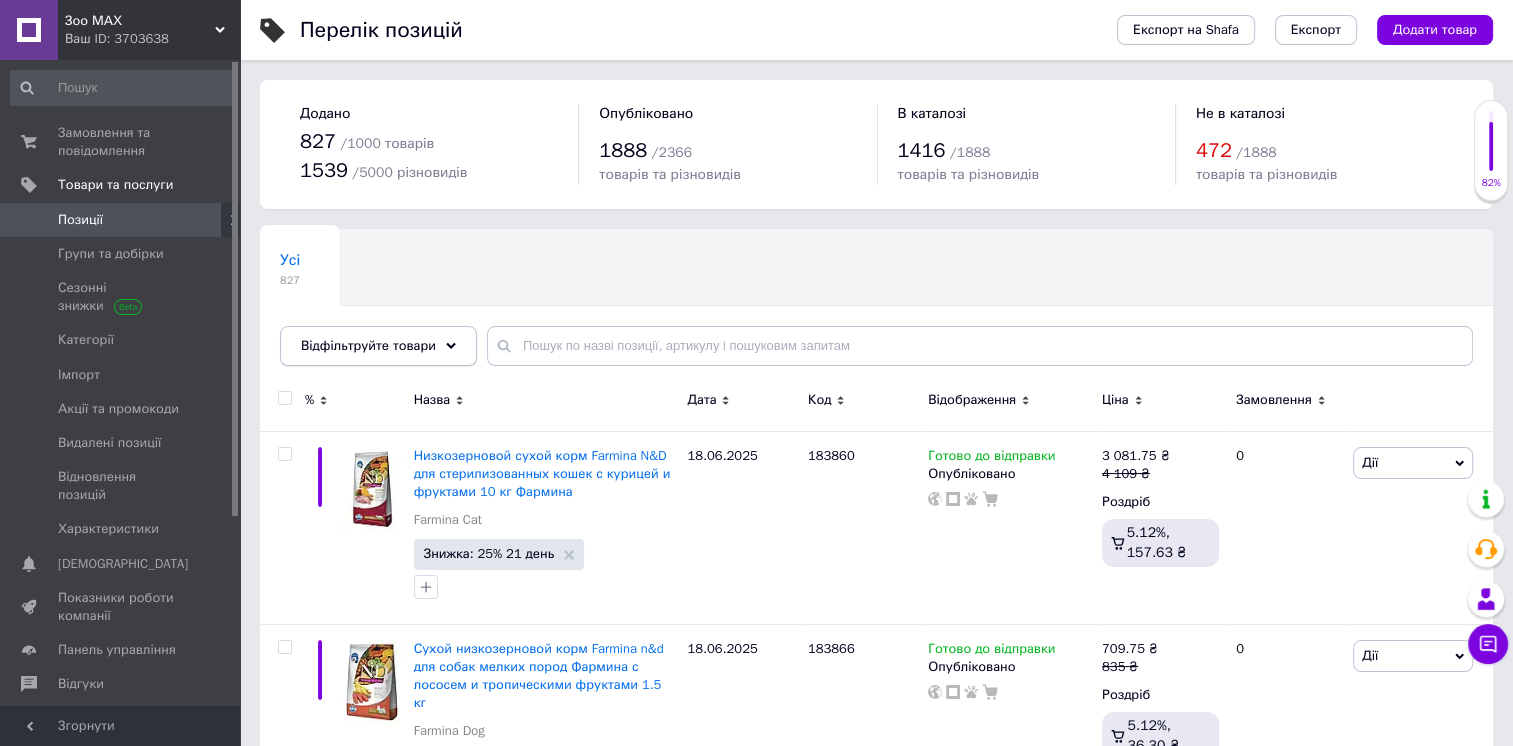 click on "Відфільтруйте товари" at bounding box center [368, 345] 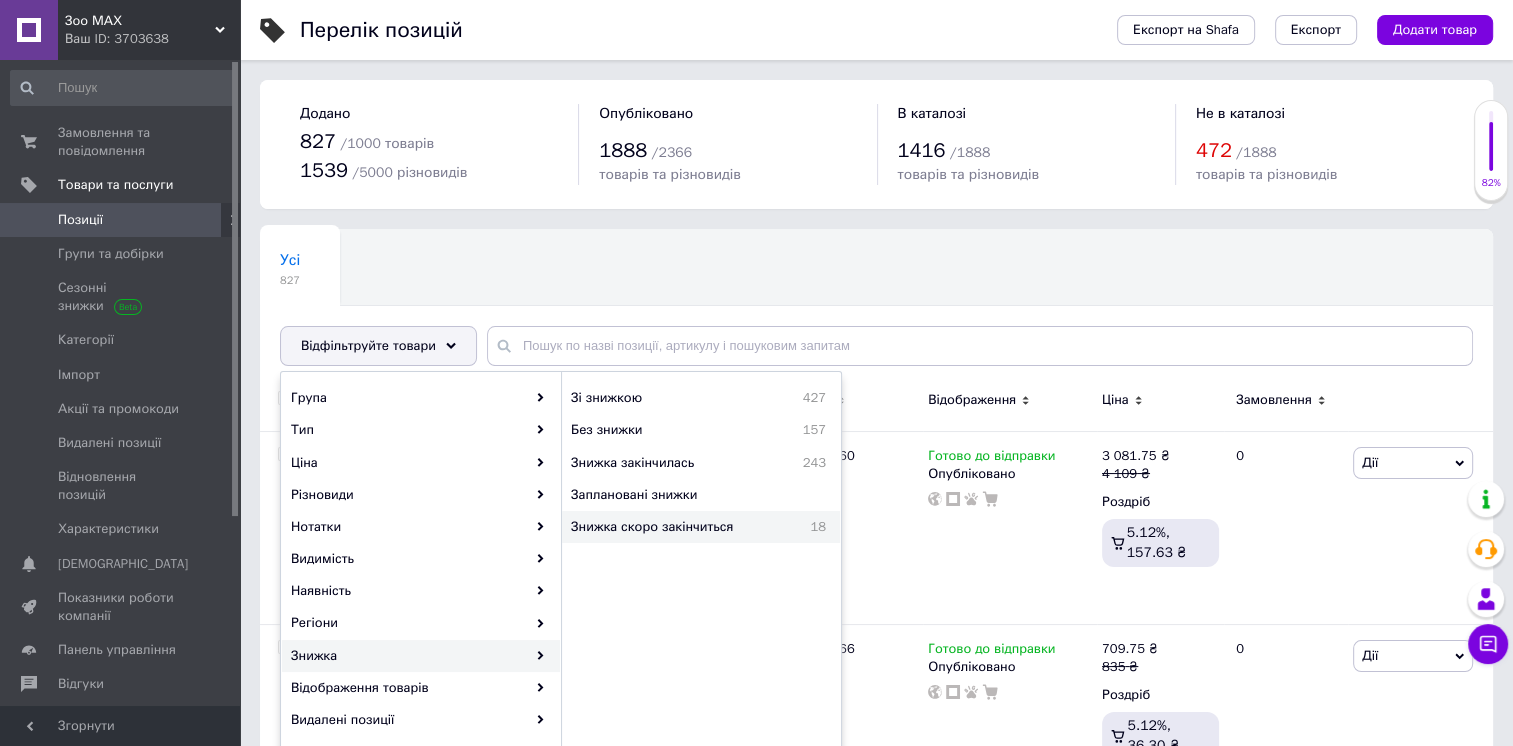 click on "Знижка скоро закінчиться" at bounding box center [681, 527] 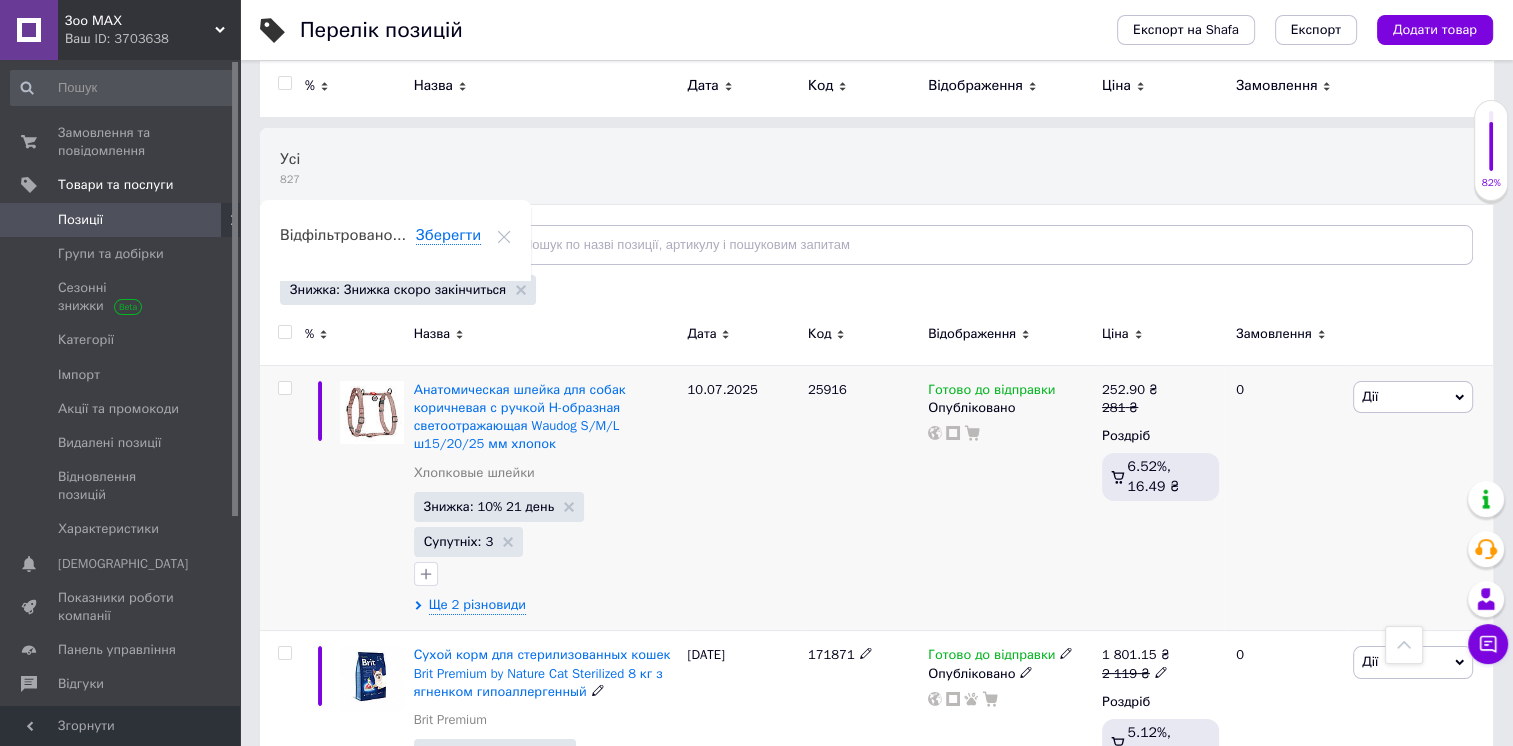 scroll, scrollTop: 100, scrollLeft: 0, axis: vertical 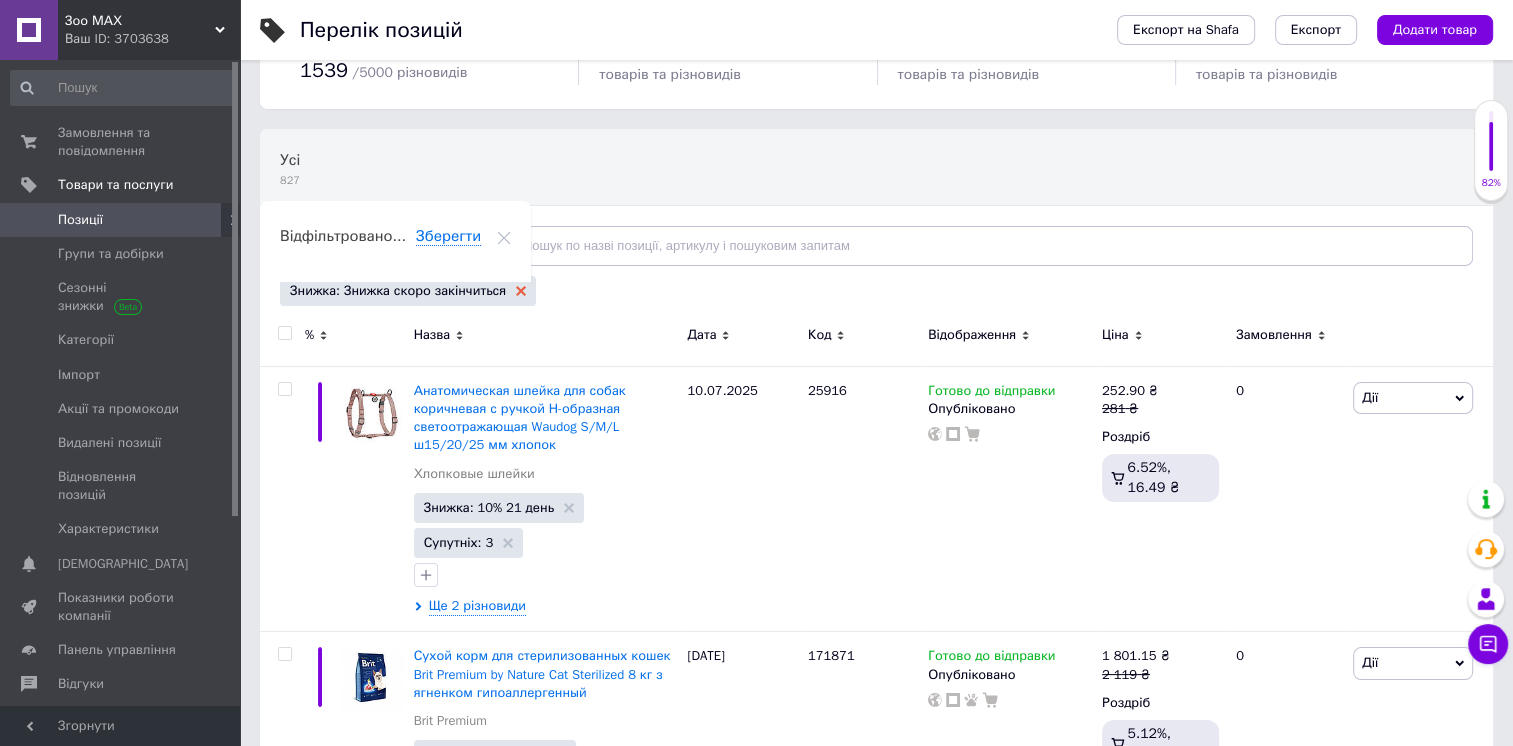 click 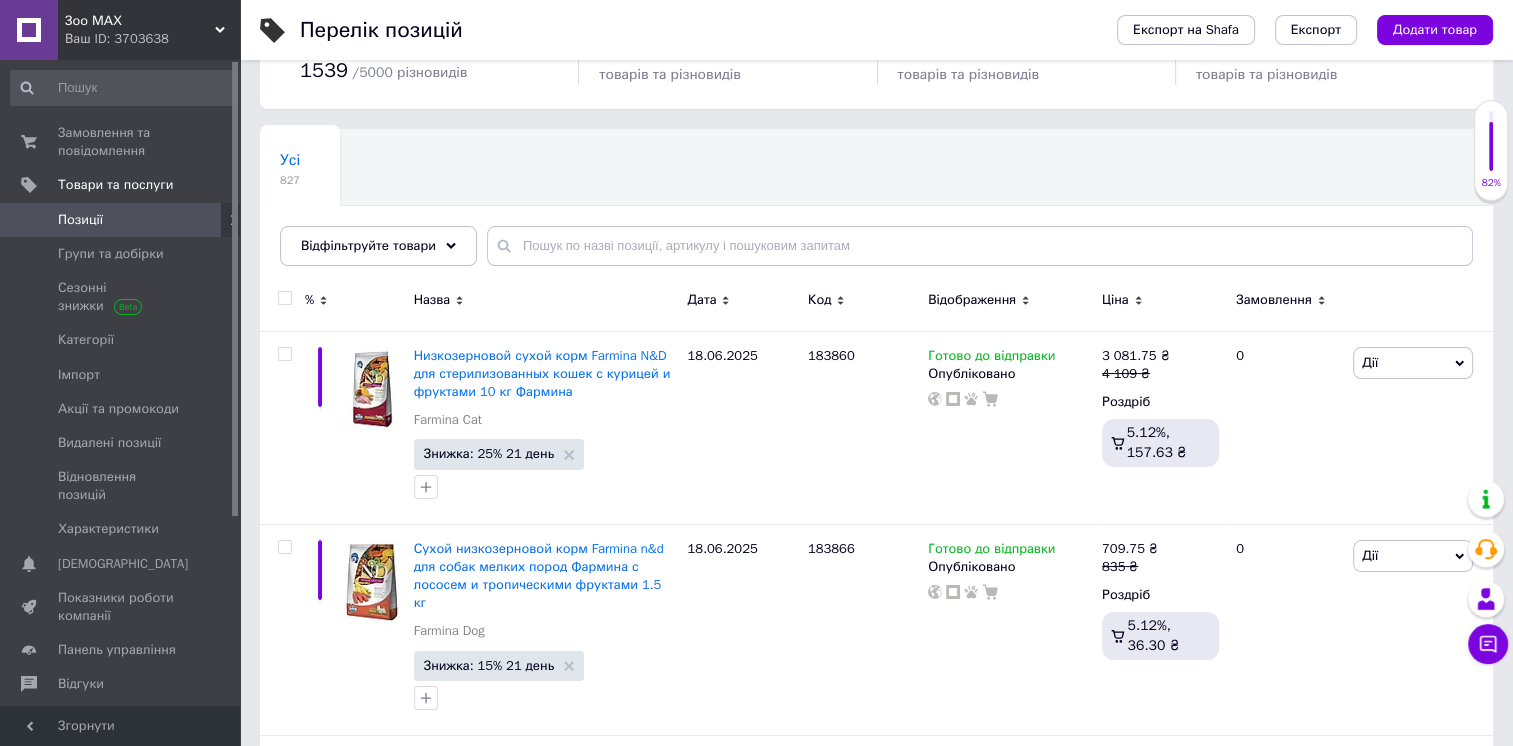 click on "Відфільтруйте товари" at bounding box center [368, 245] 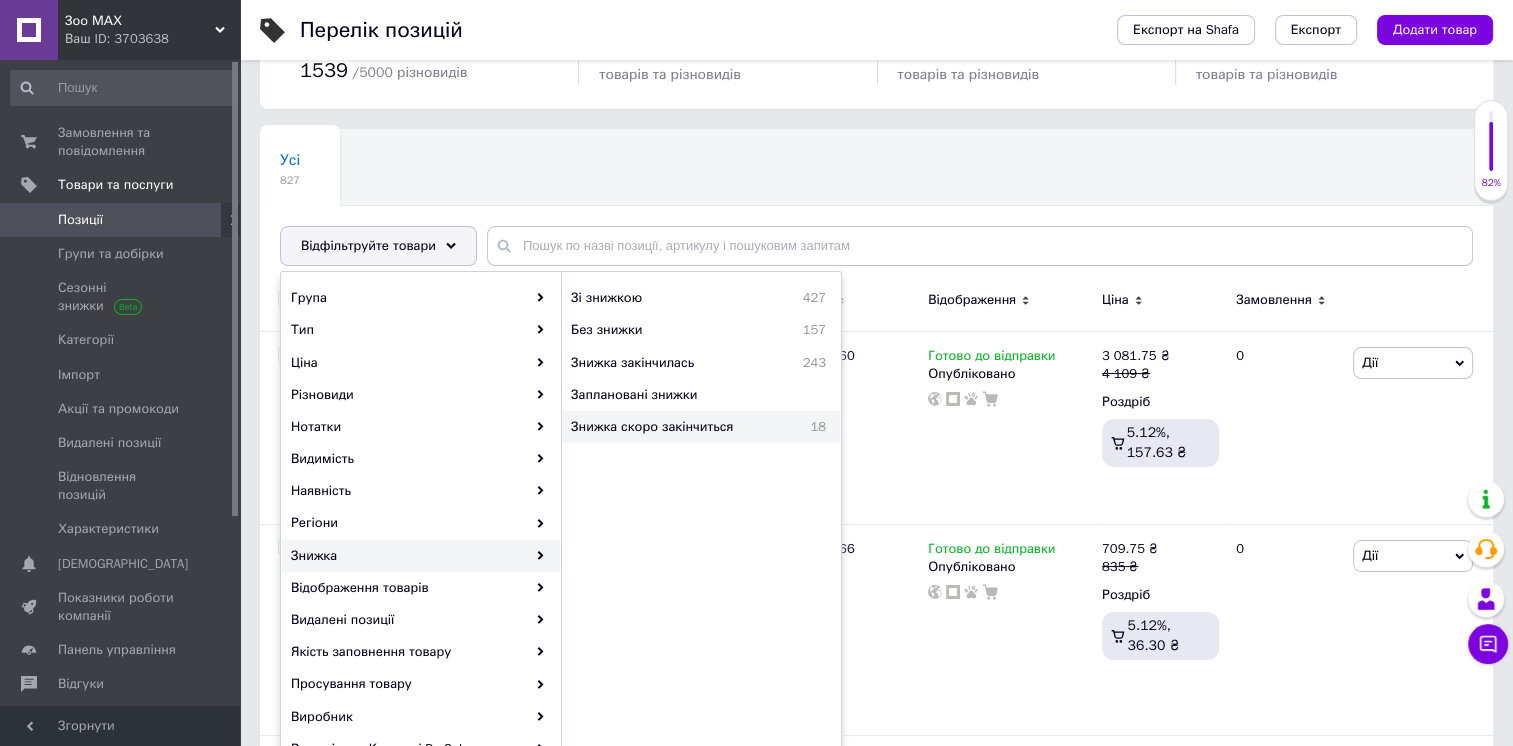click on "Знижка скоро закінчиться" at bounding box center (681, 427) 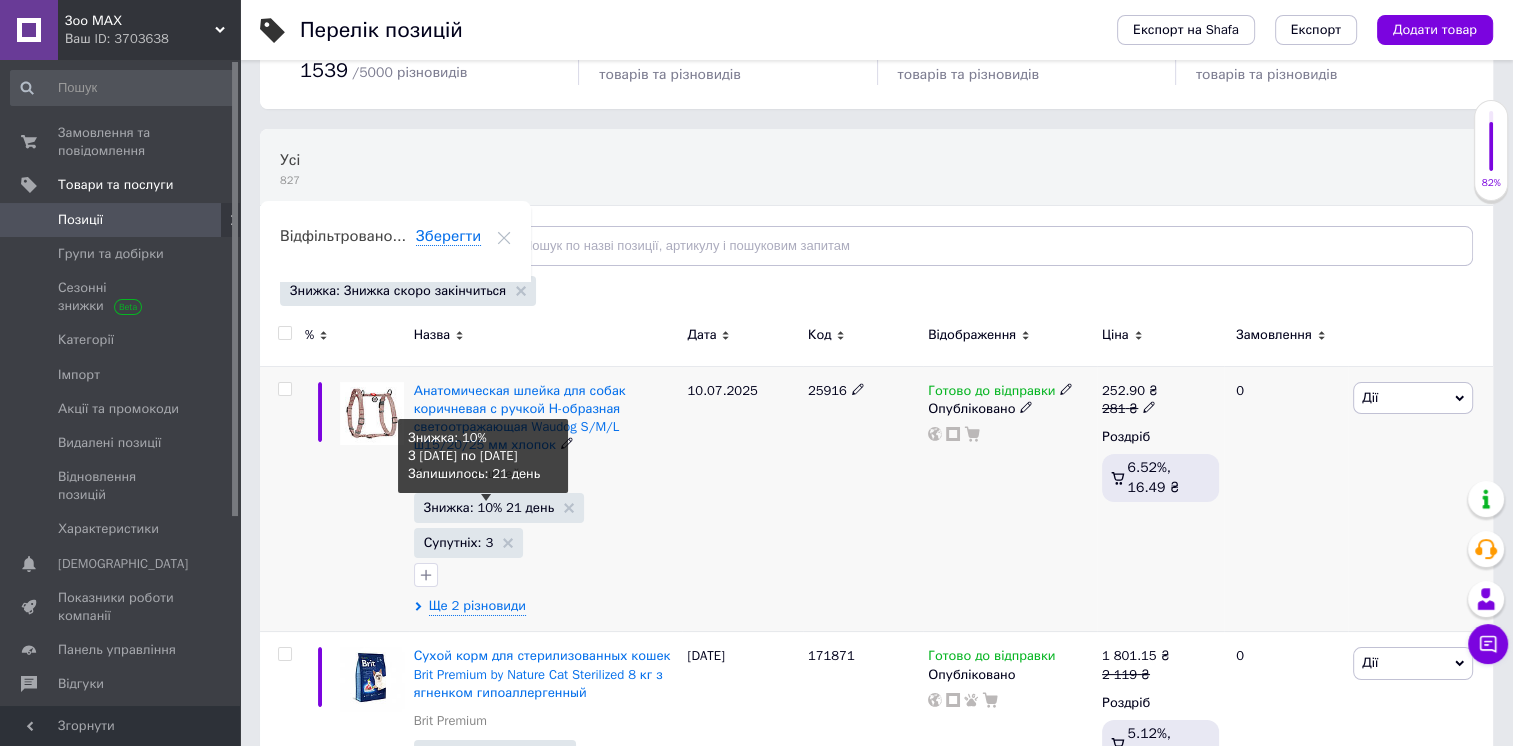 click on "Знижка: 10% 21 день" at bounding box center (489, 507) 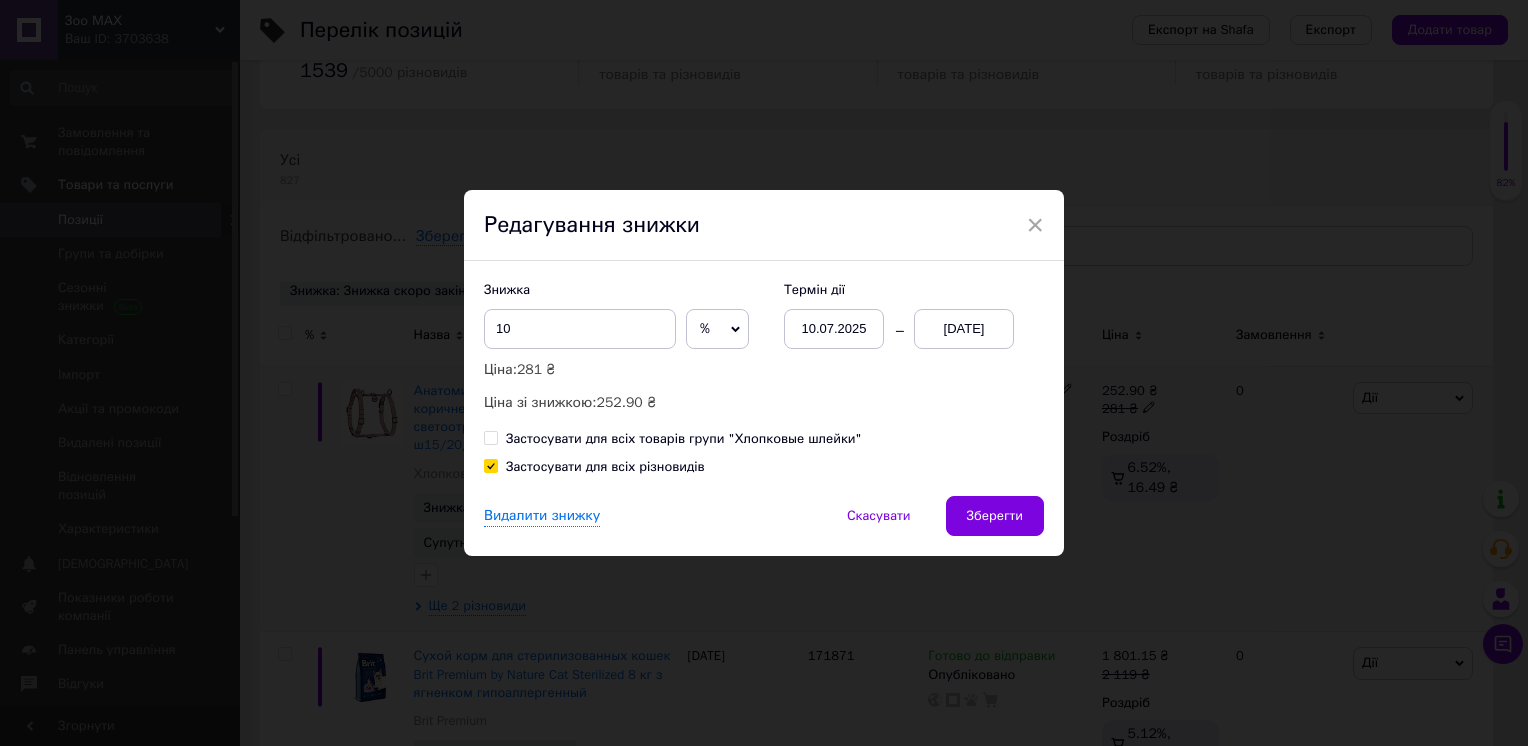 click on "10.07.2025" at bounding box center (834, 329) 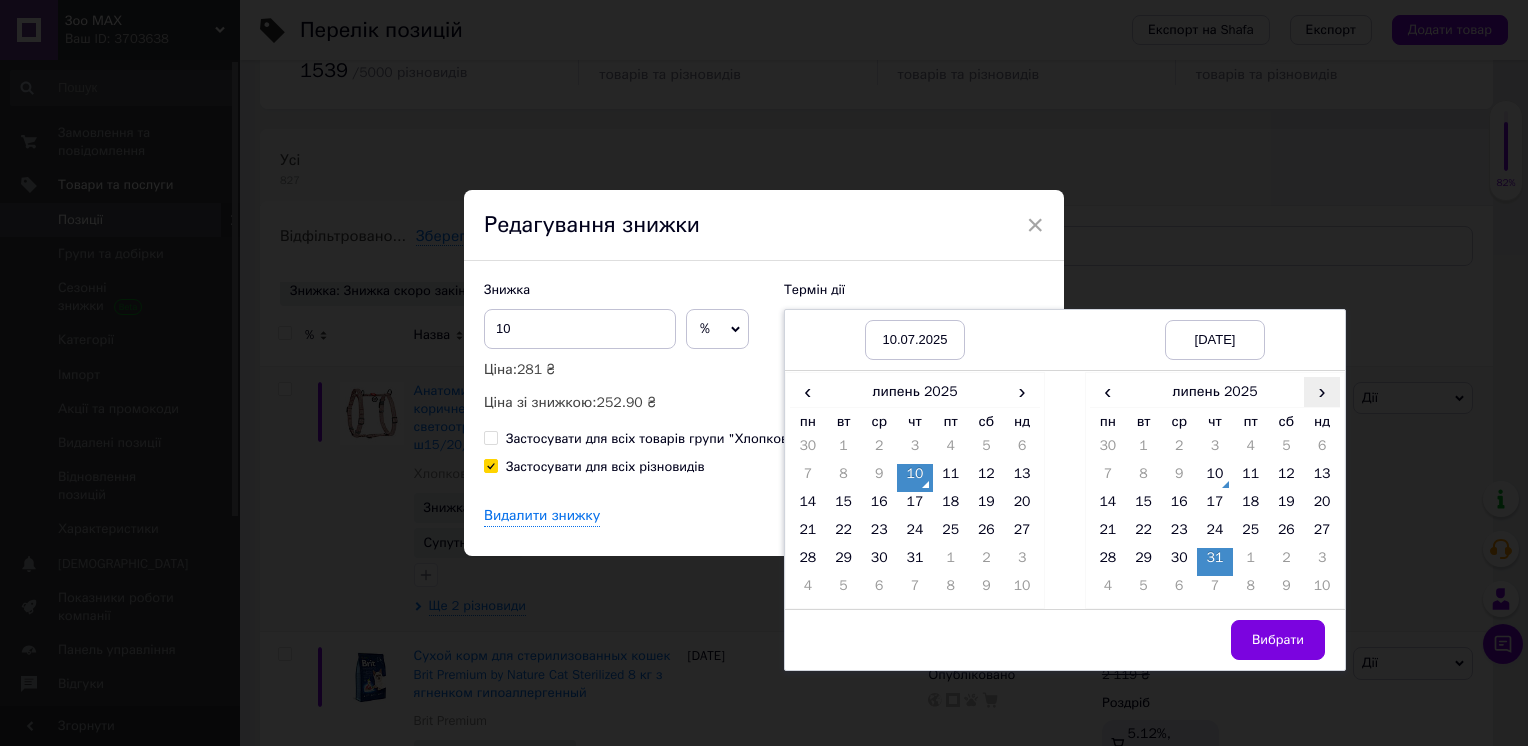 click on "›" at bounding box center (1322, 391) 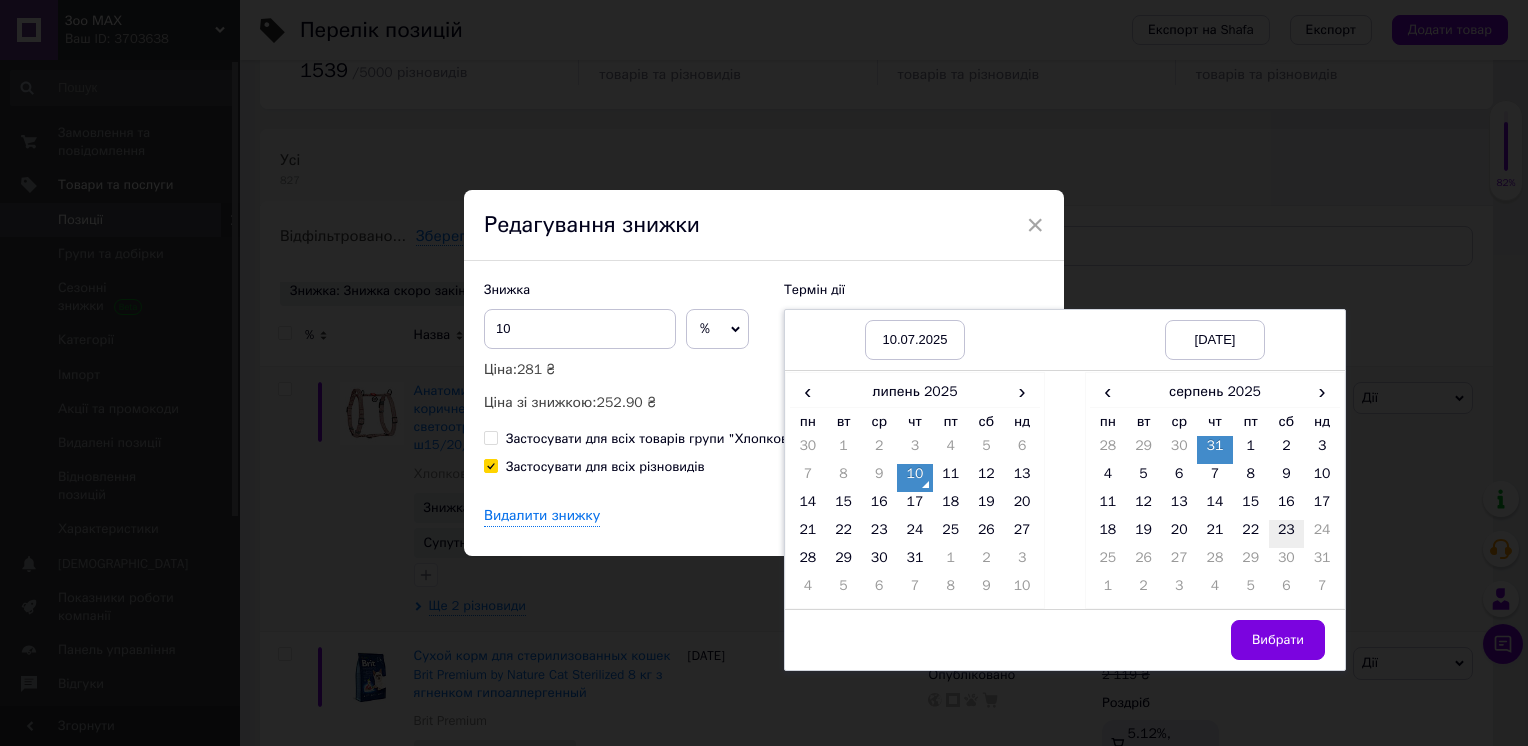 click on "23" at bounding box center [1287, 534] 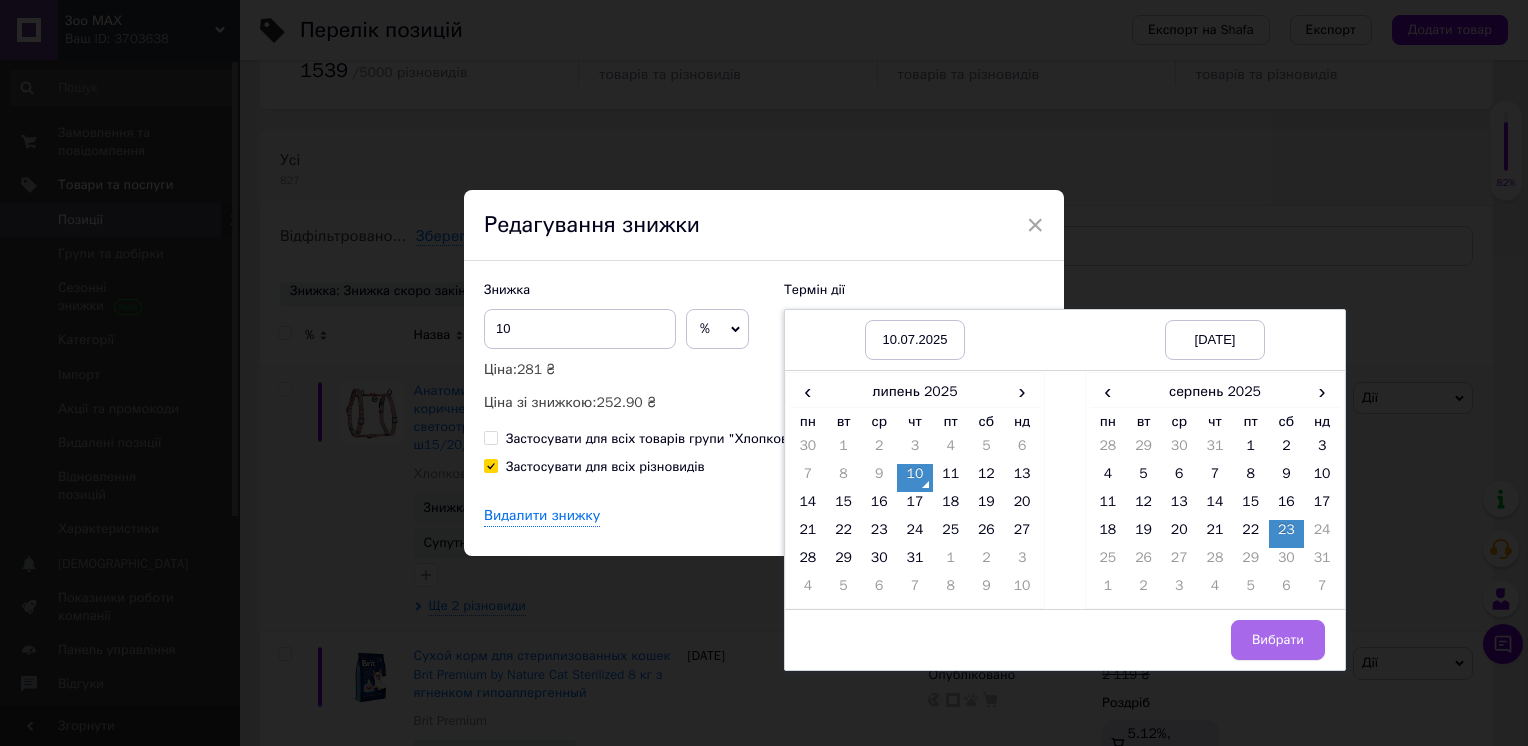 click on "Вибрати" at bounding box center [1278, 640] 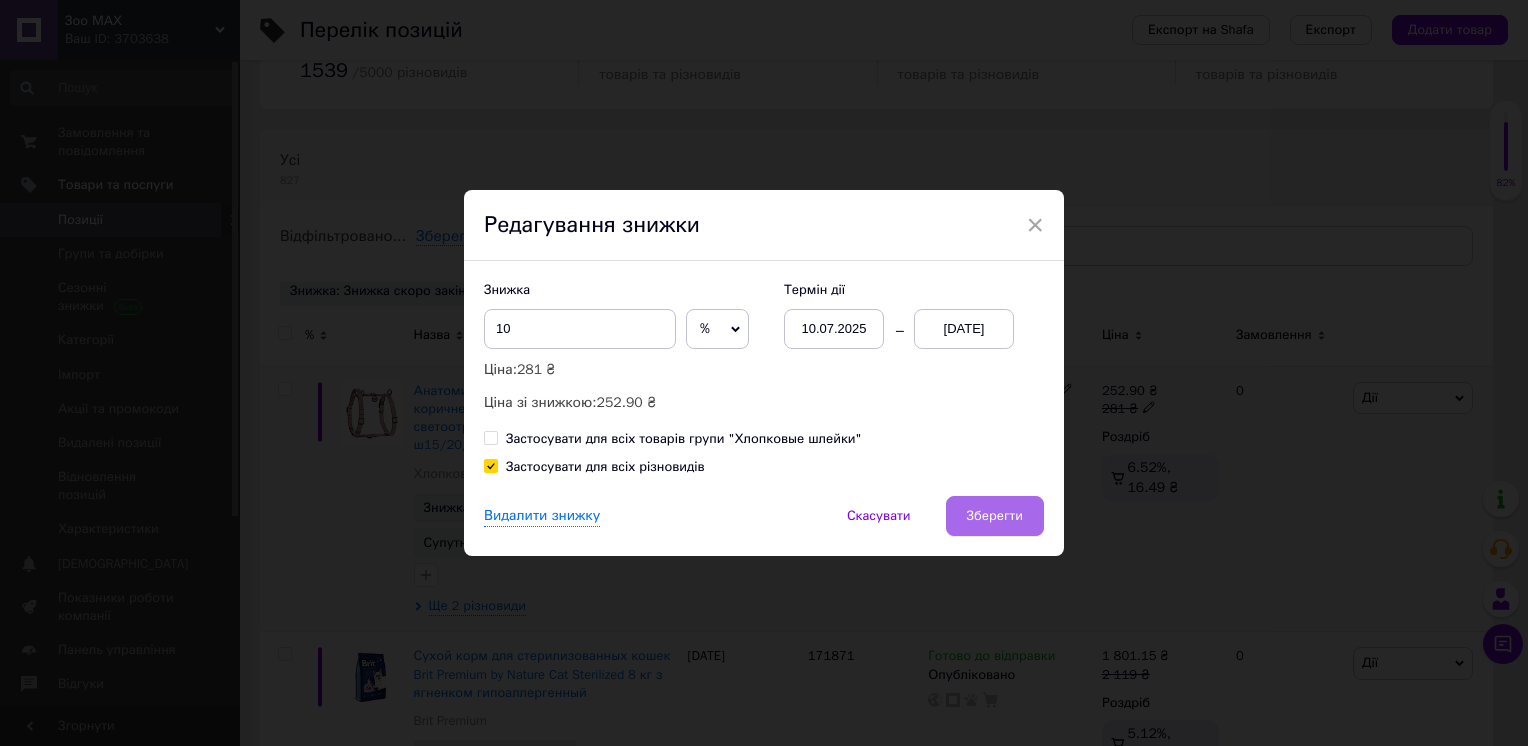 click on "Зберегти" at bounding box center [995, 516] 